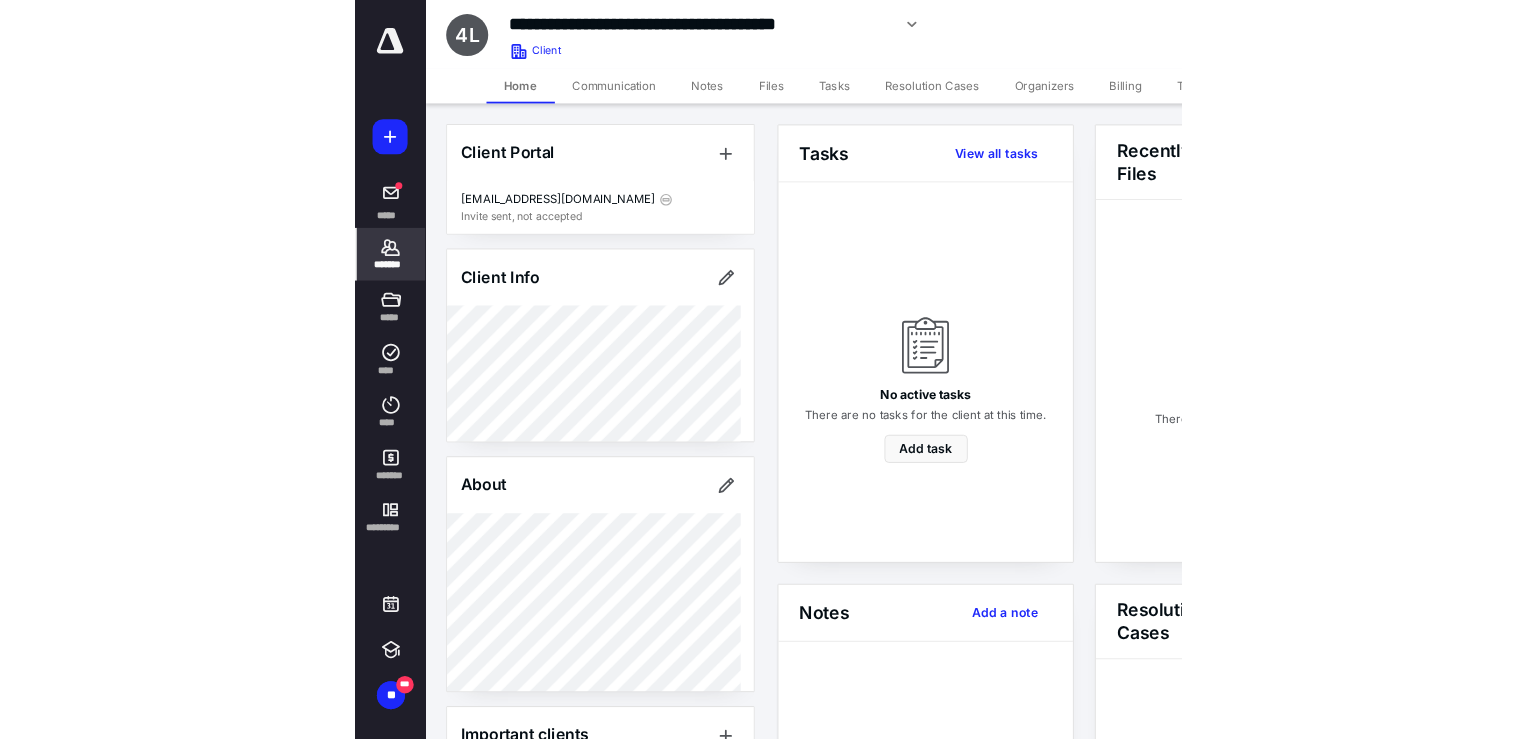 scroll, scrollTop: 0, scrollLeft: 0, axis: both 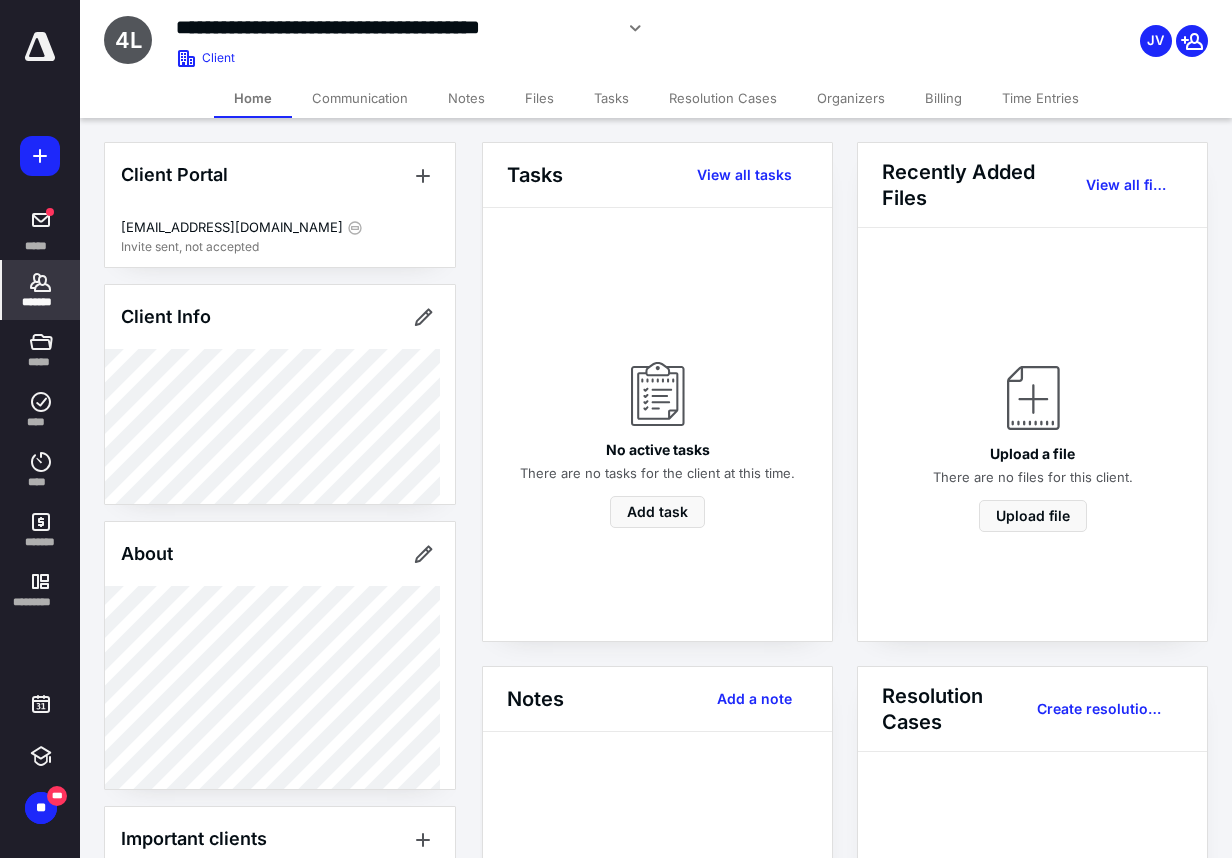 click on "*******" at bounding box center [41, 290] 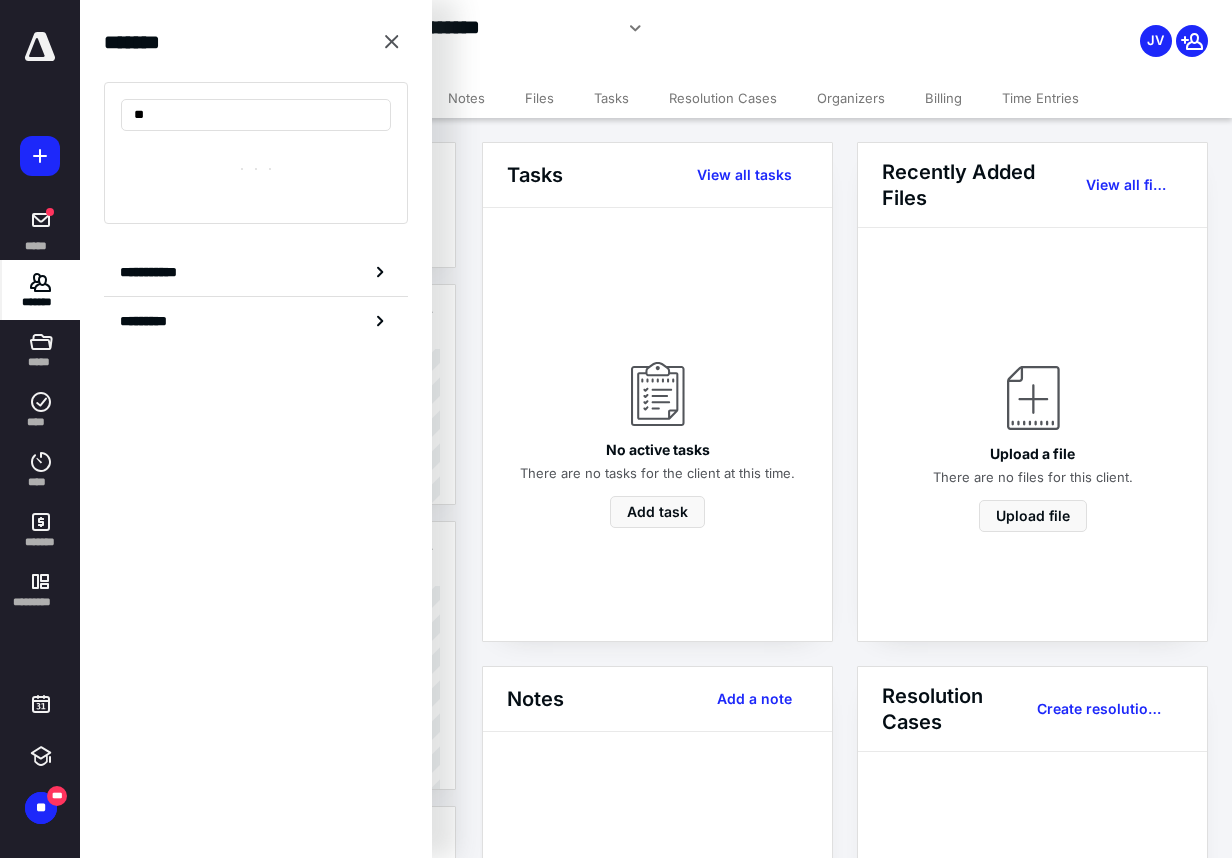 type on "*" 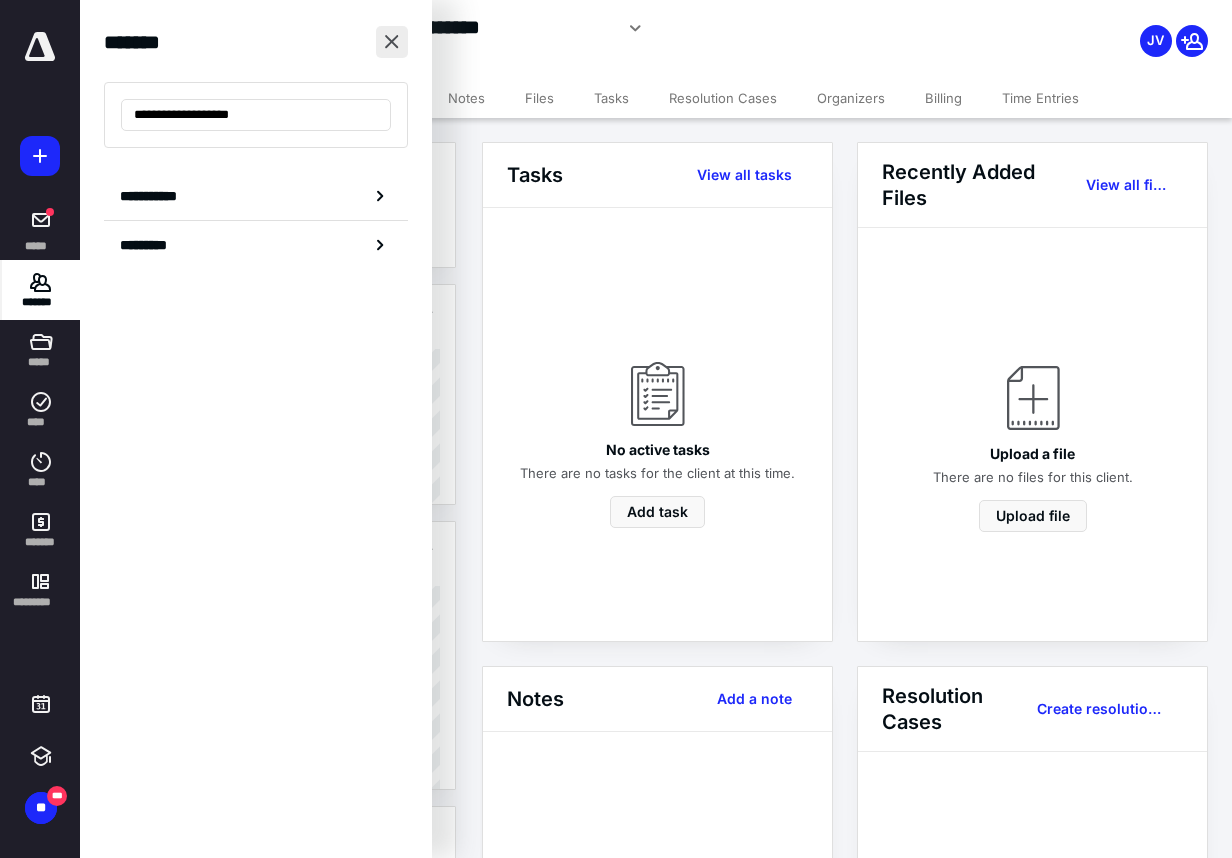 type on "**********" 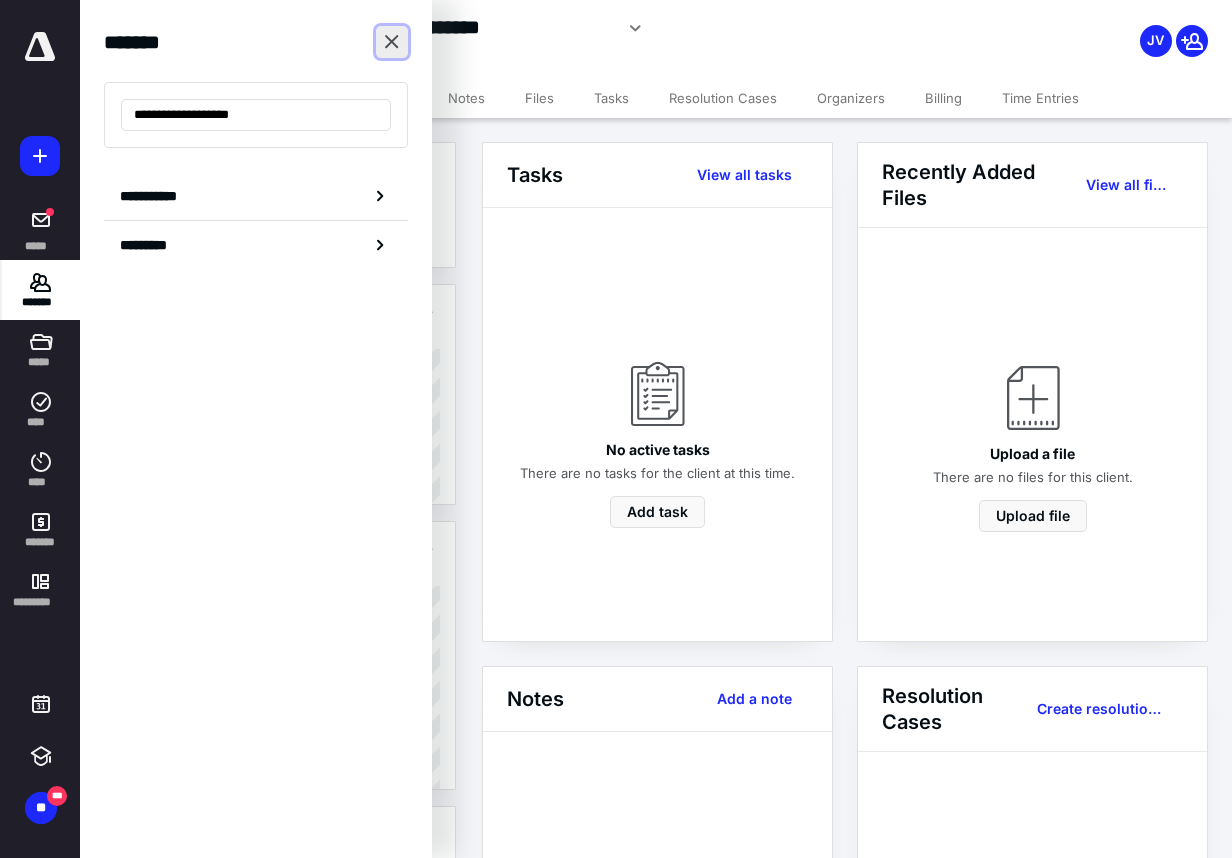 click at bounding box center [392, 42] 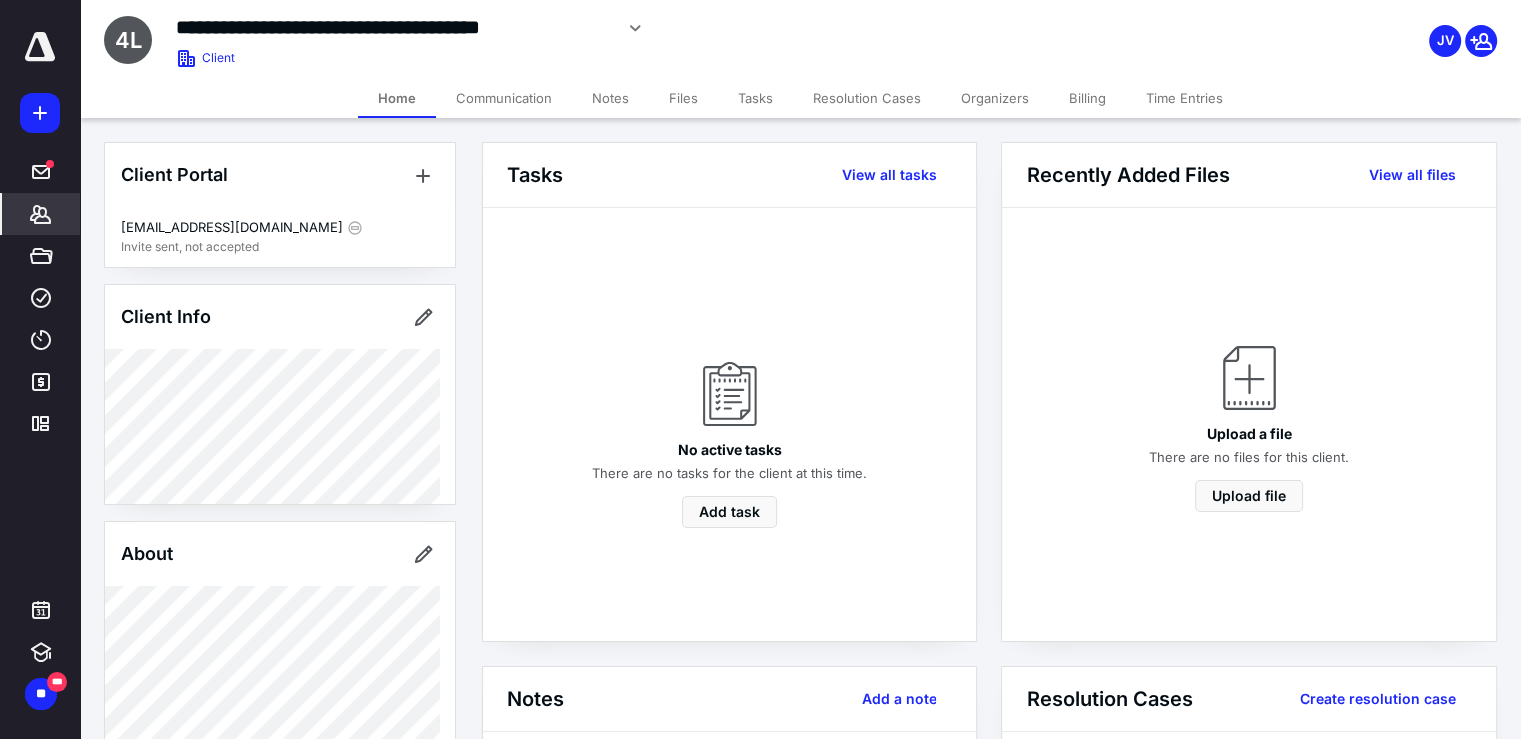 click 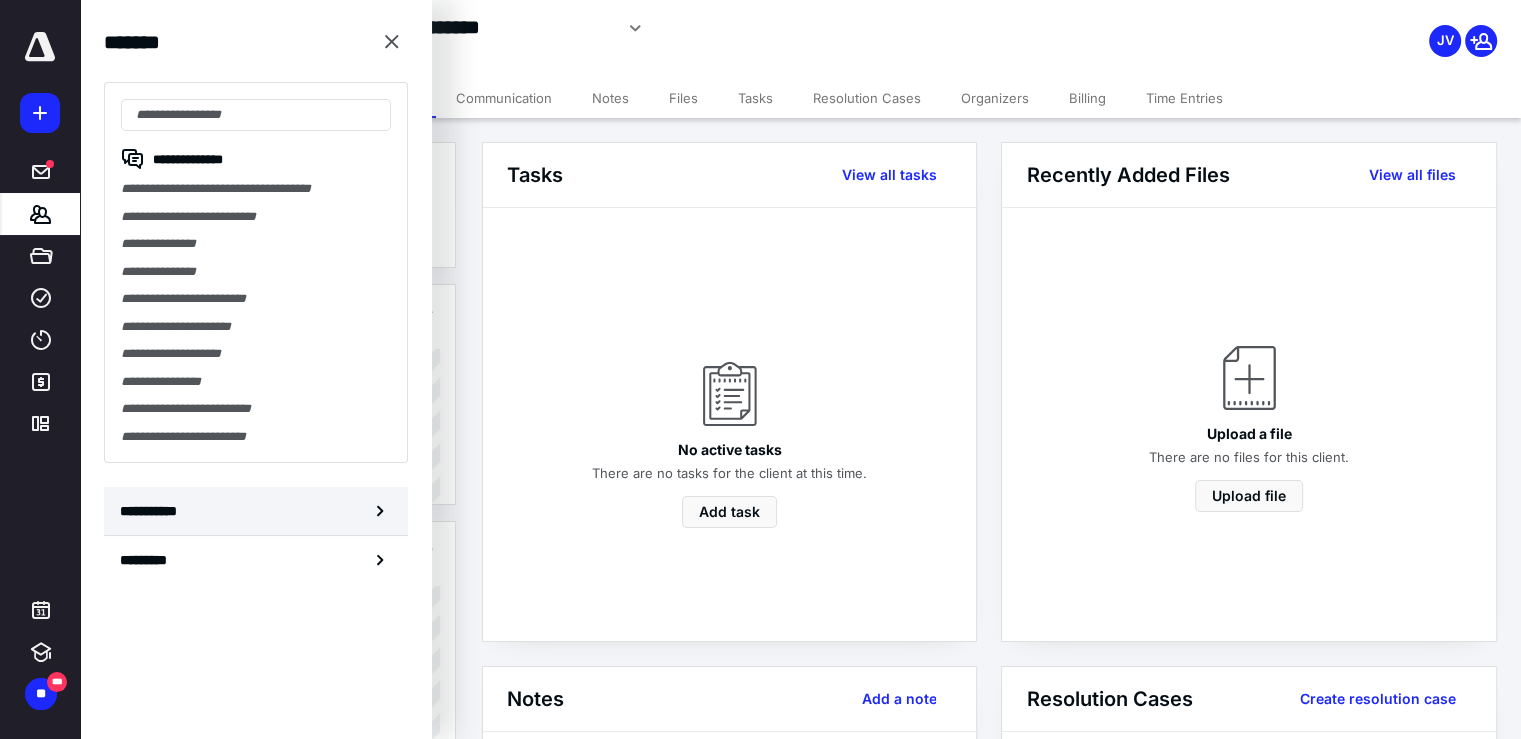 click on "**********" at bounding box center (256, 511) 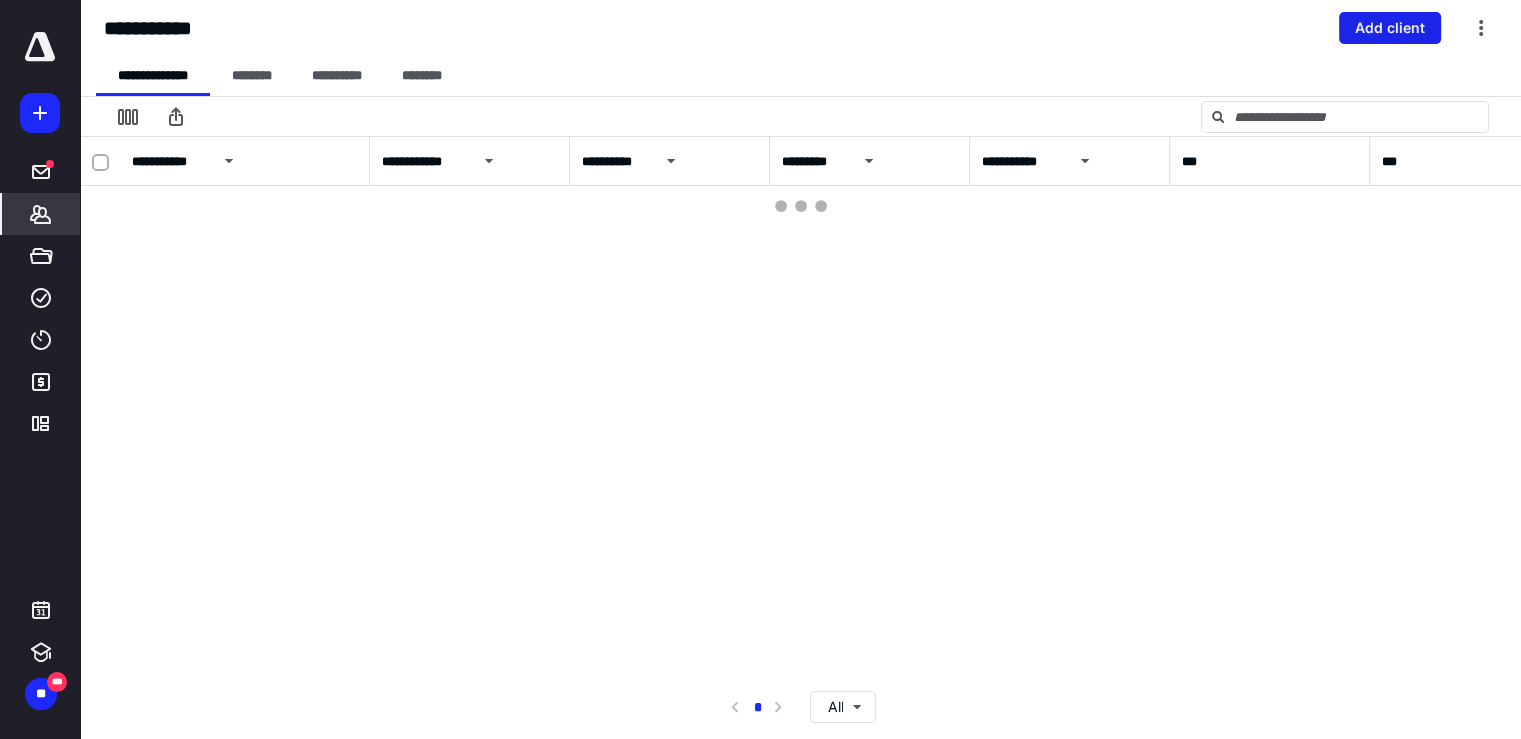 click on "Add client" at bounding box center (1390, 28) 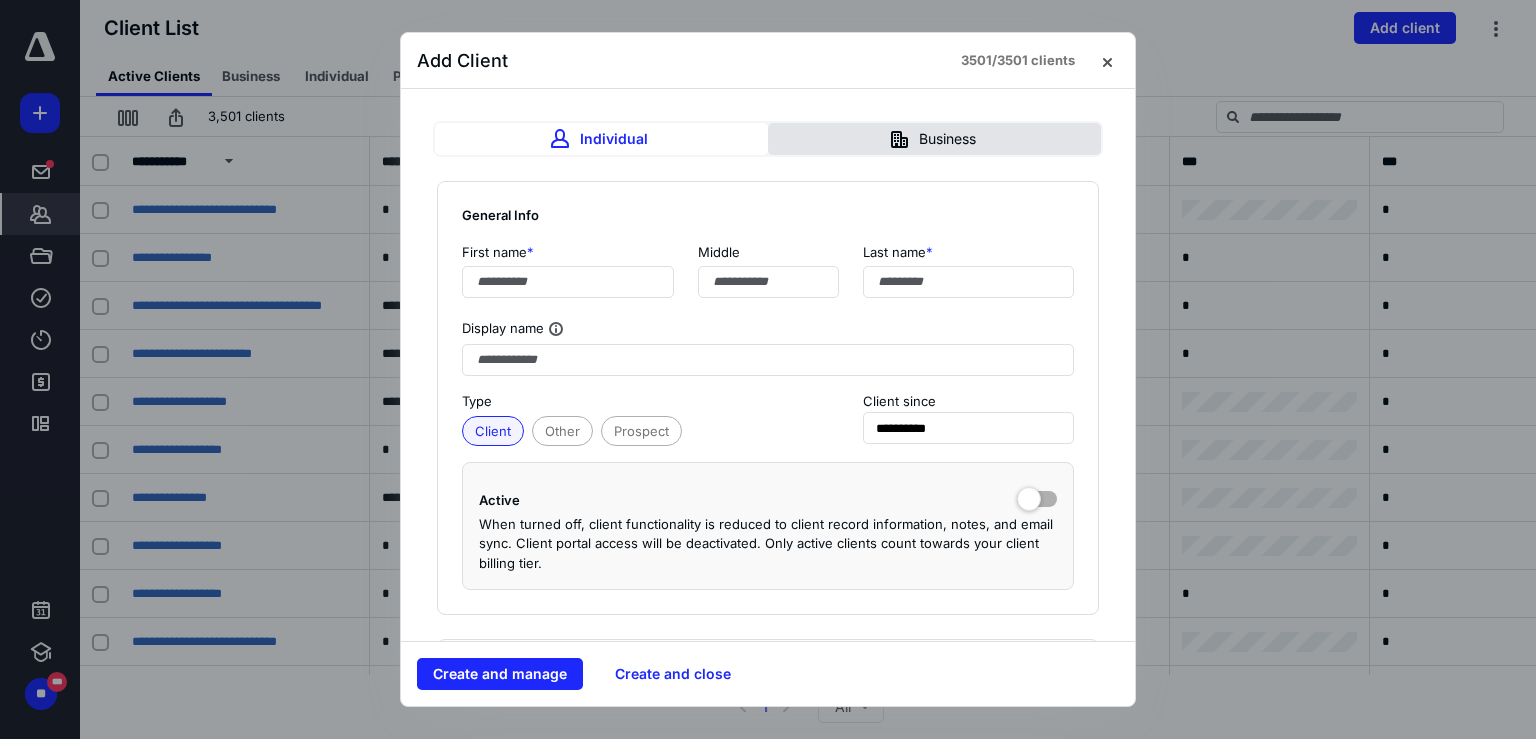 click on "Business" at bounding box center (934, 139) 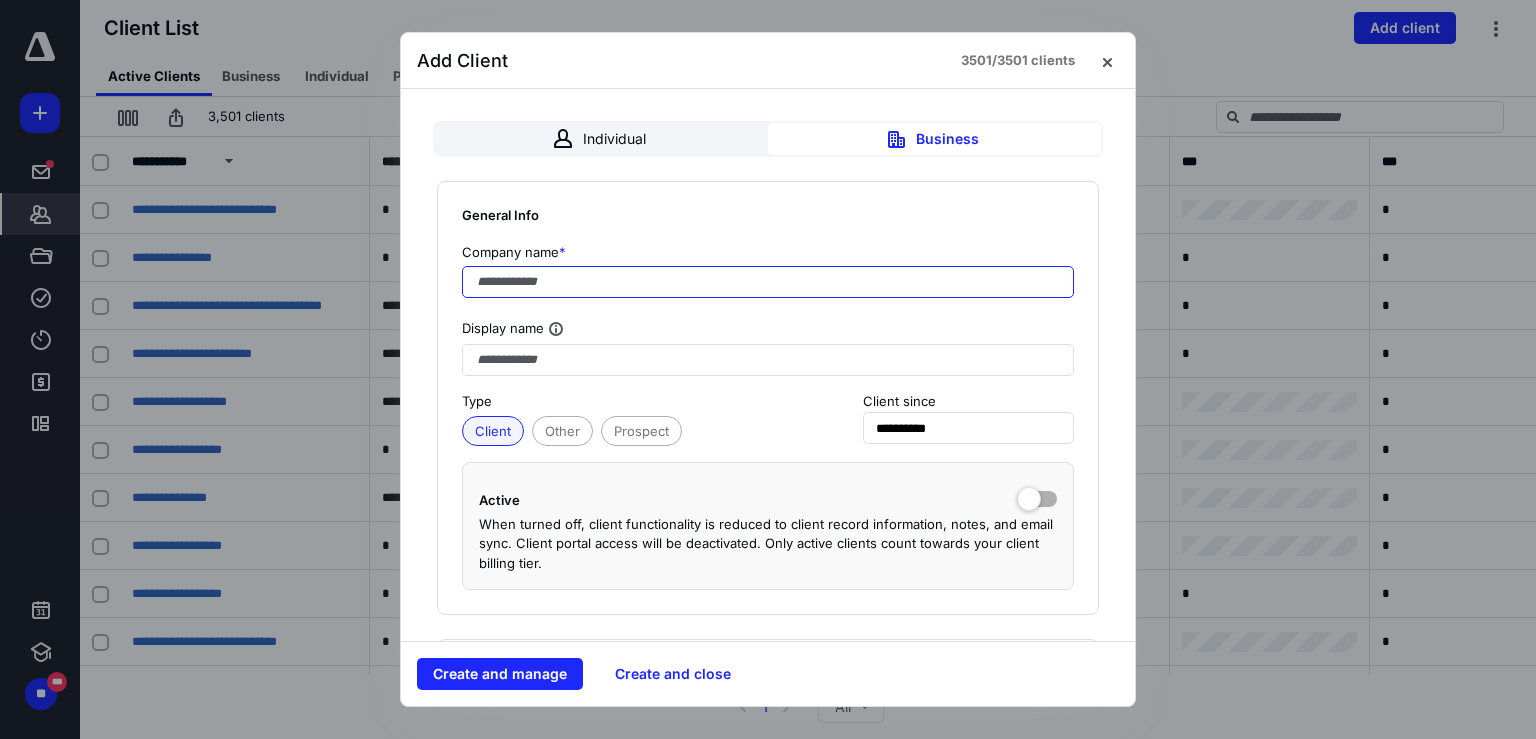 click at bounding box center [768, 282] 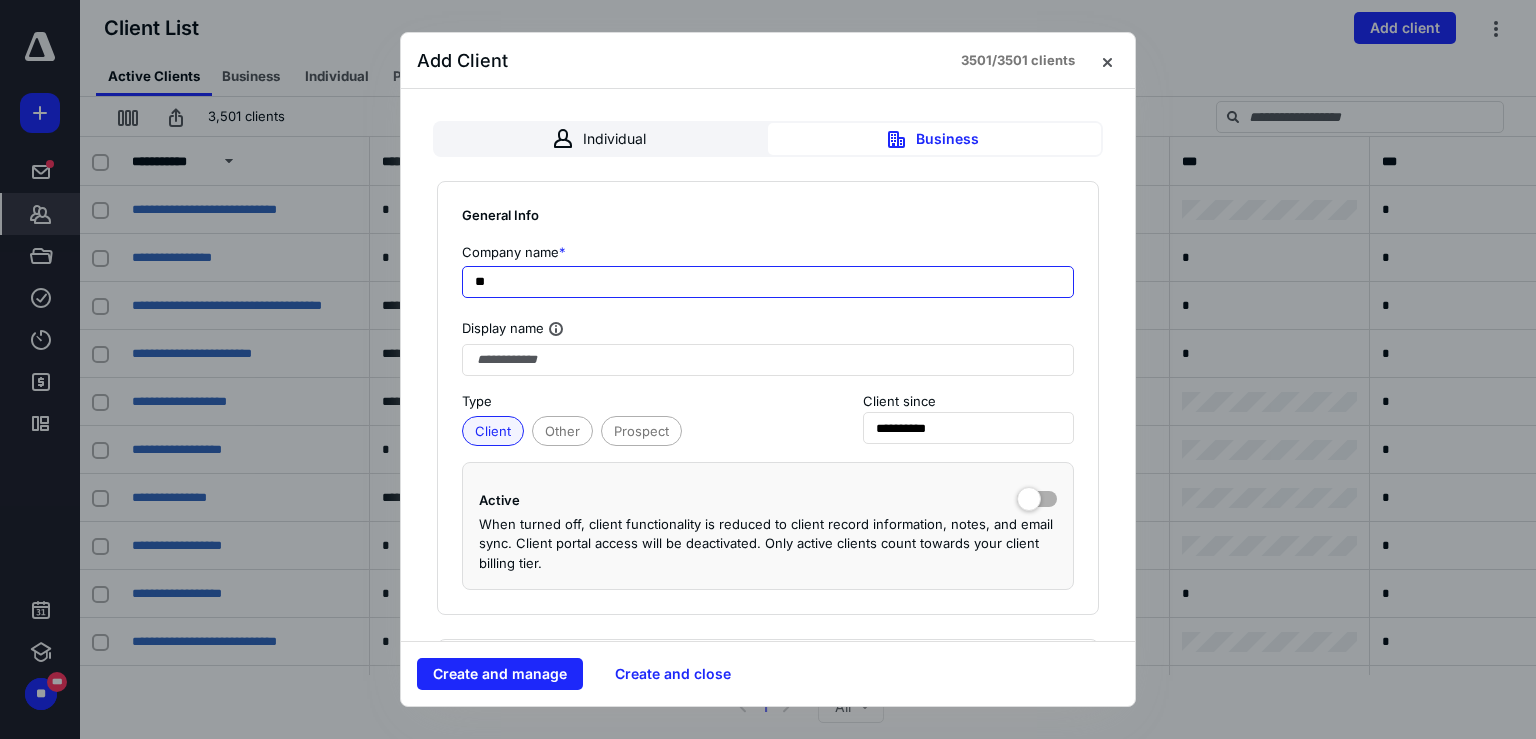 type on "*" 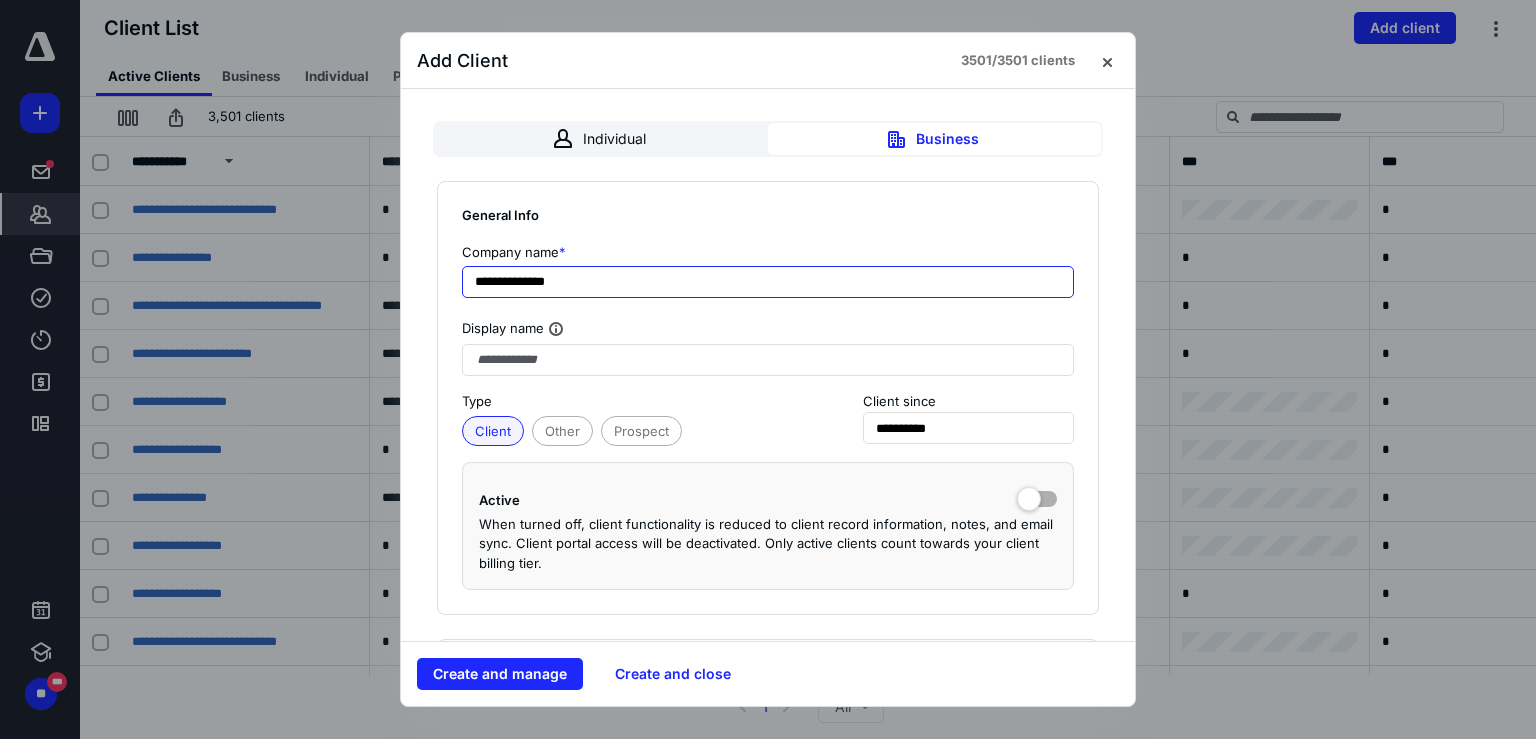 type on "**********" 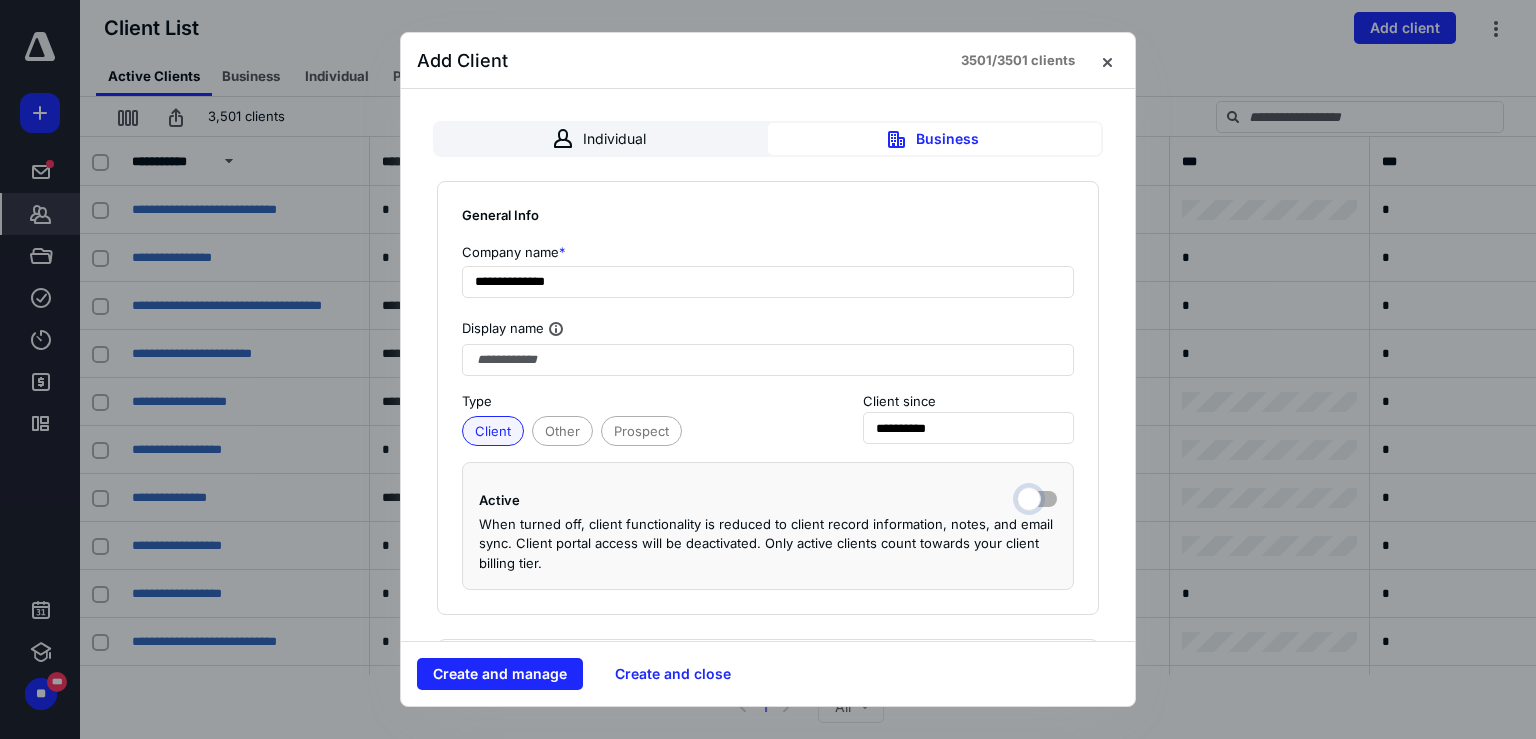 click at bounding box center [1037, 497] 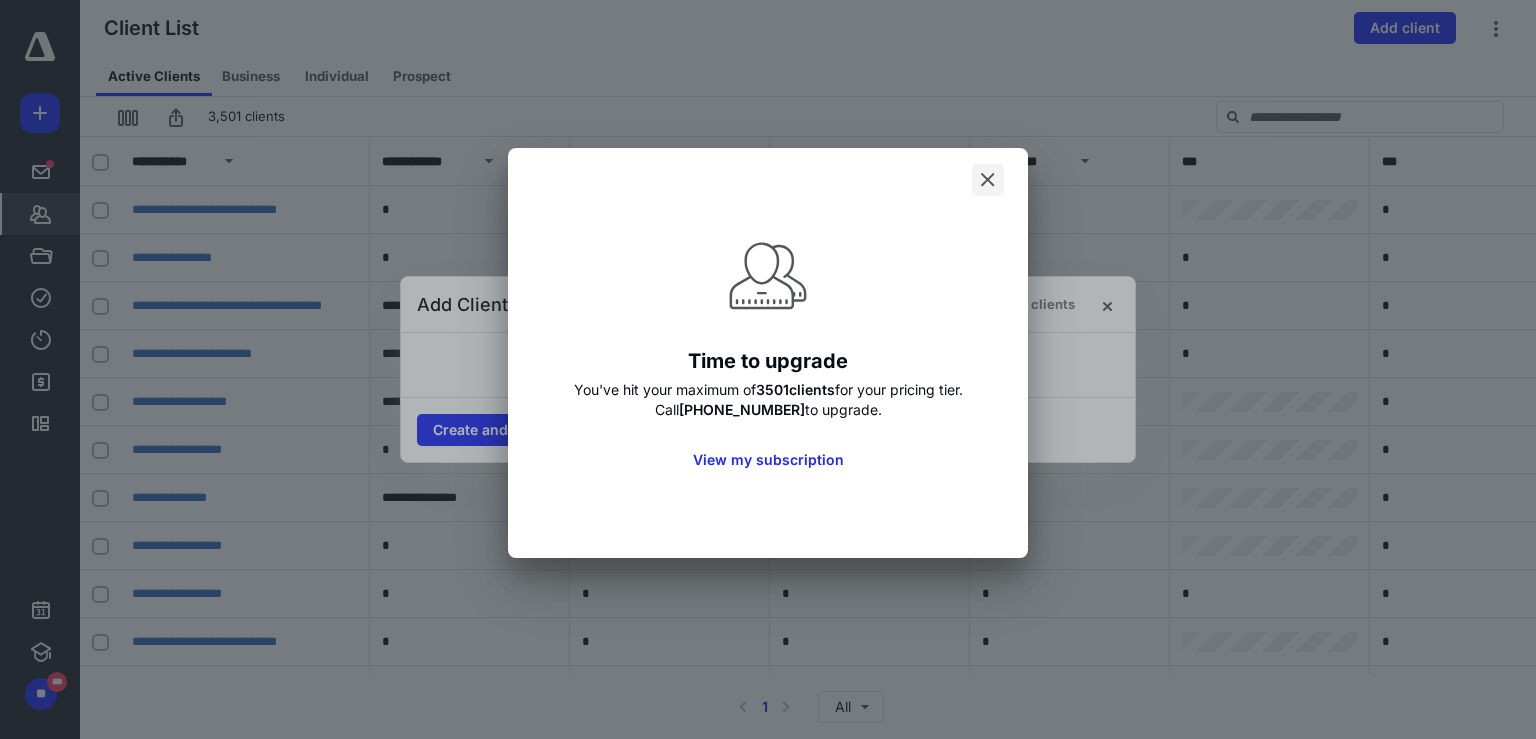 click 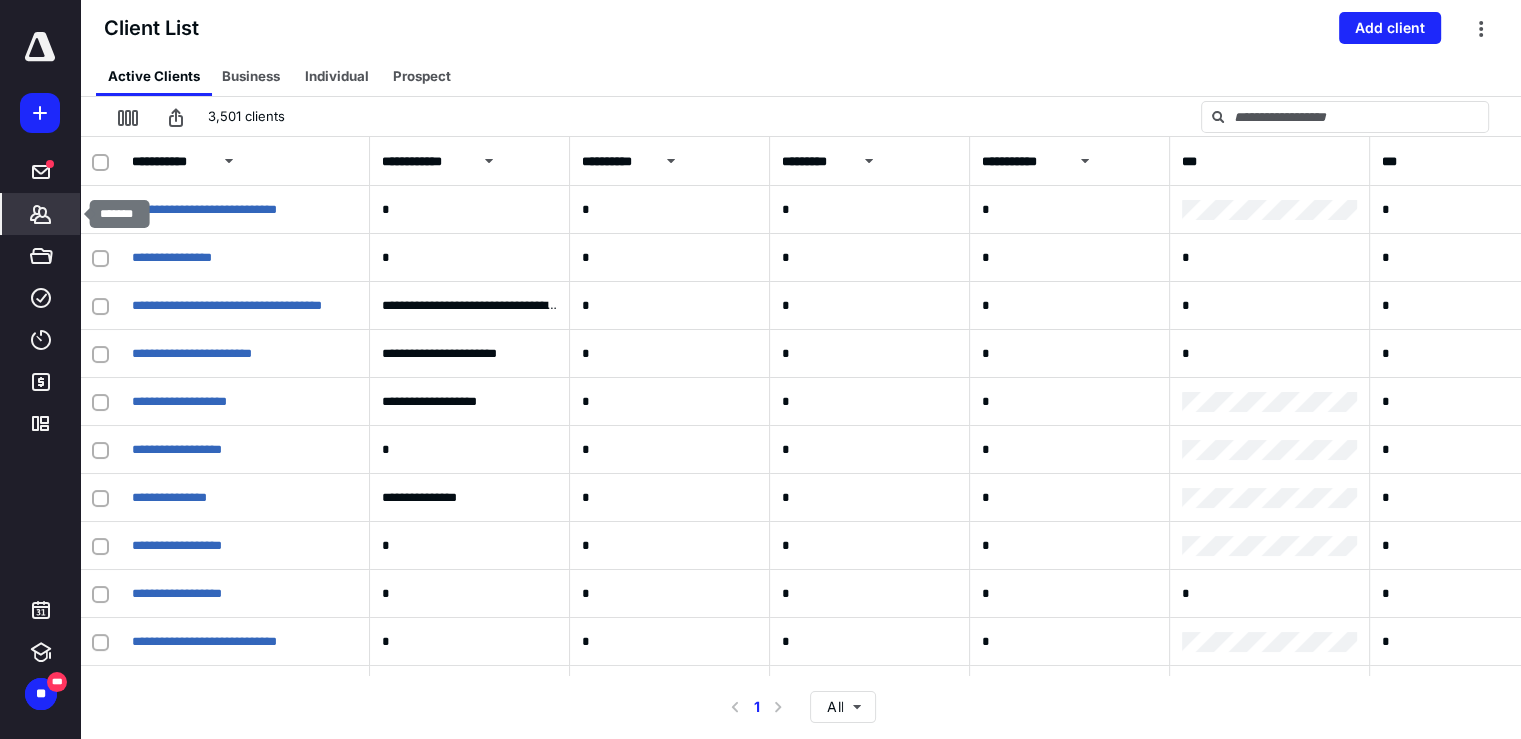 click 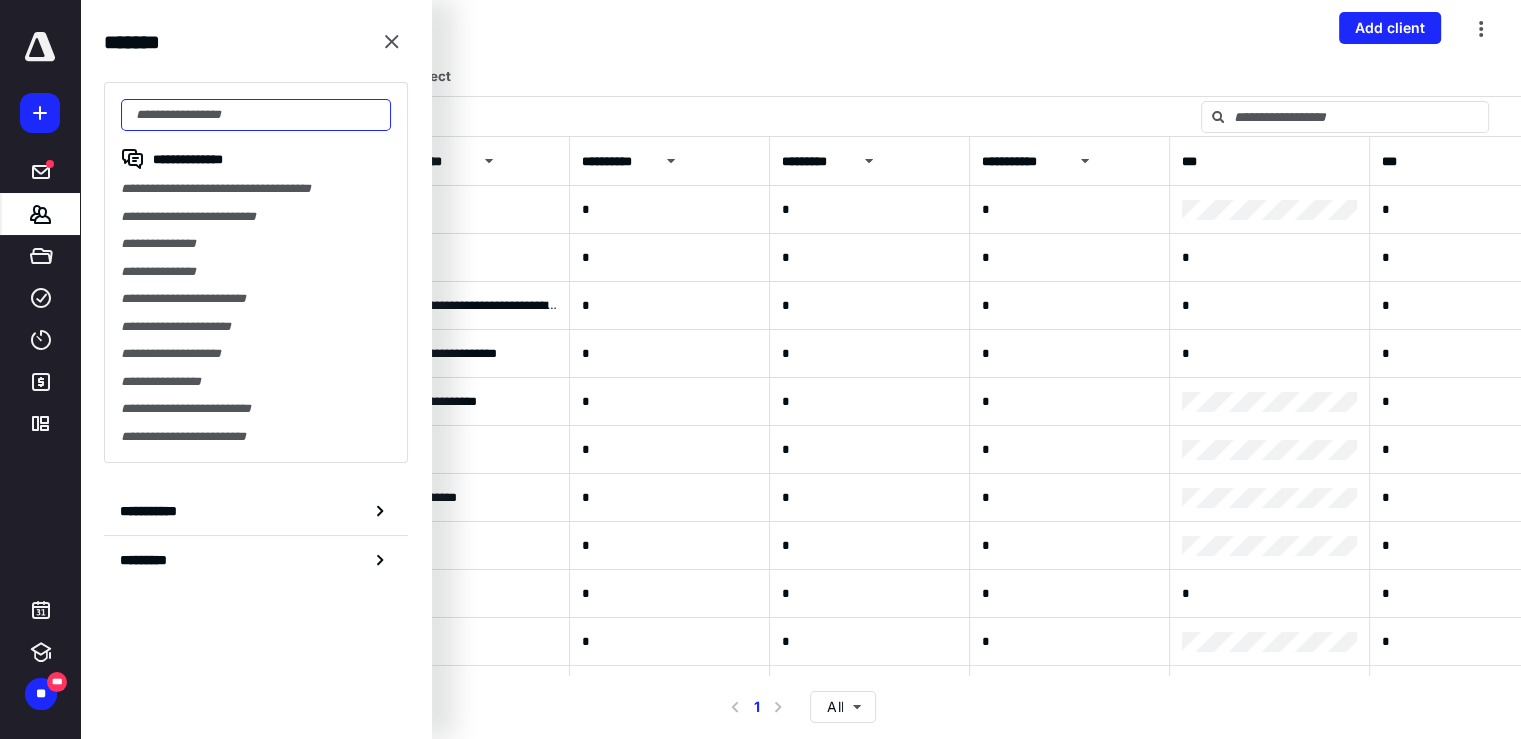 click at bounding box center (256, 115) 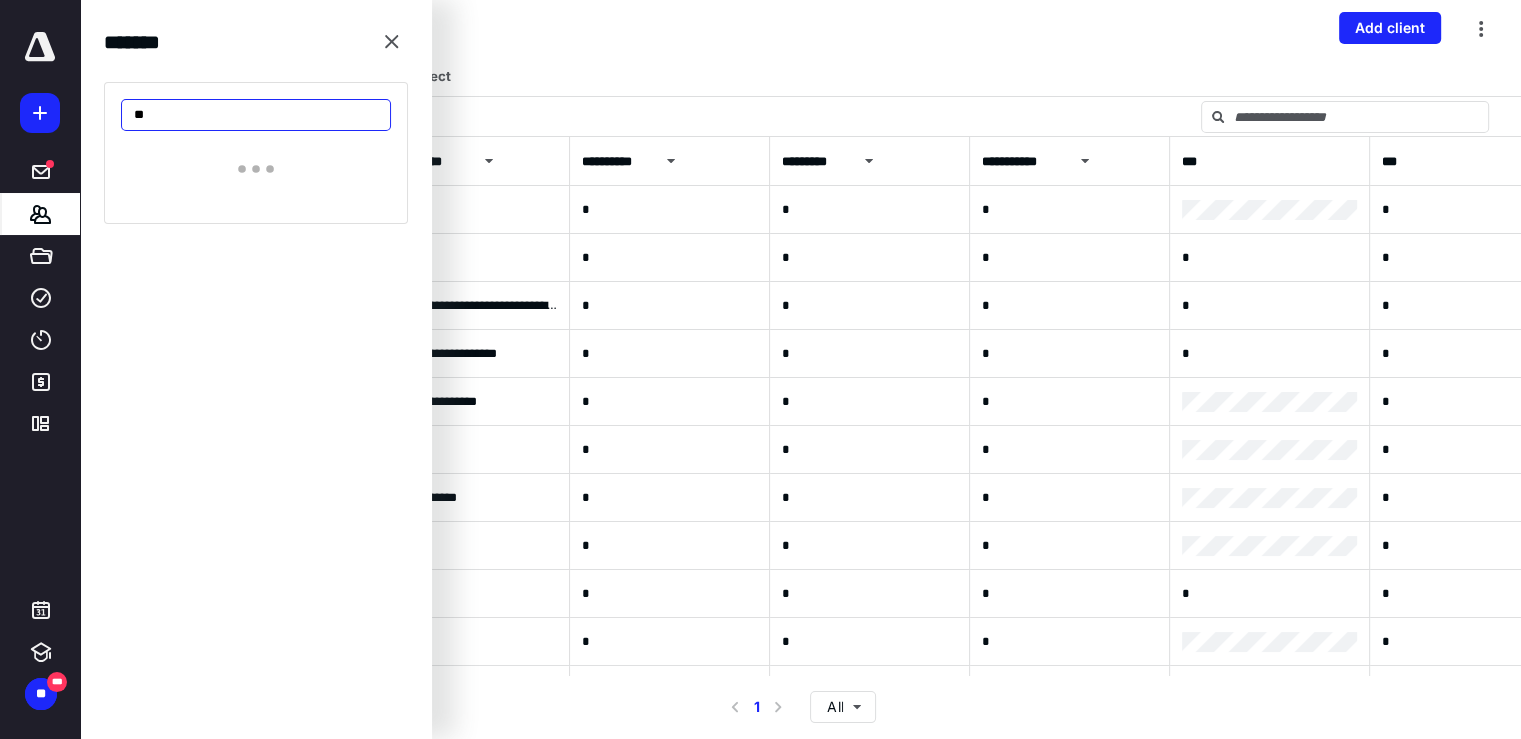type on "*" 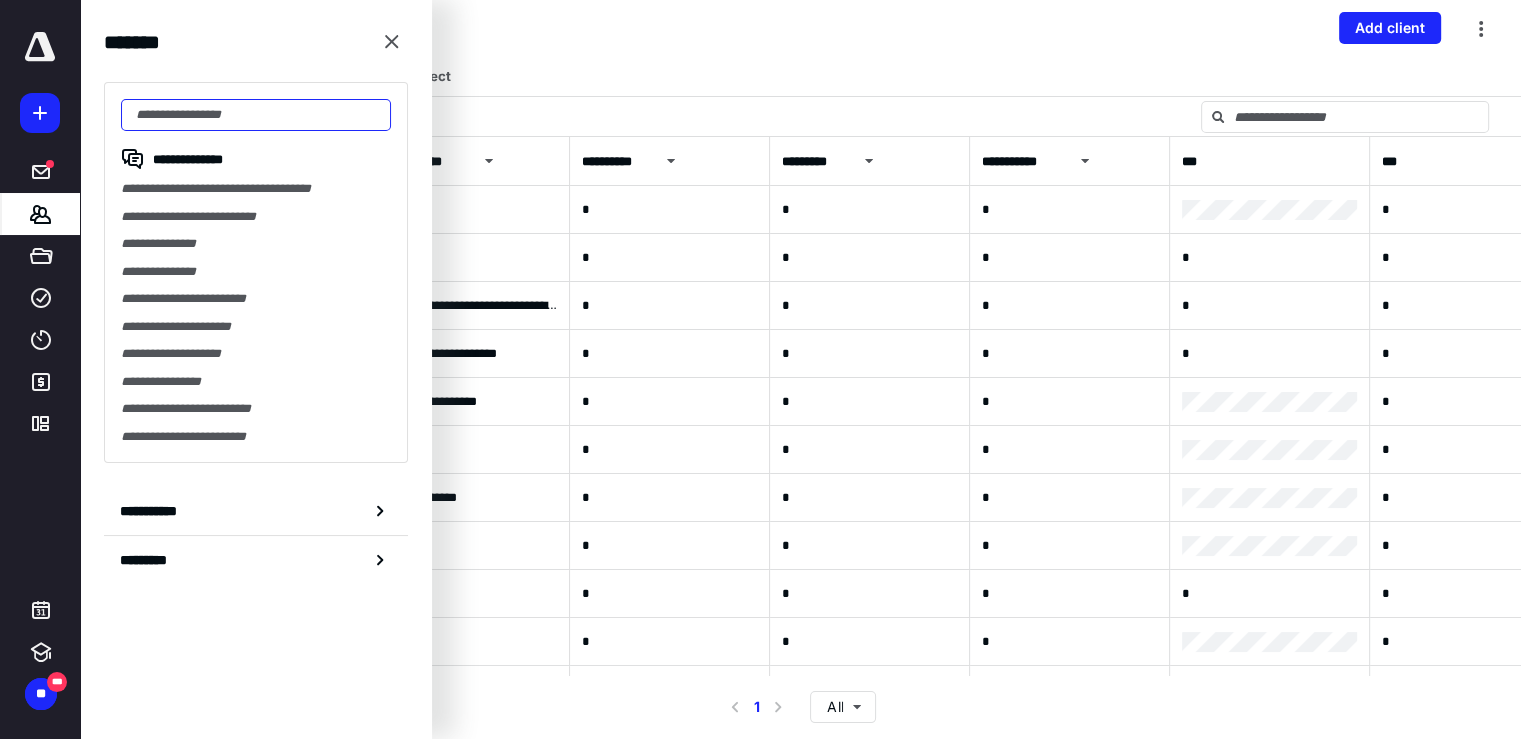 click at bounding box center (256, 115) 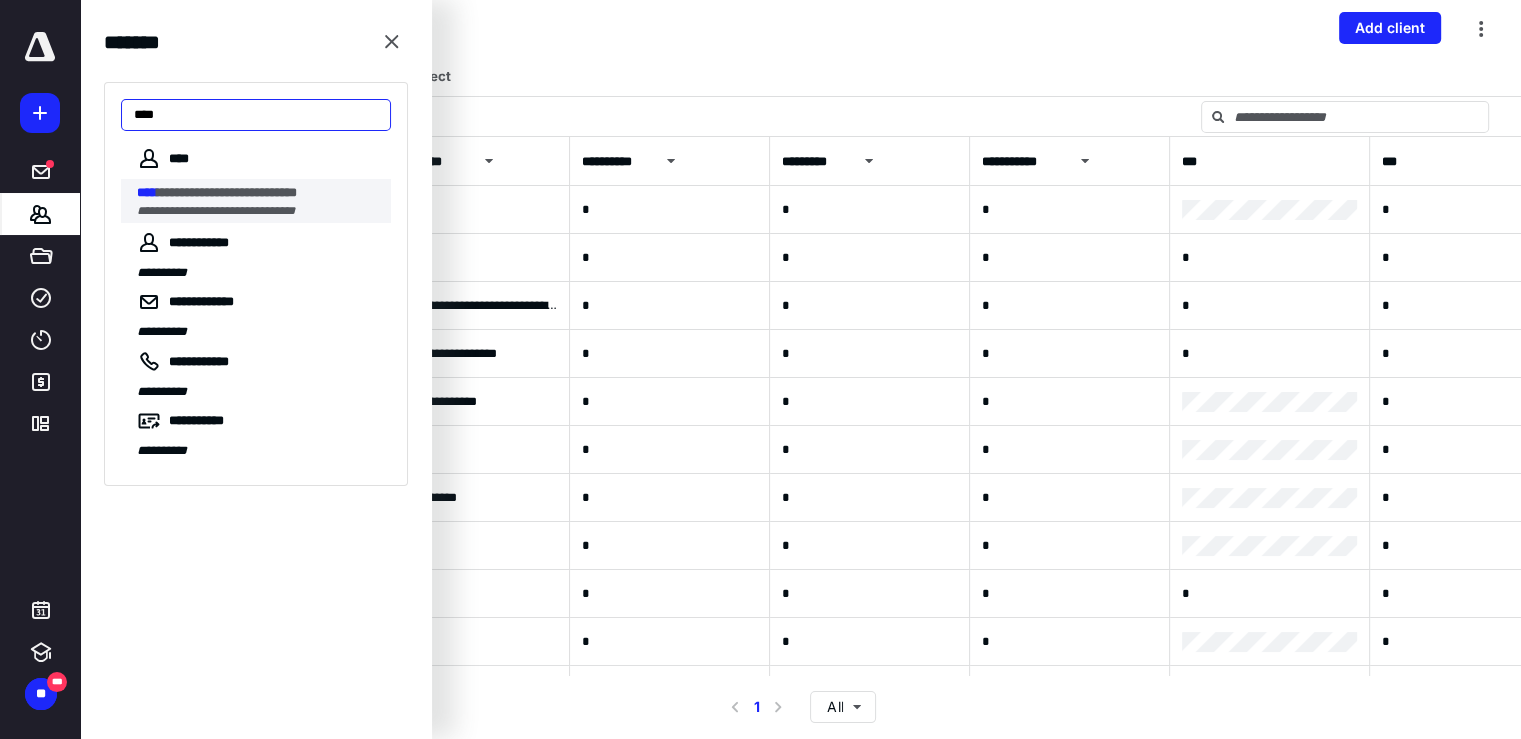 type on "****" 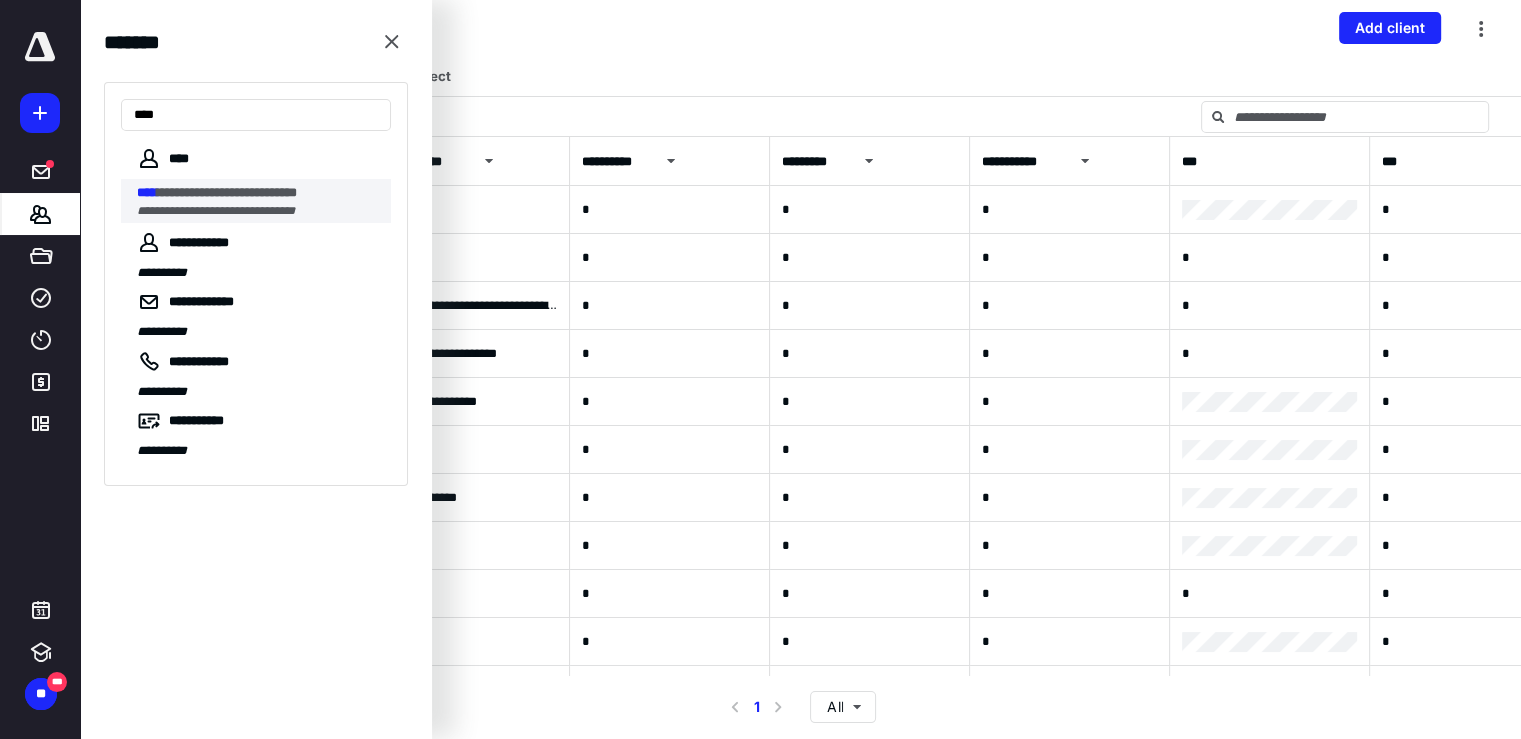 click on "**********" at bounding box center [227, 192] 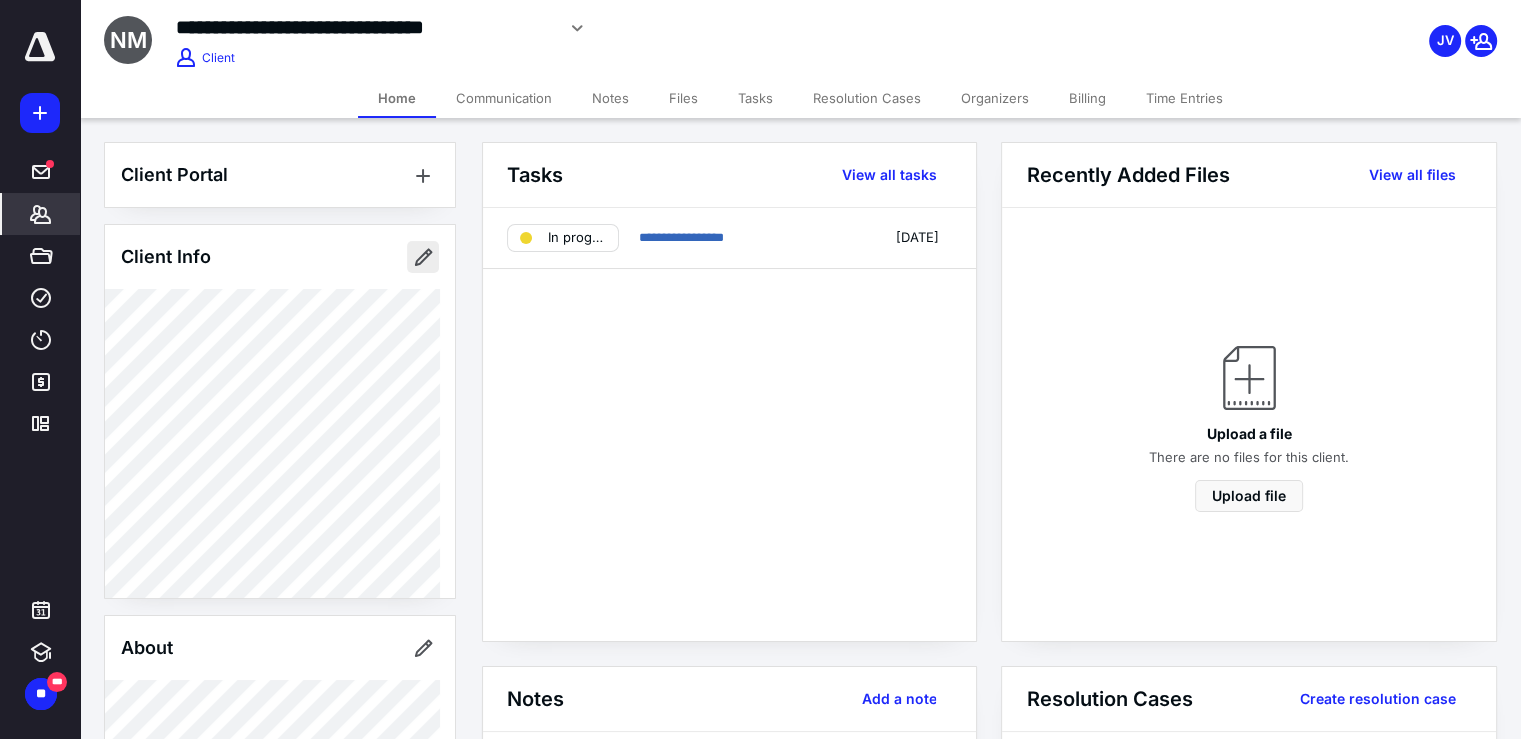 click at bounding box center [423, 257] 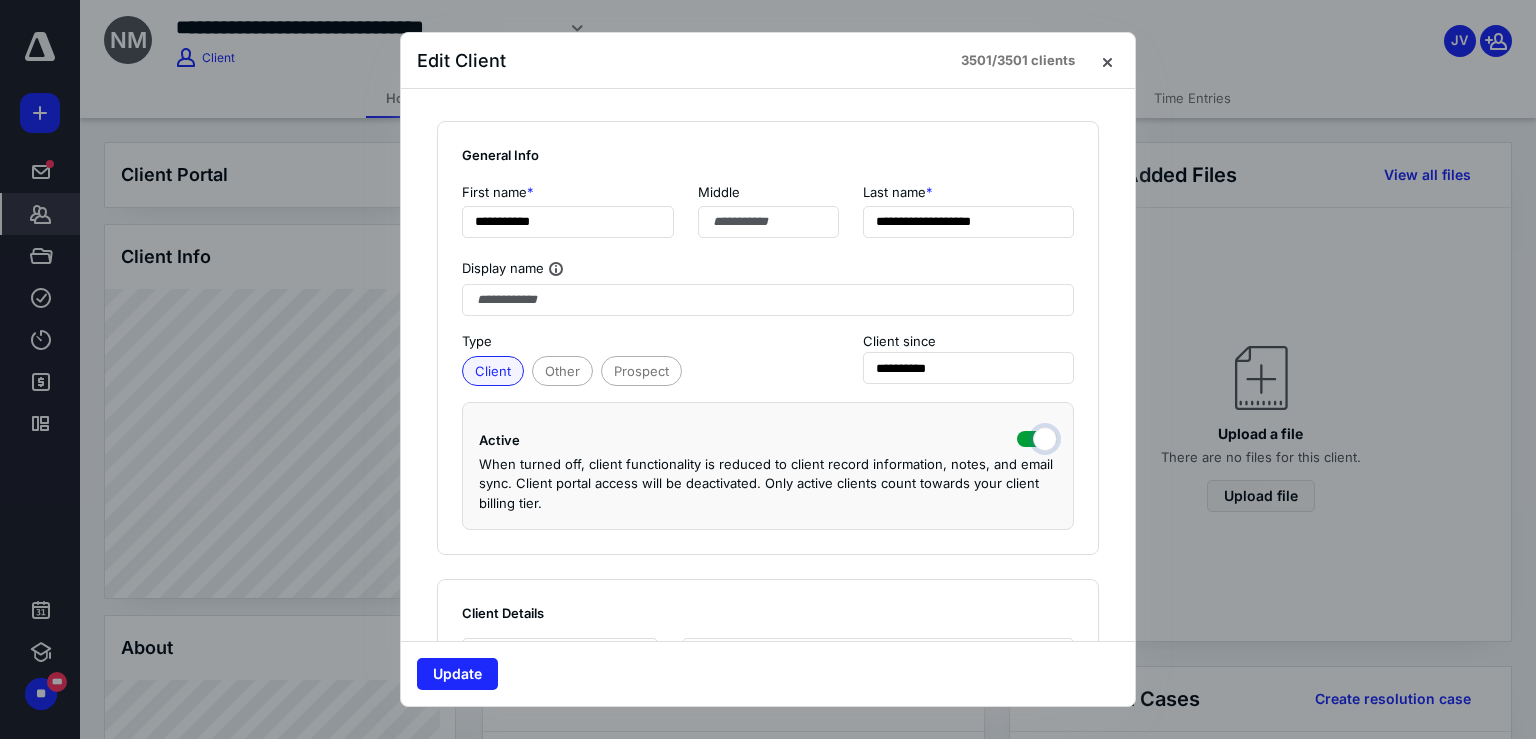 click at bounding box center (1037, 437) 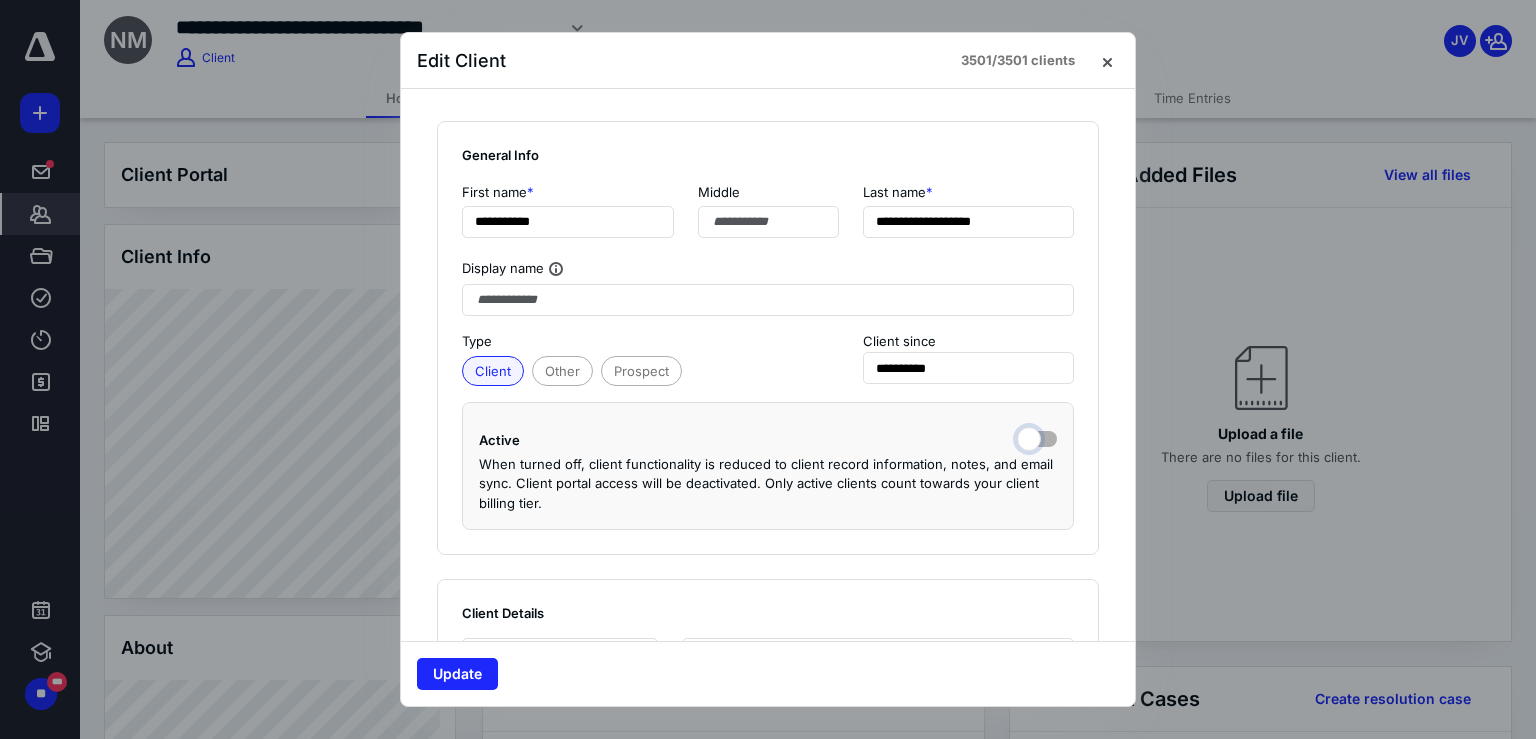 checkbox on "false" 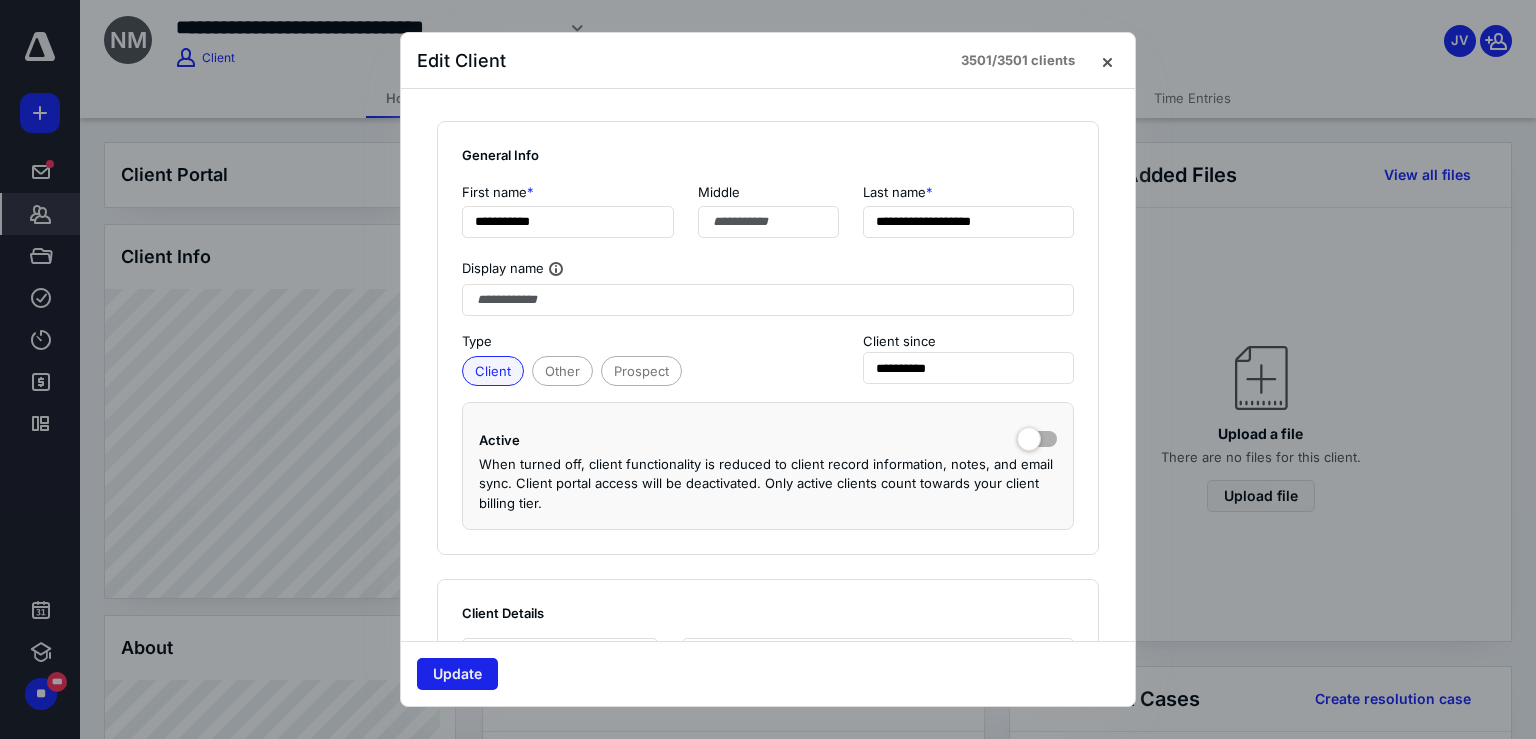 click on "Update" at bounding box center (457, 674) 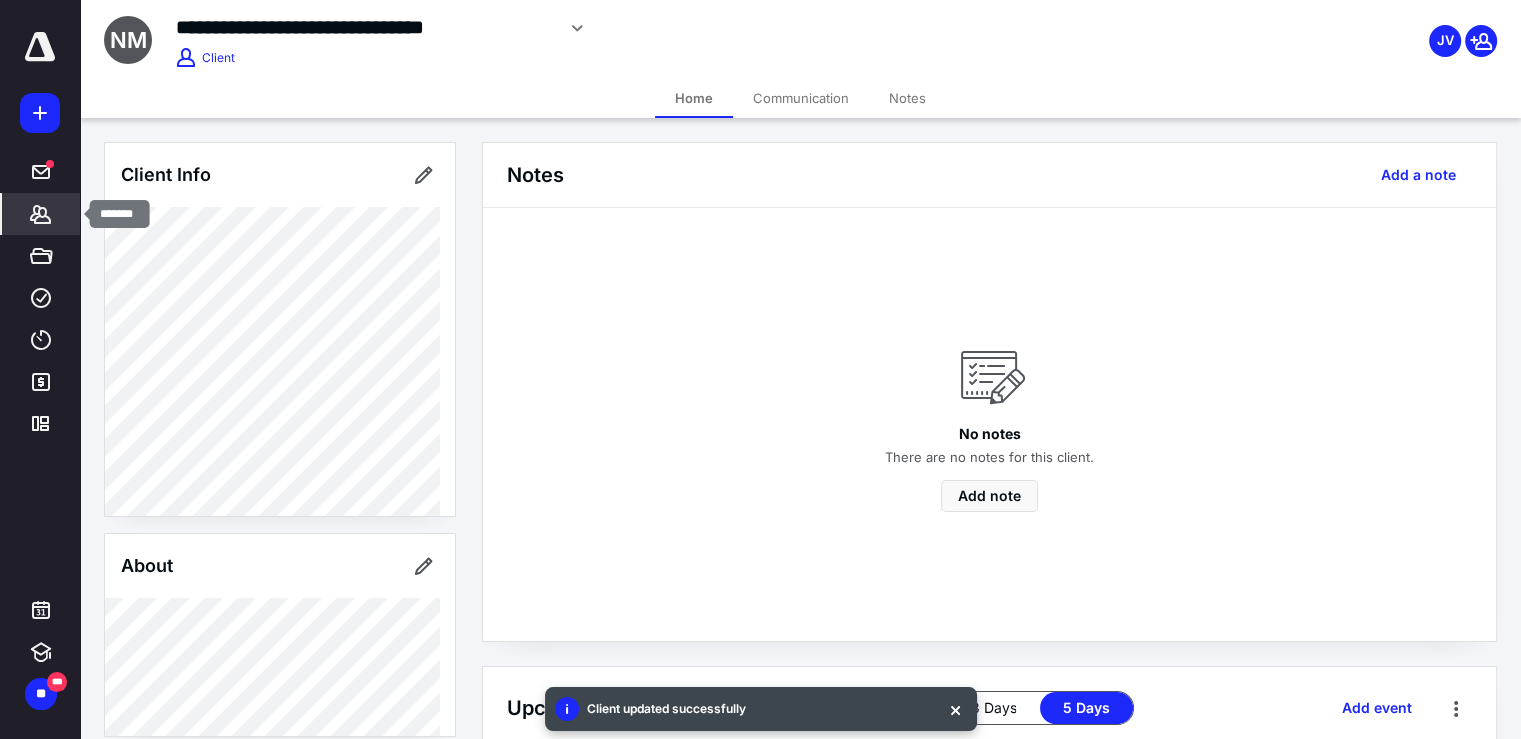 click 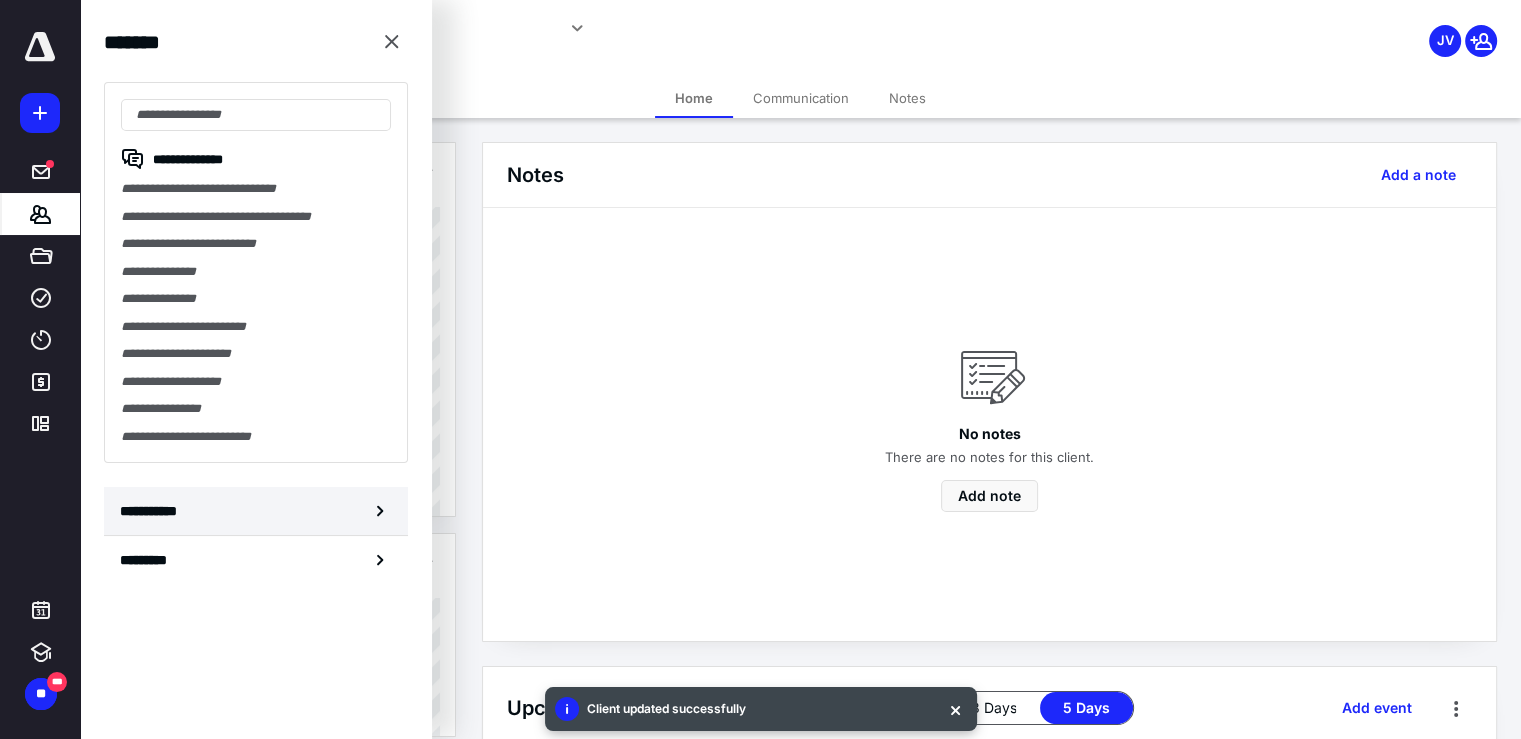 click on "**********" at bounding box center [256, 511] 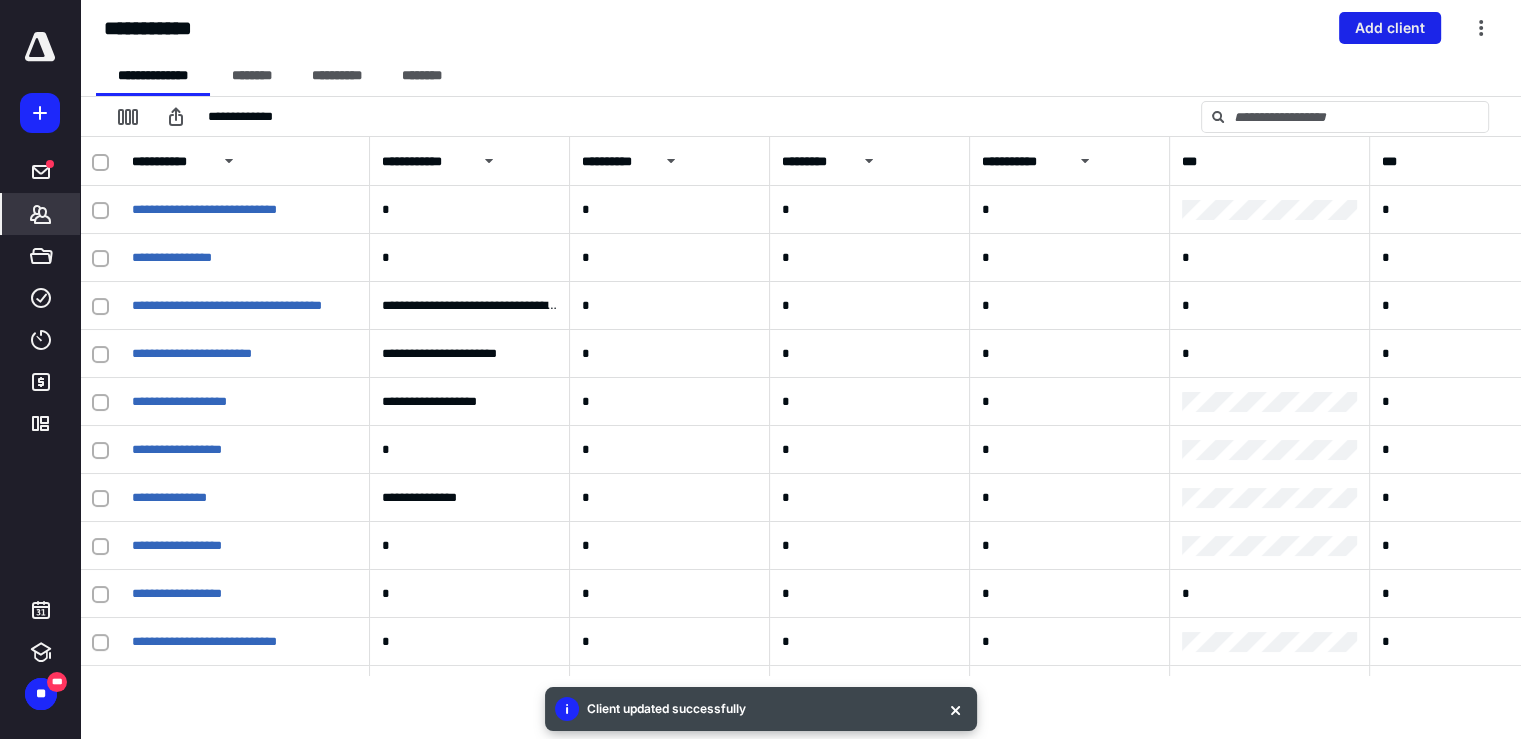 click on "Add client" at bounding box center [1390, 28] 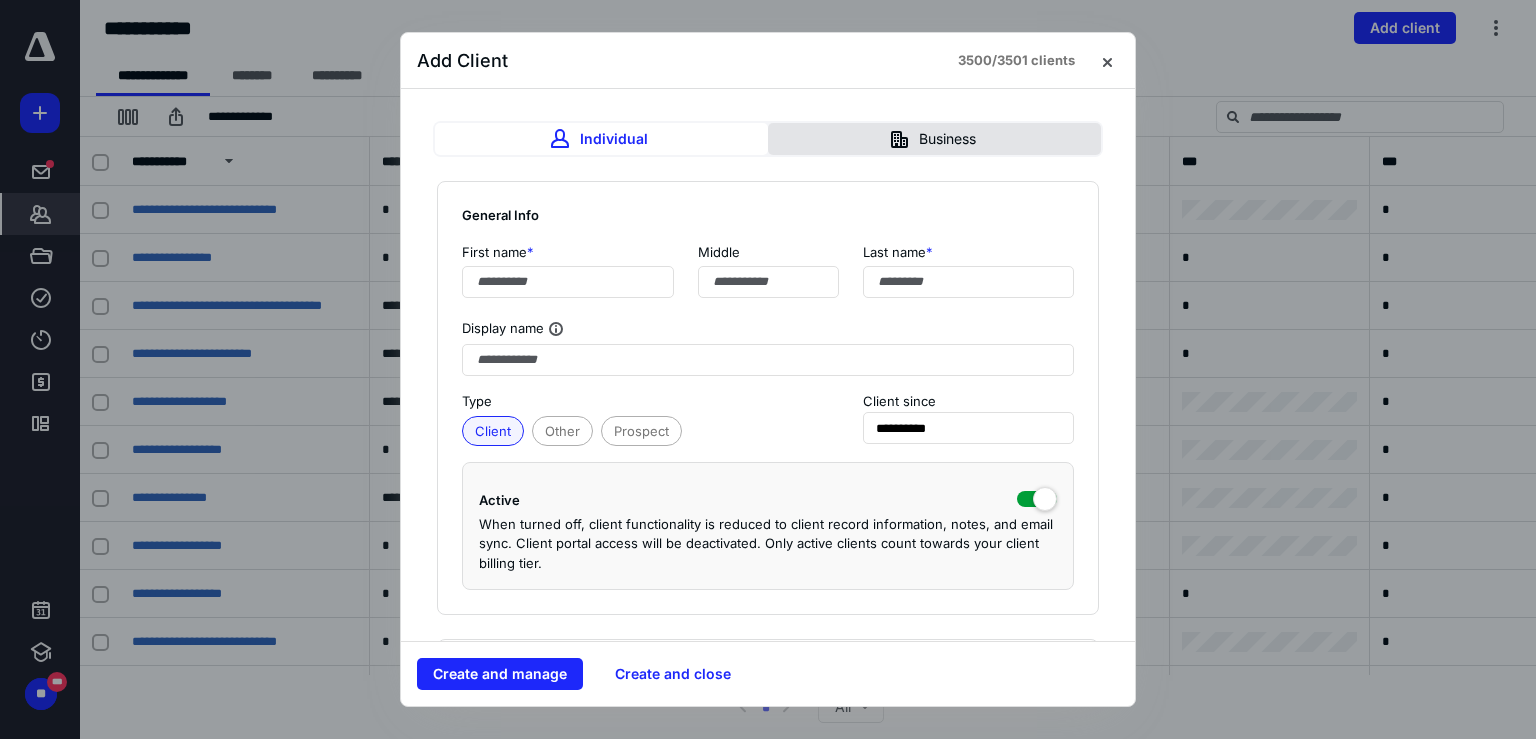 click on "Business" at bounding box center [934, 139] 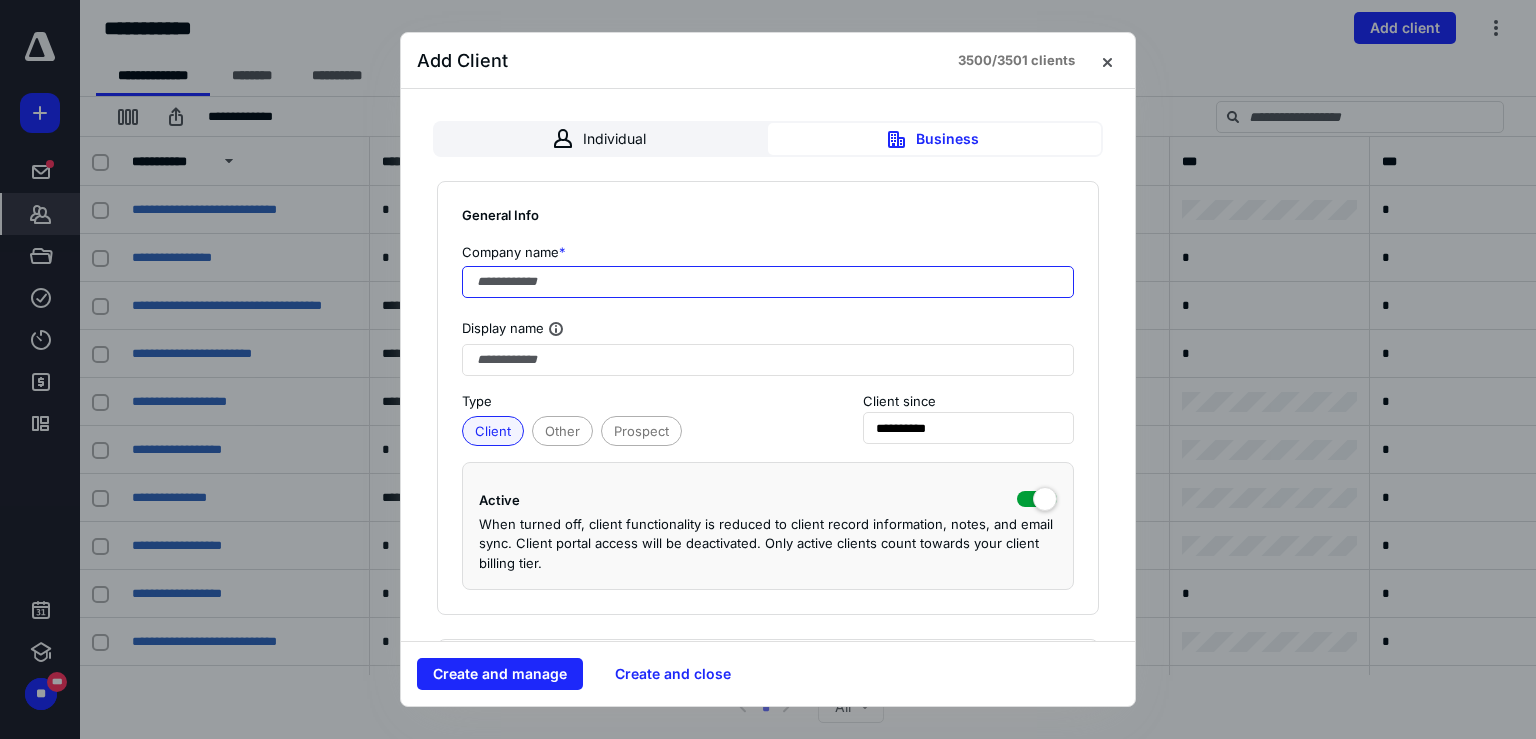 click at bounding box center [768, 282] 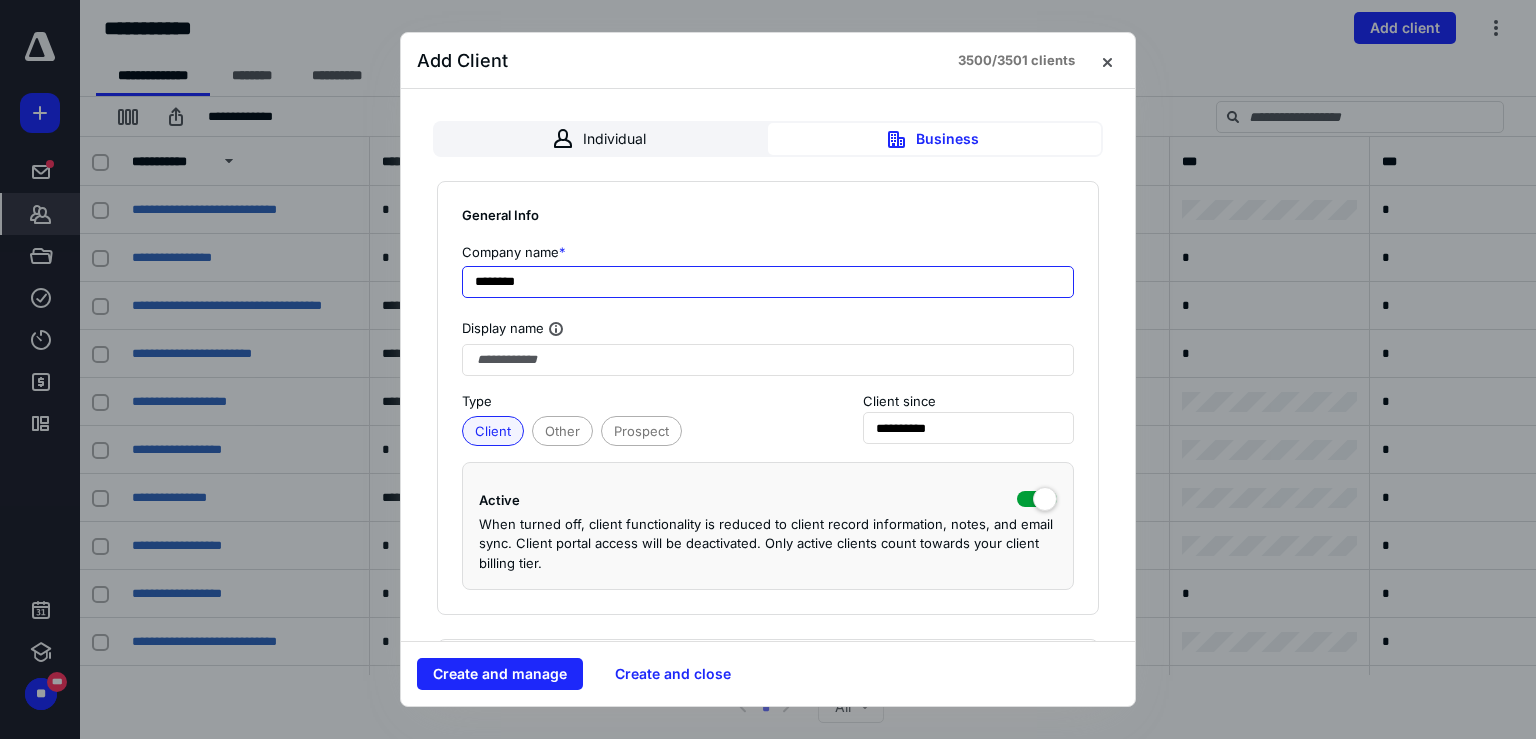 click on "*******" at bounding box center (768, 282) 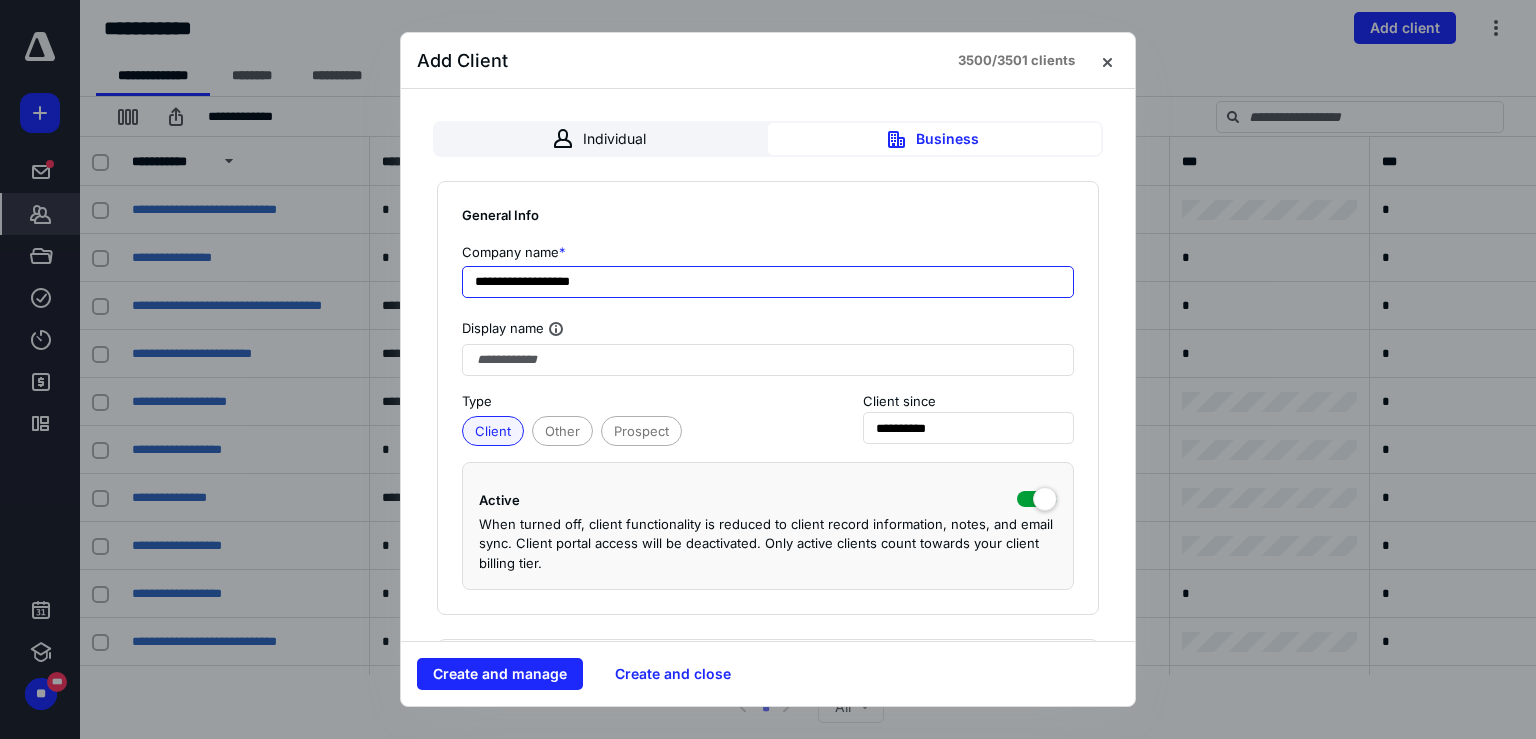 type on "**********" 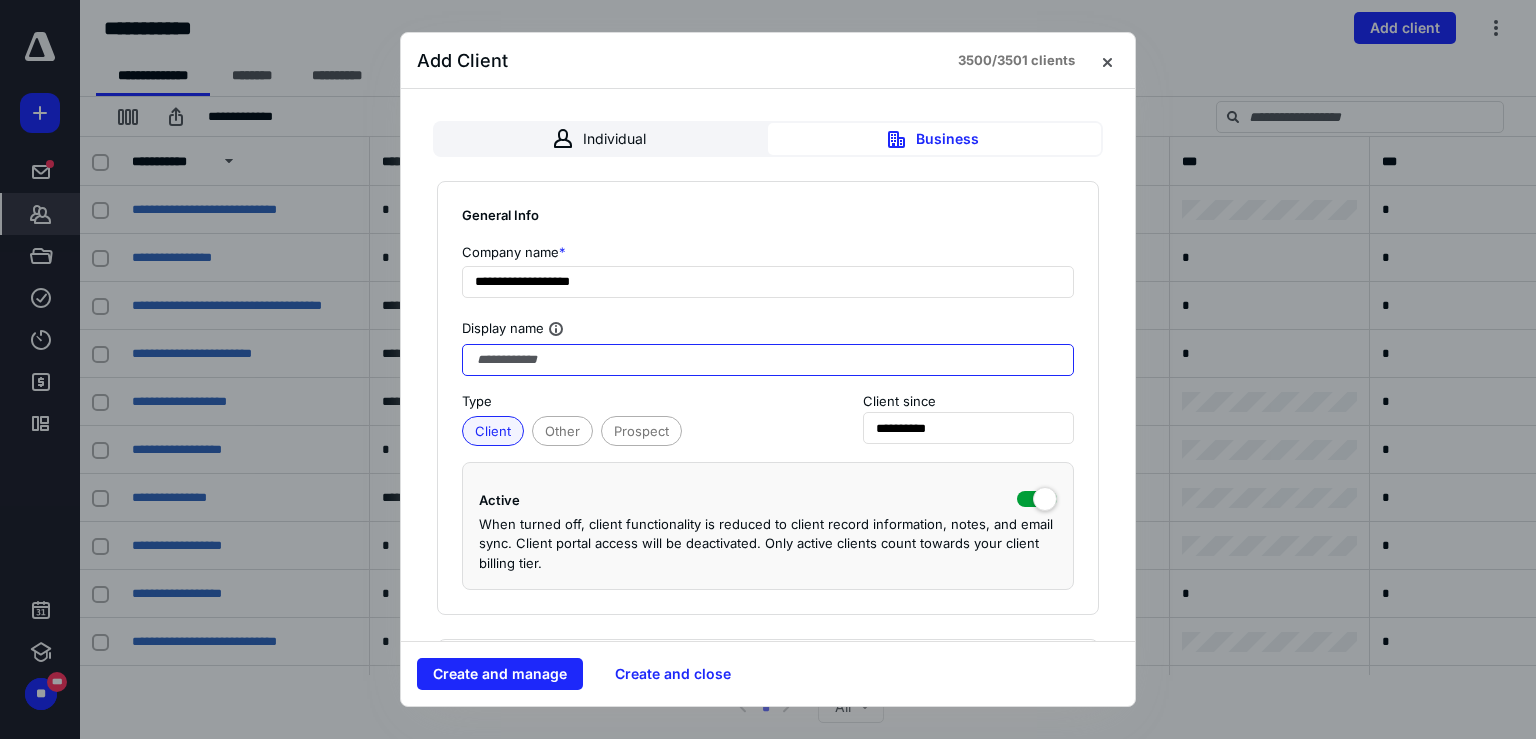 paste on "**********" 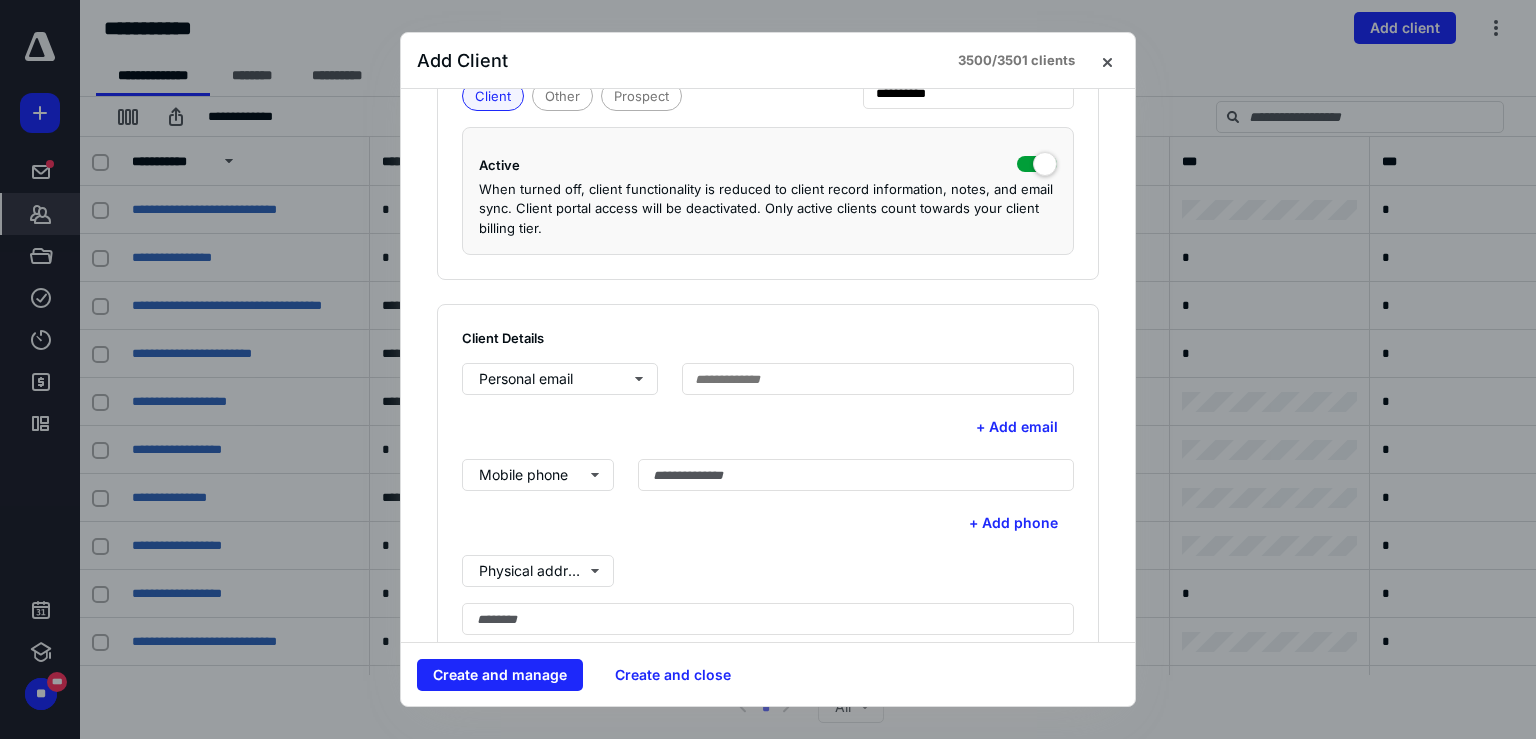 scroll, scrollTop: 400, scrollLeft: 0, axis: vertical 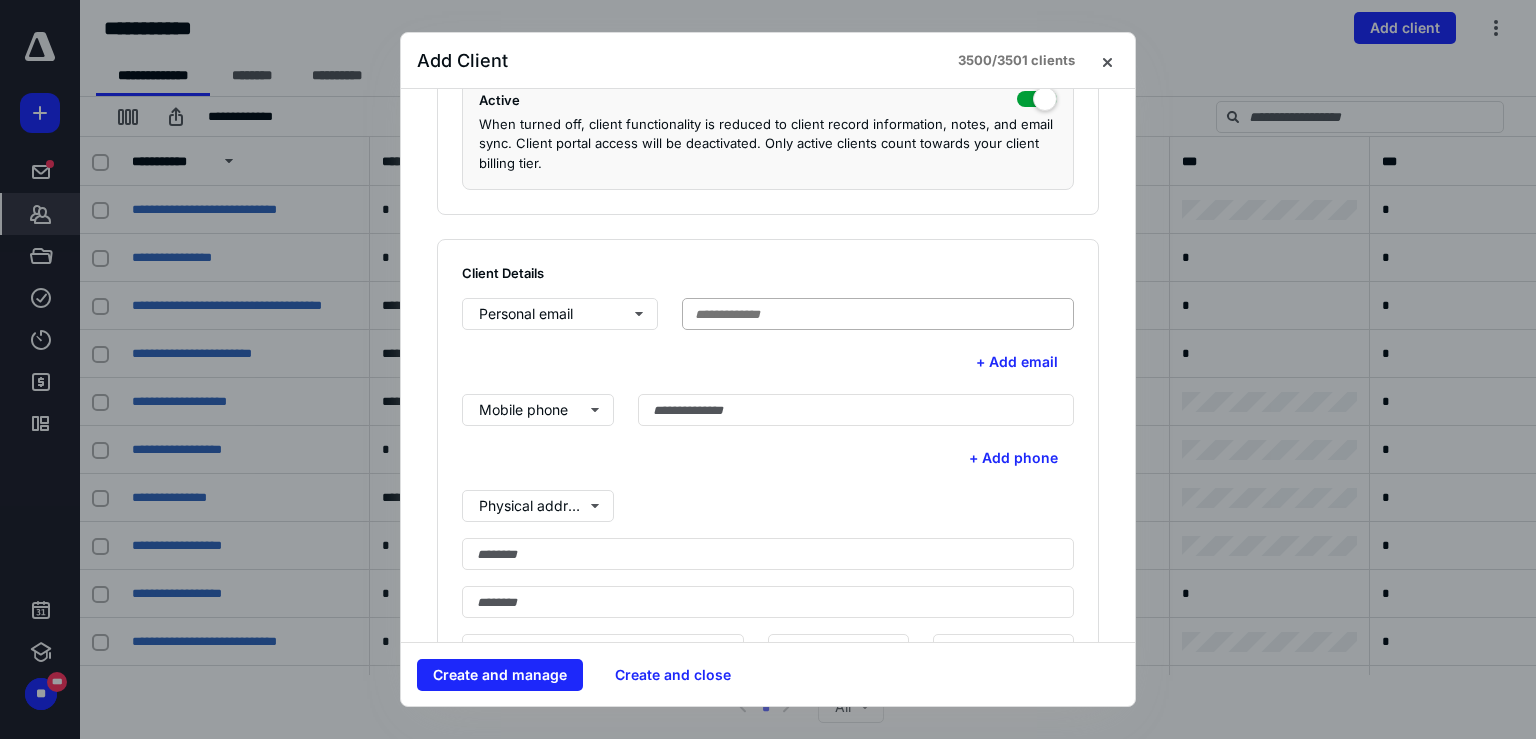 type on "**********" 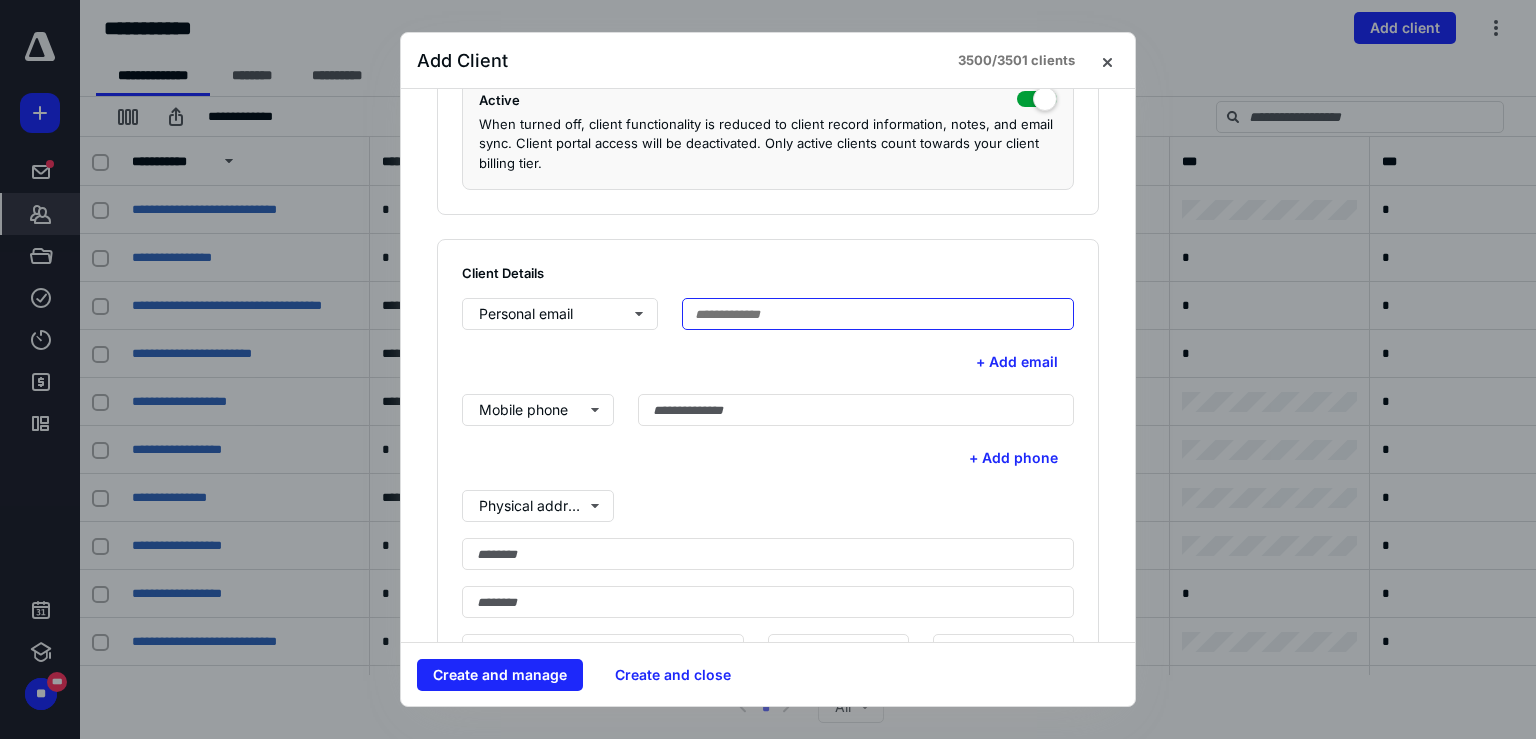 click at bounding box center (878, 314) 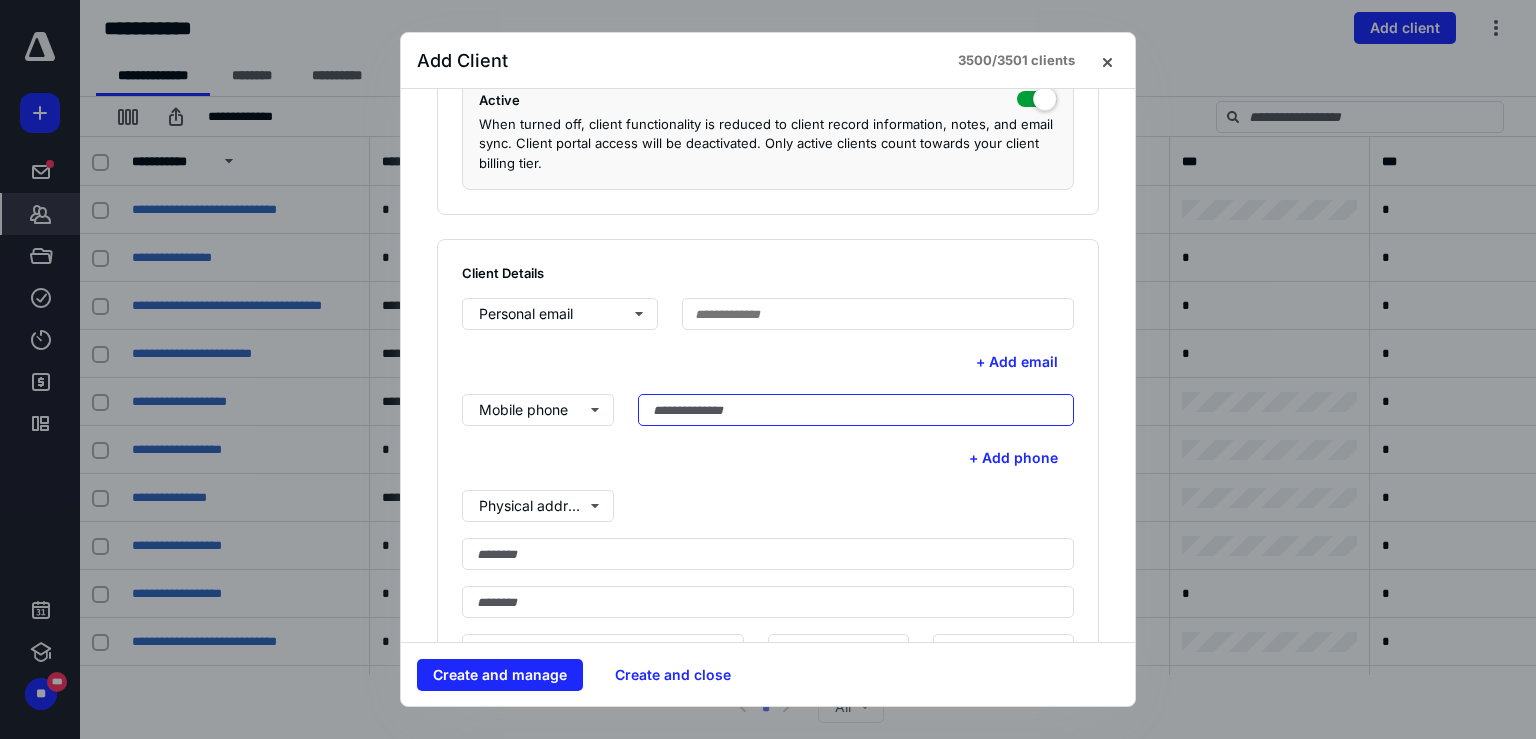 click at bounding box center (856, 410) 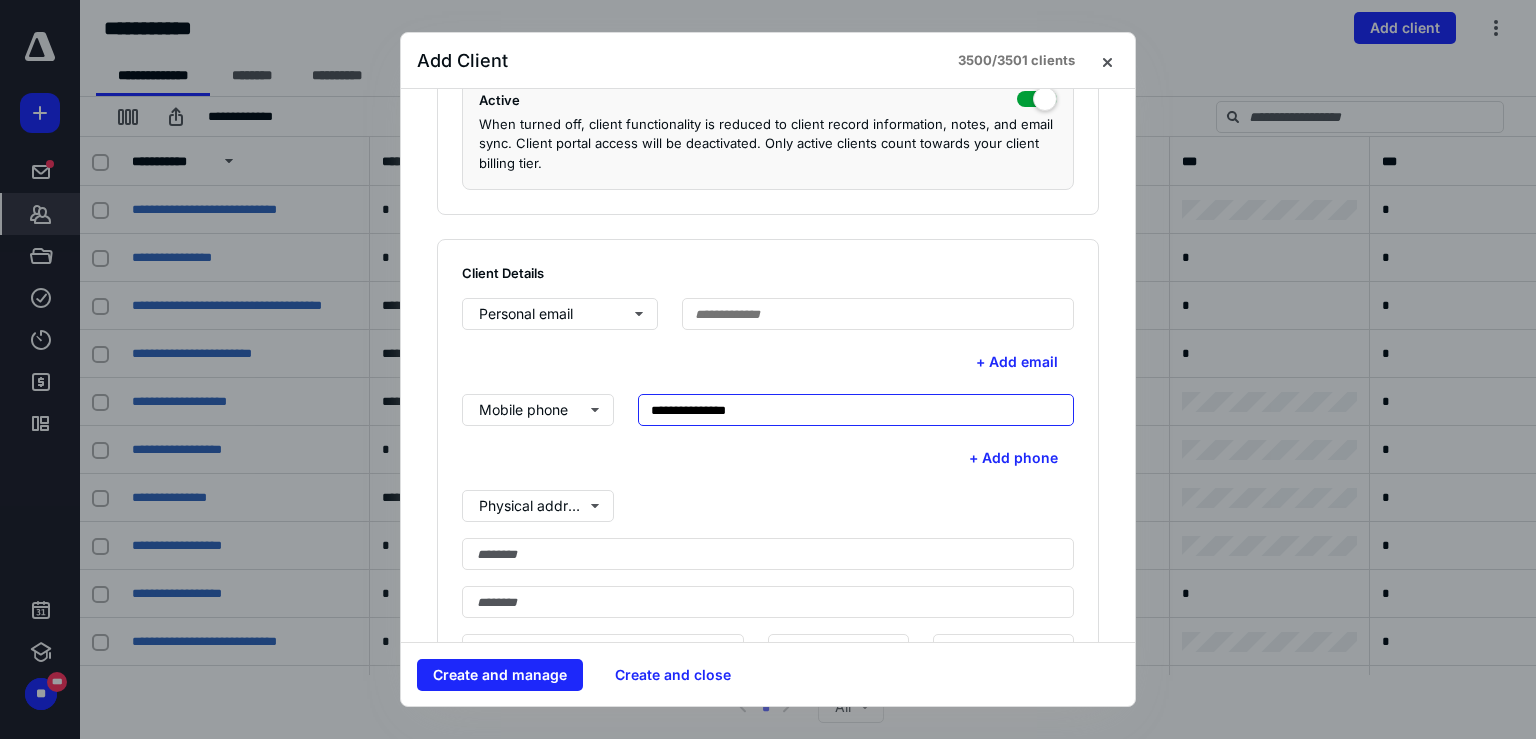 click on "**********" at bounding box center [856, 410] 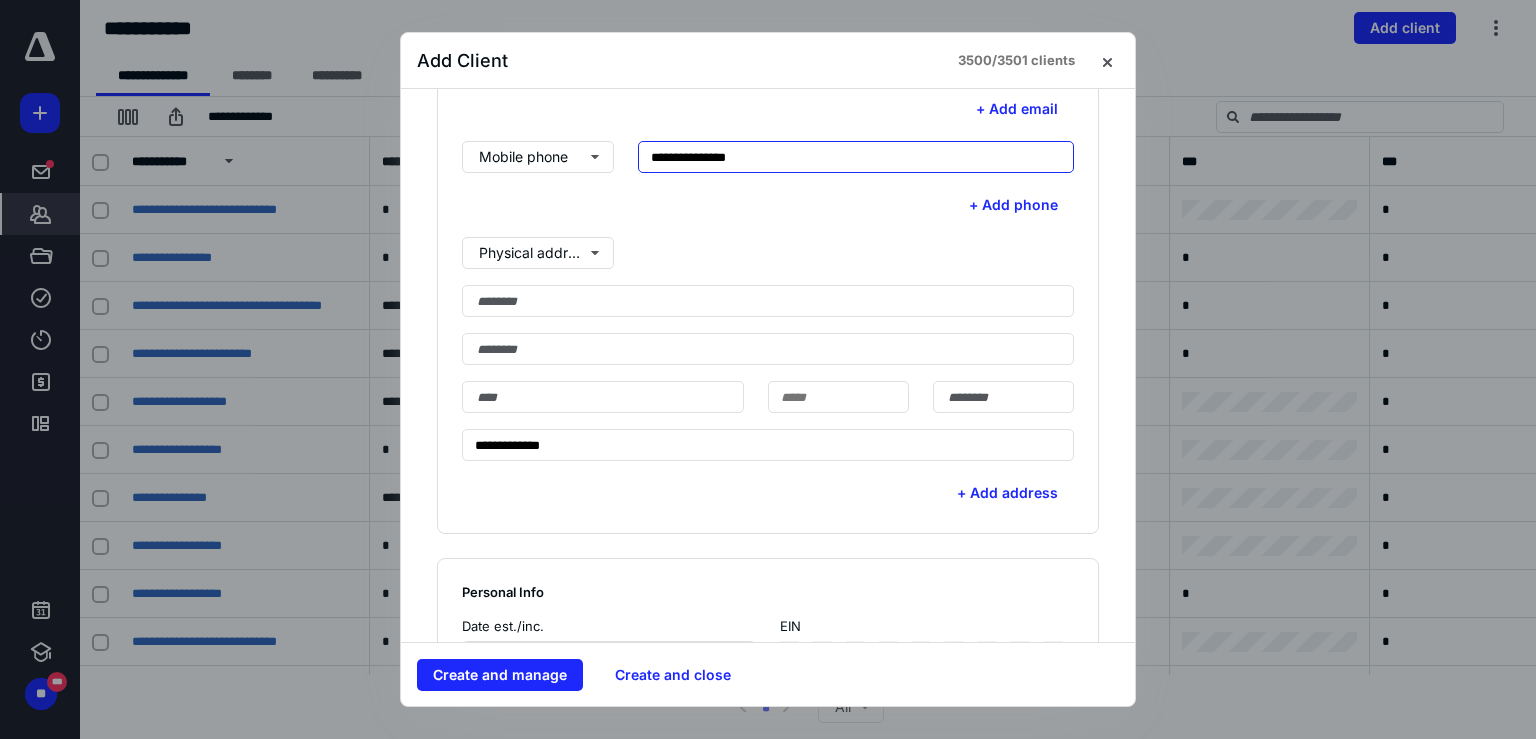 scroll, scrollTop: 700, scrollLeft: 0, axis: vertical 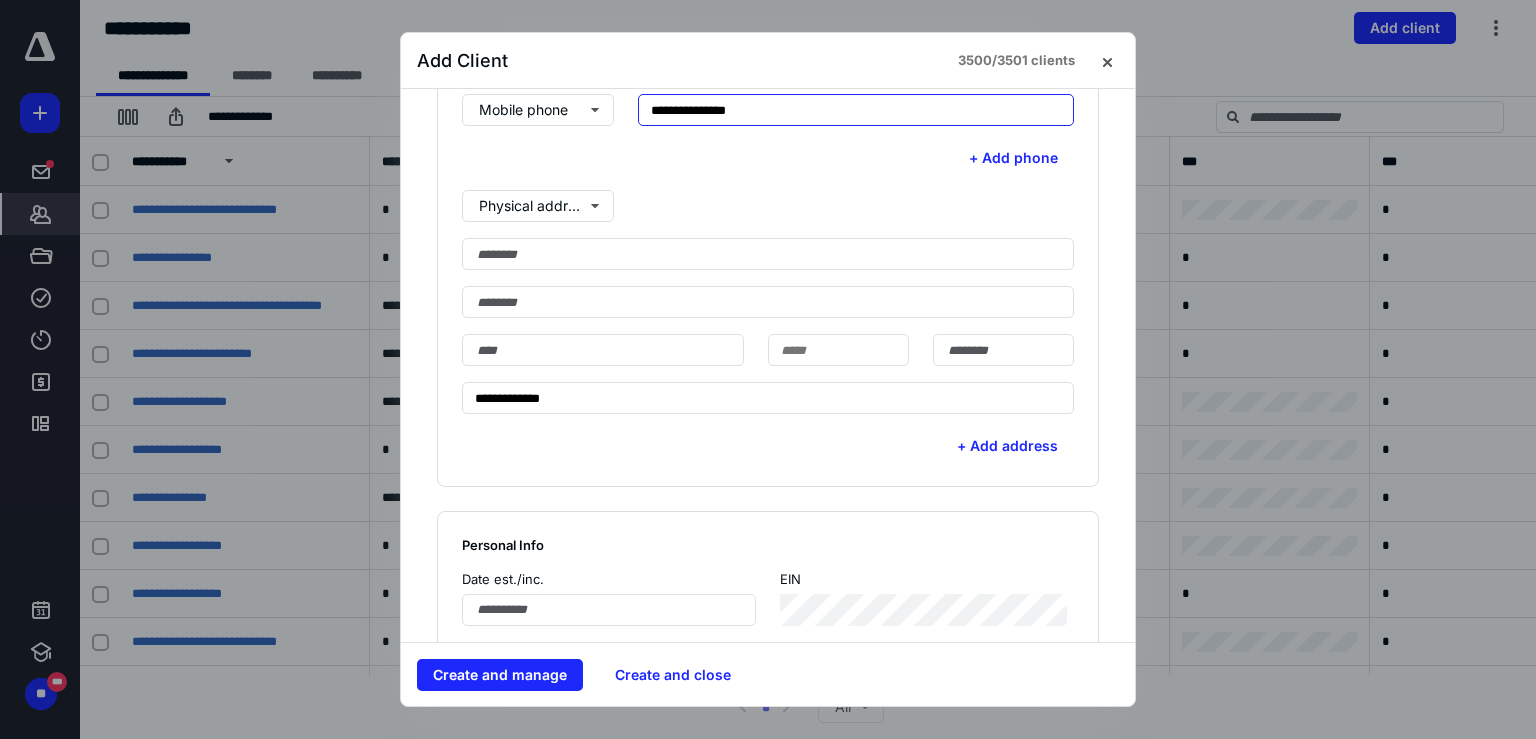 type on "**********" 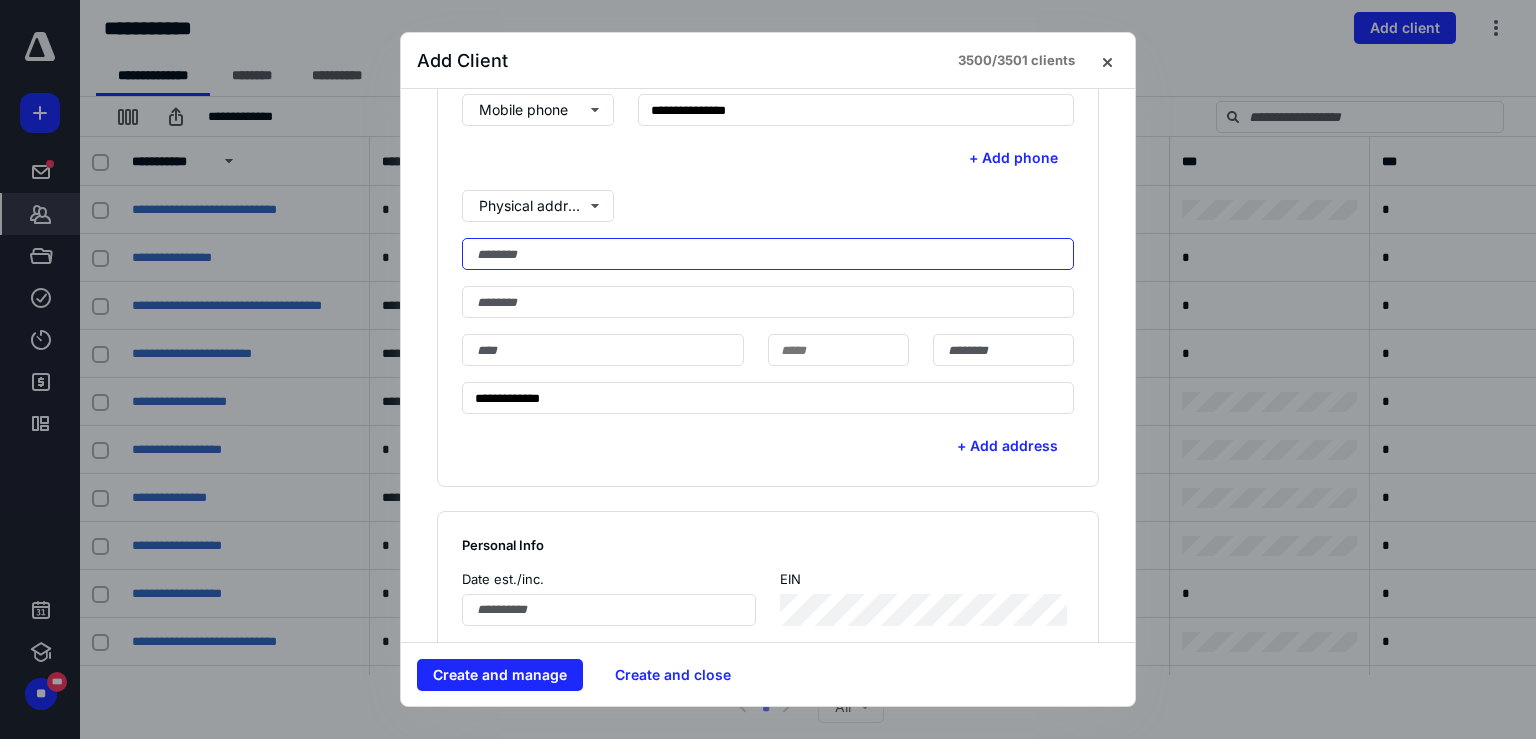 click at bounding box center [768, 254] 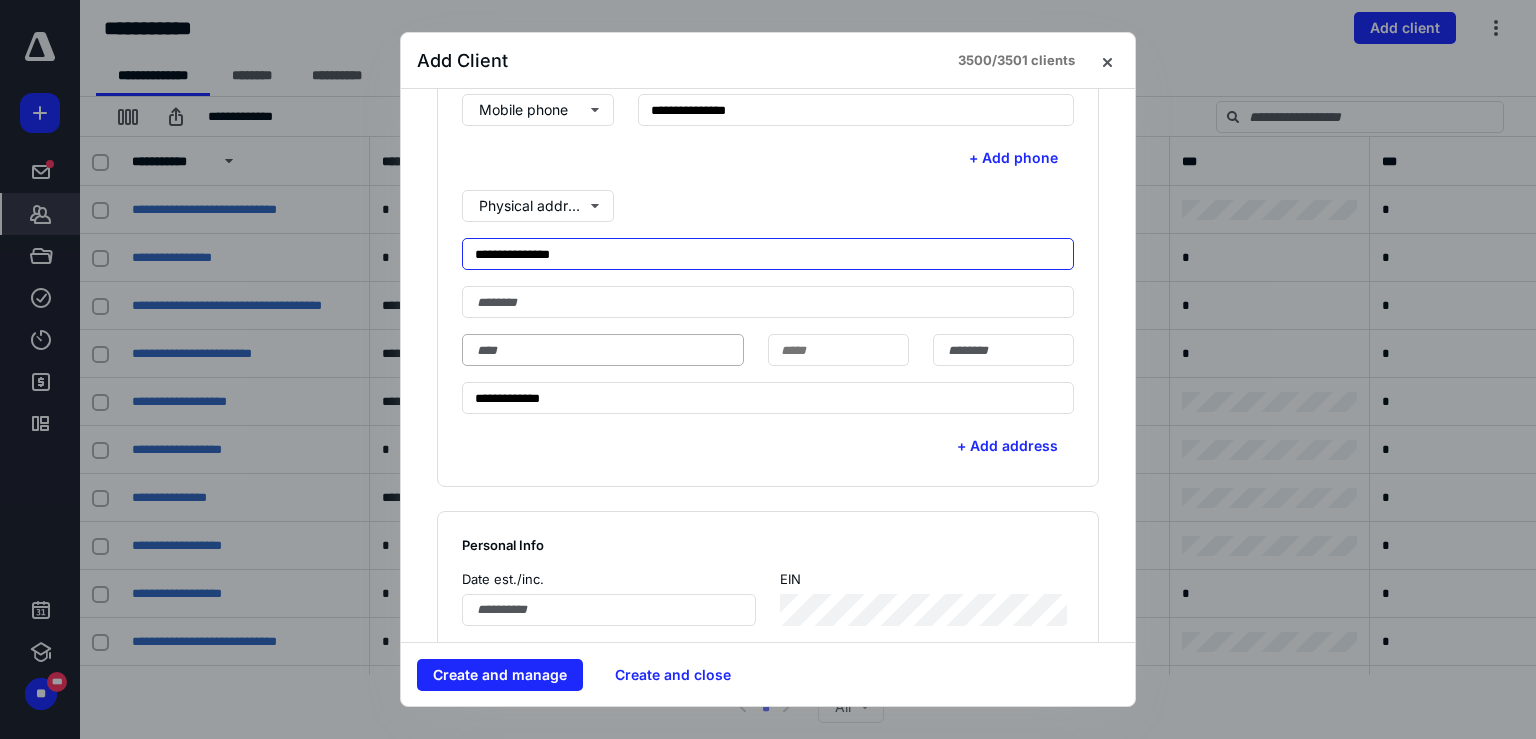 type on "**********" 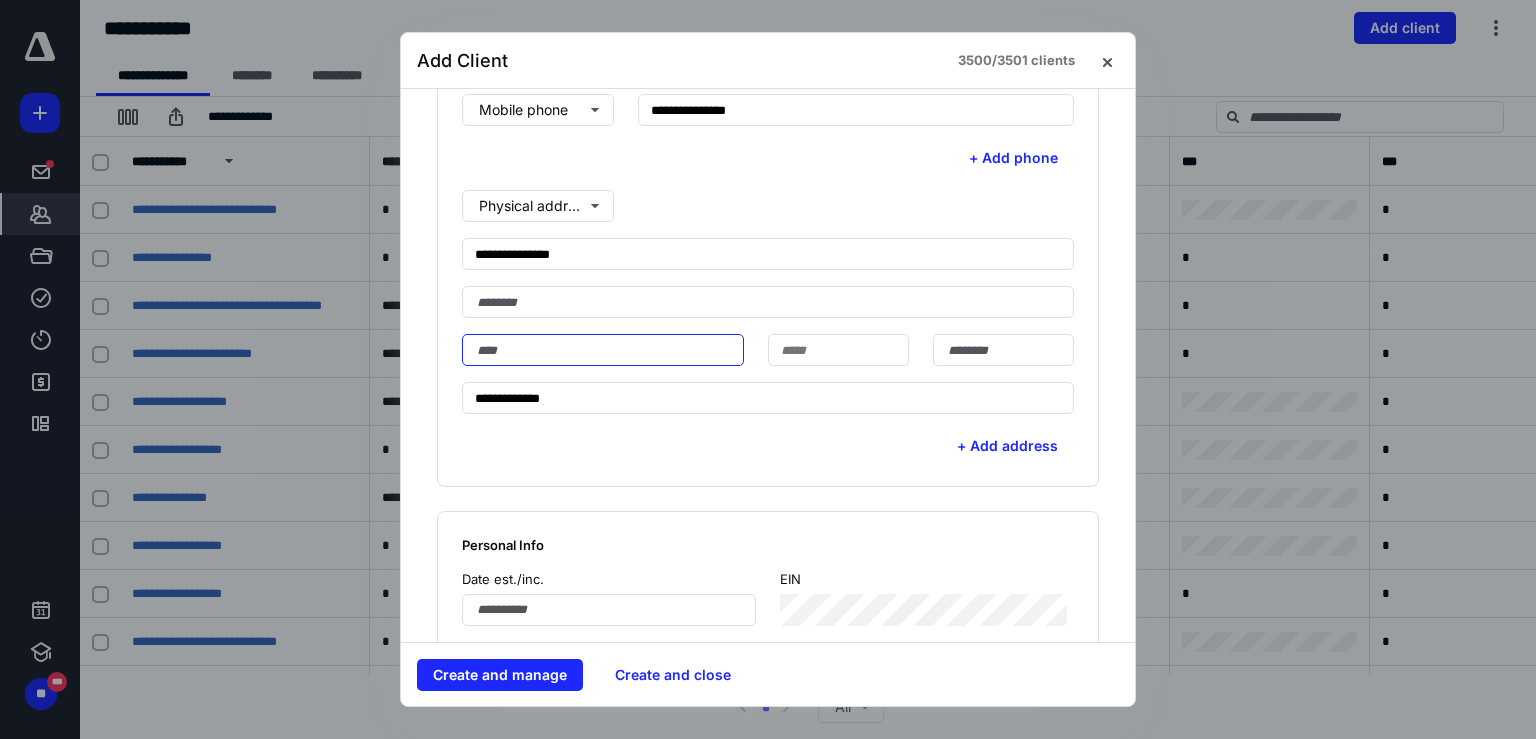 click at bounding box center (603, 350) 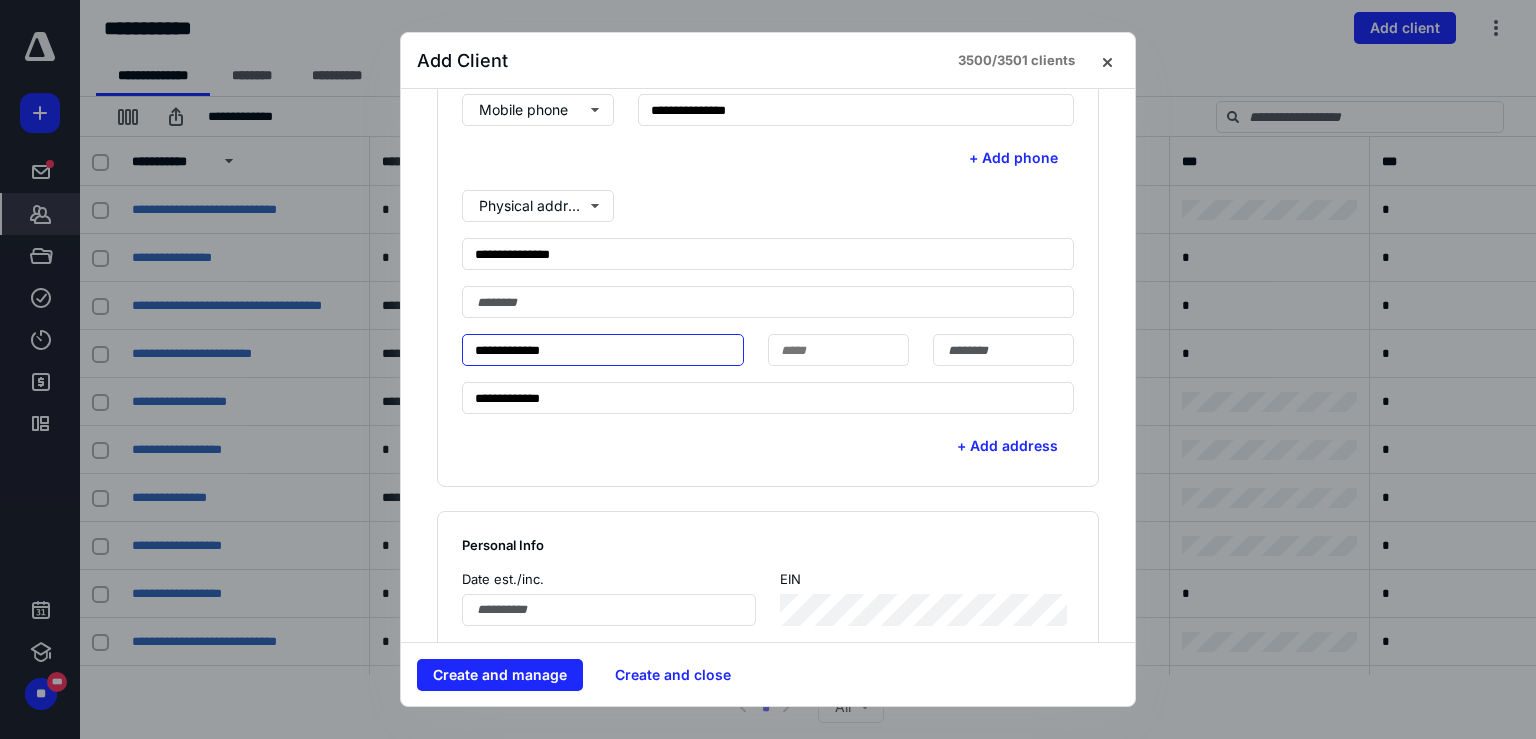 type on "**********" 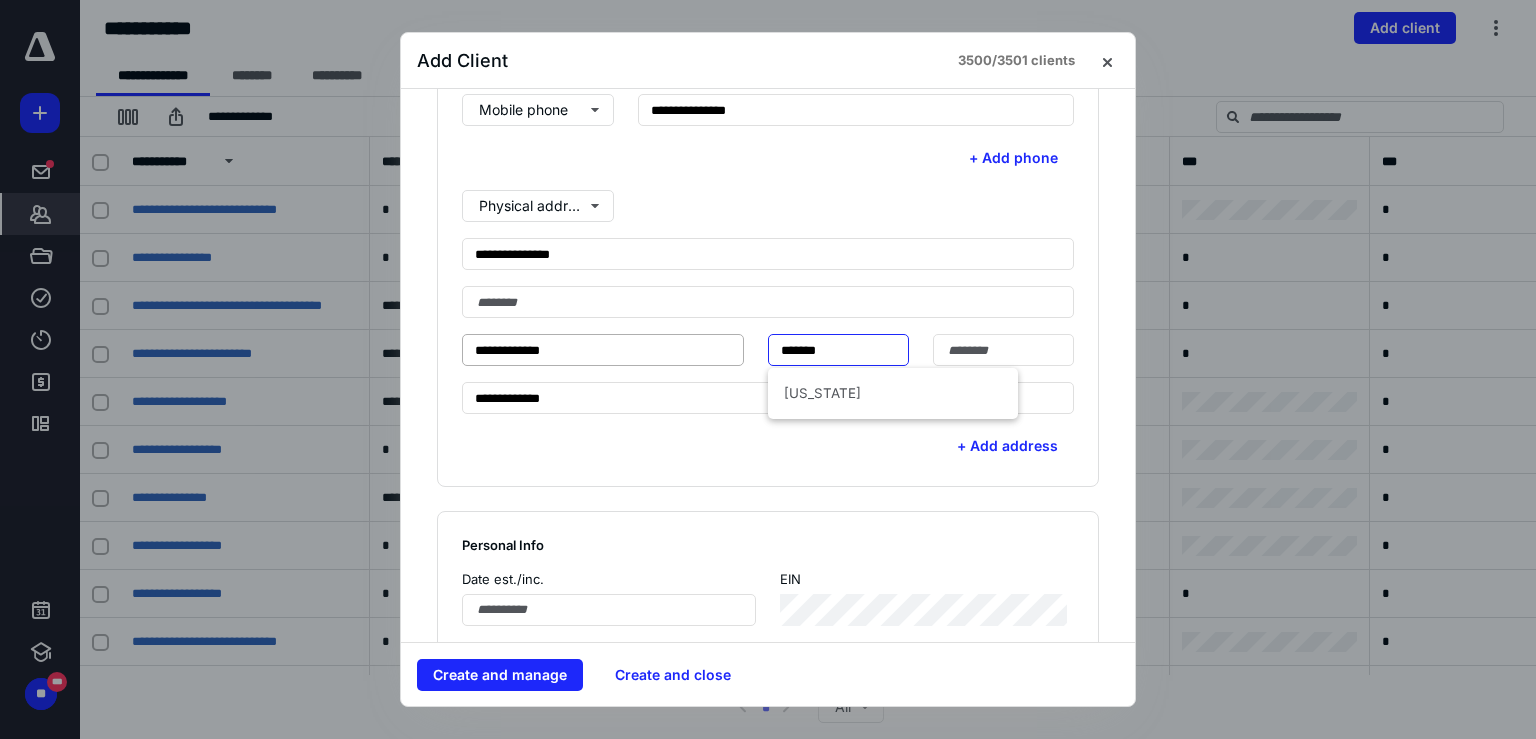 type on "*******" 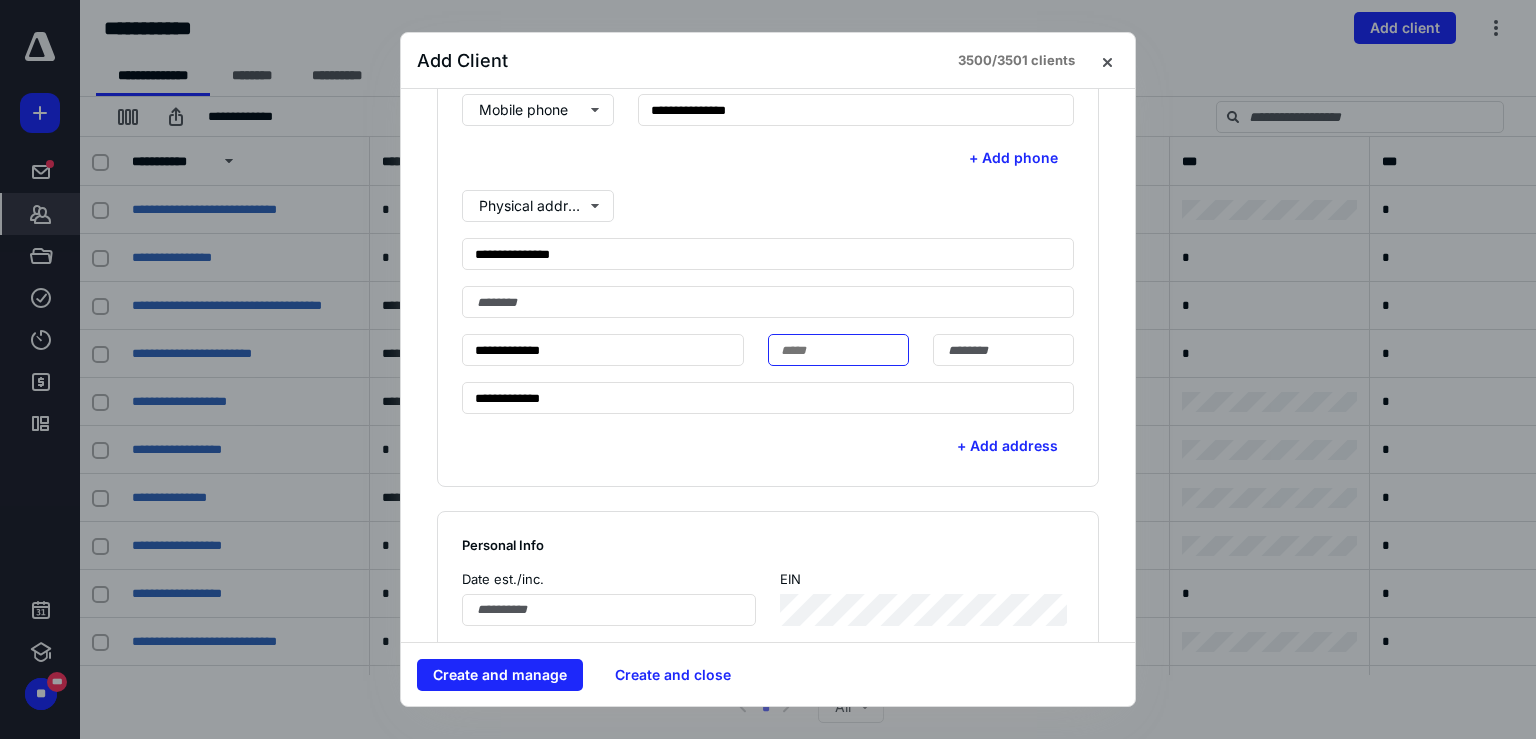 click at bounding box center (838, 350) 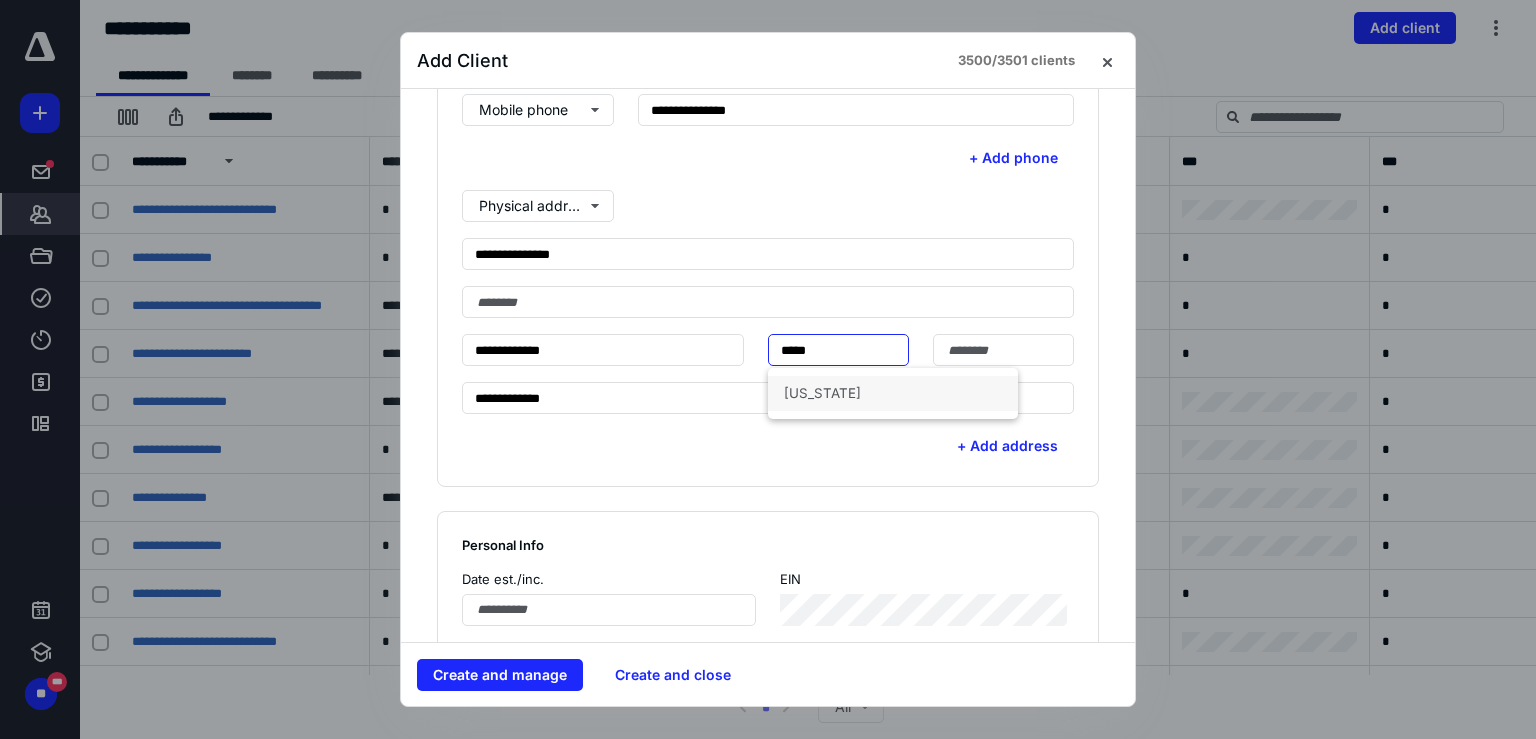 click on "[US_STATE]" at bounding box center (893, 393) 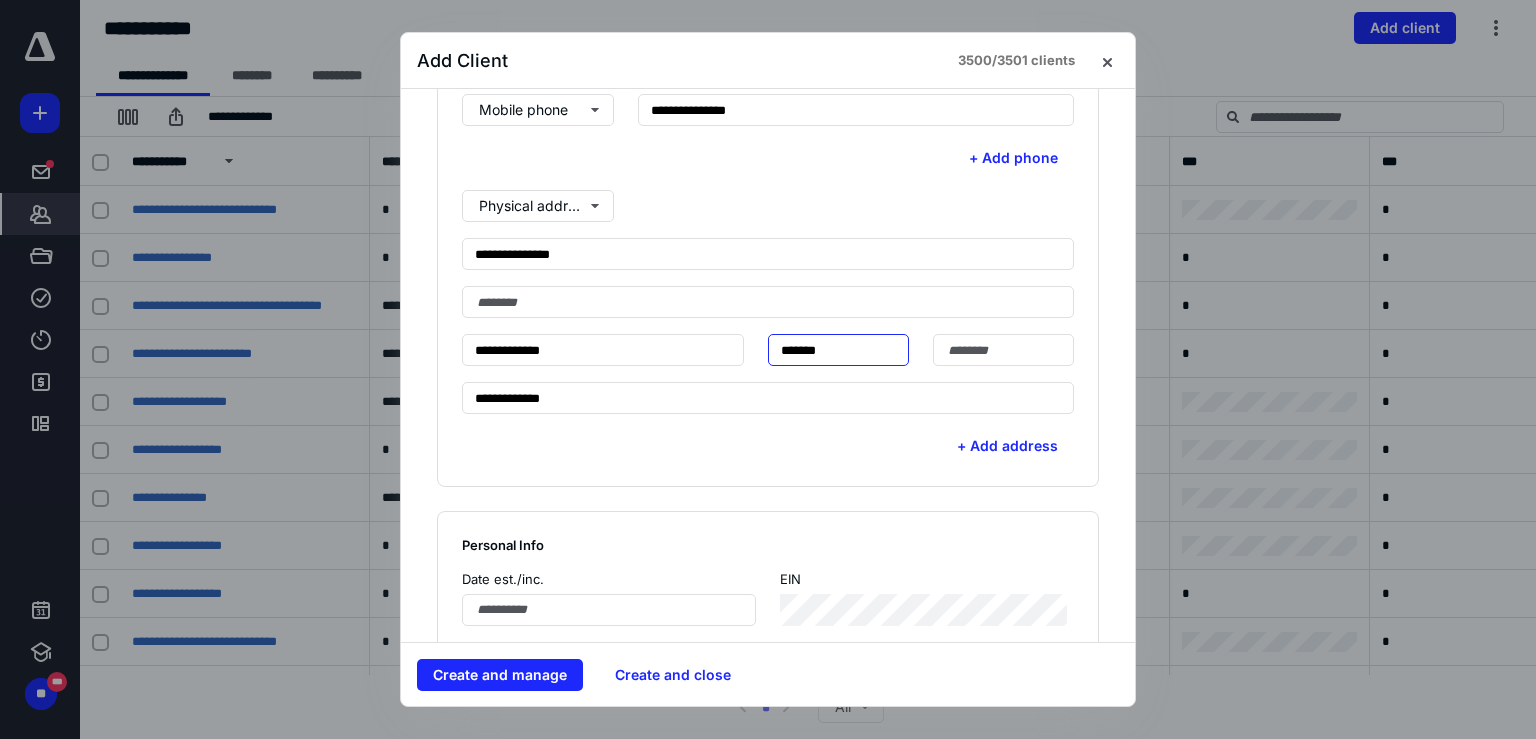 type on "*******" 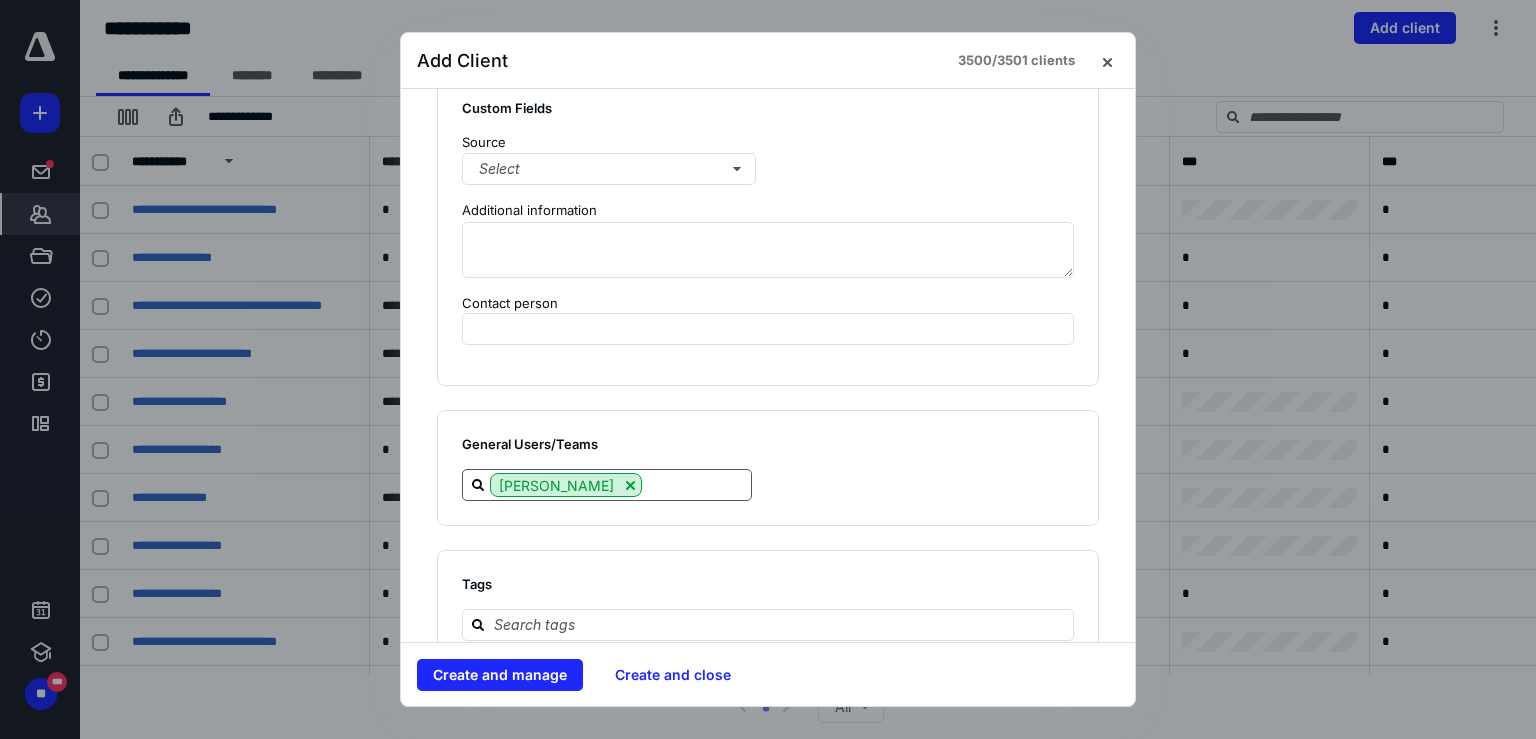 scroll, scrollTop: 1511, scrollLeft: 0, axis: vertical 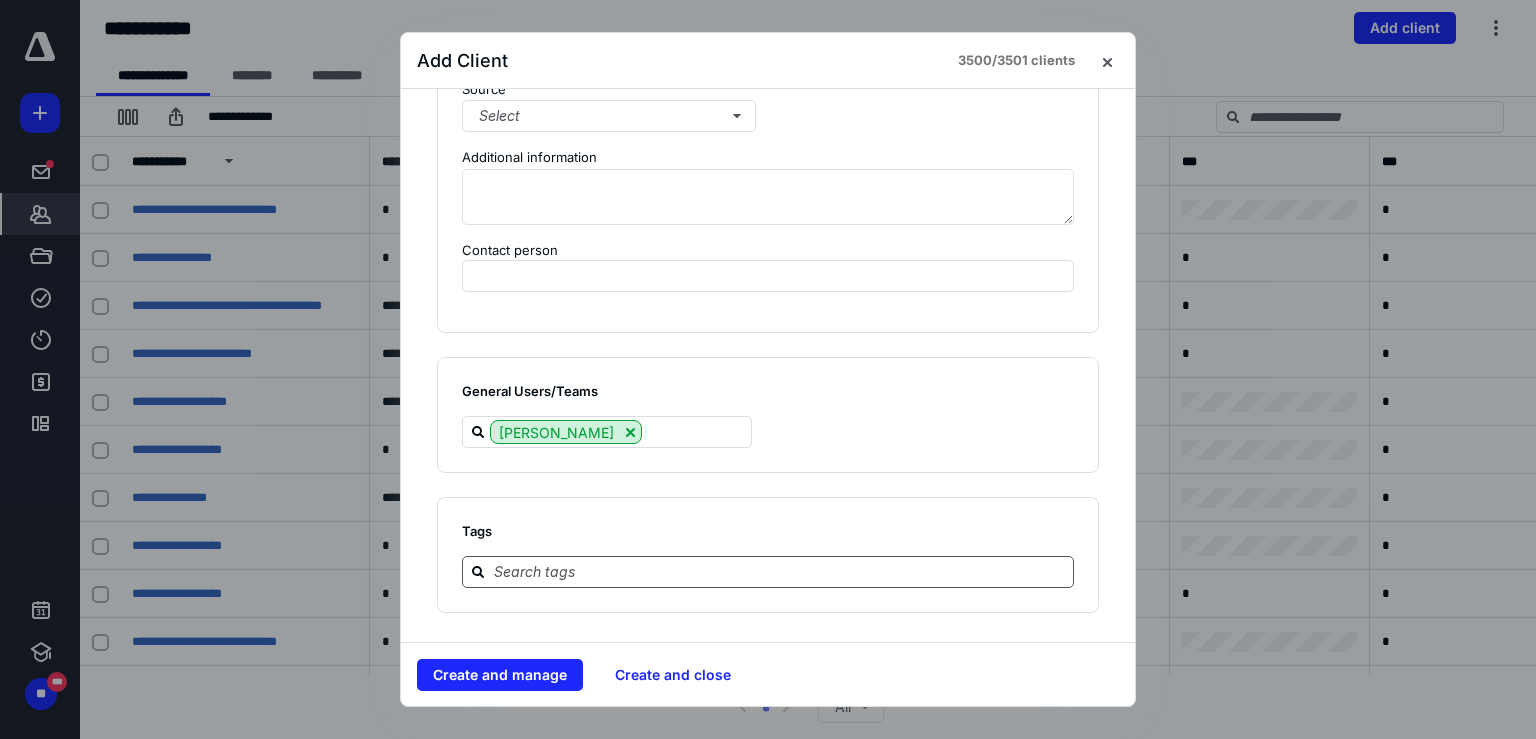 type on "*****" 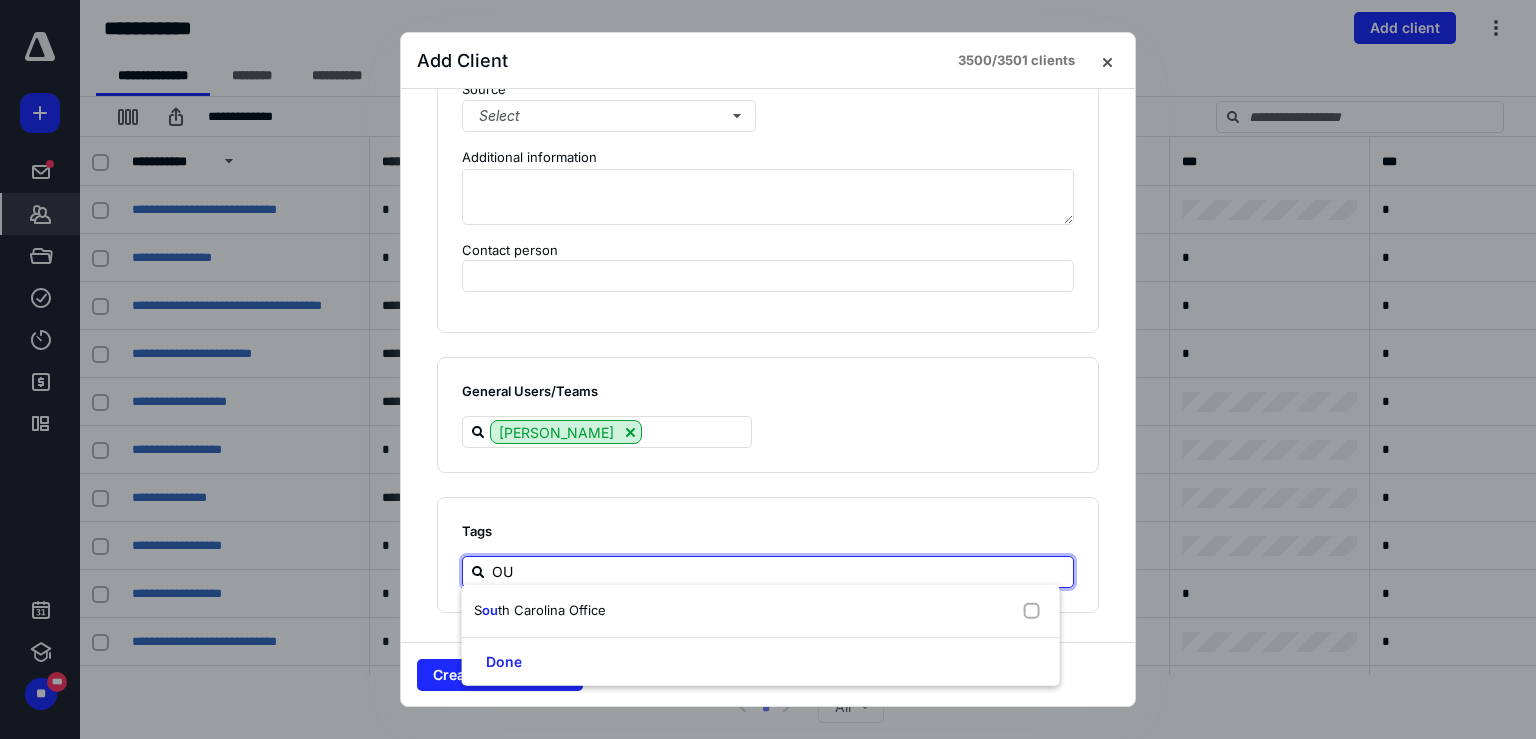type on "O" 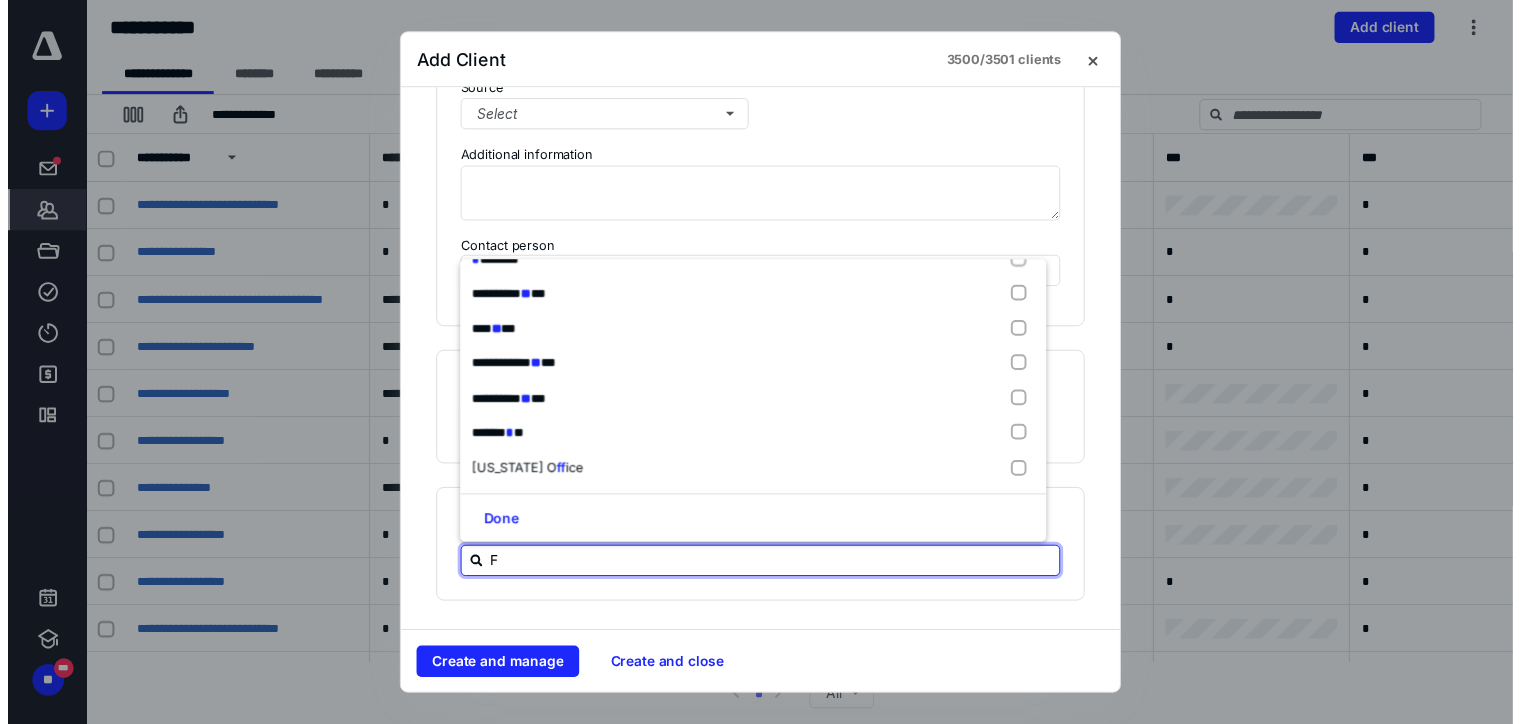 scroll, scrollTop: 0, scrollLeft: 0, axis: both 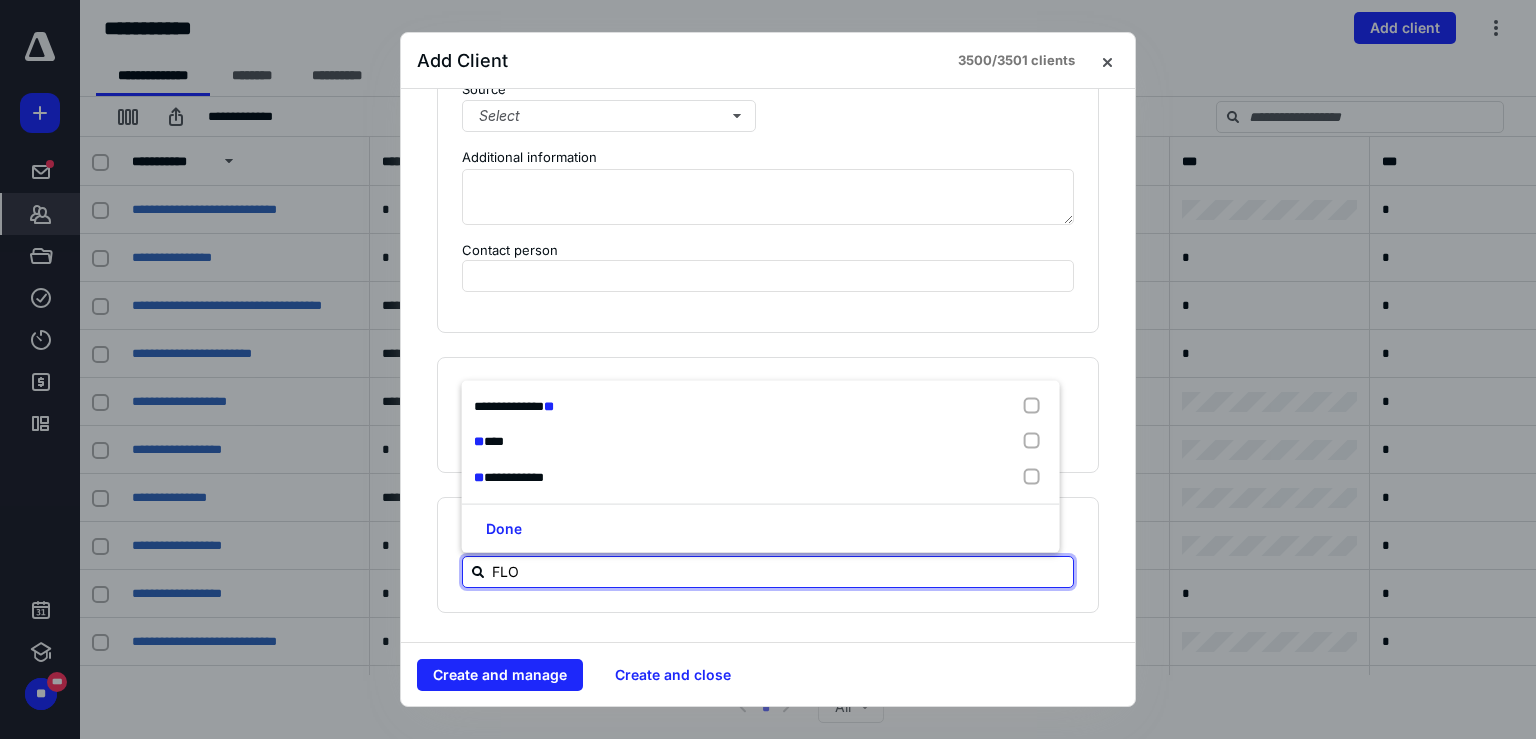 type on "[PERSON_NAME]" 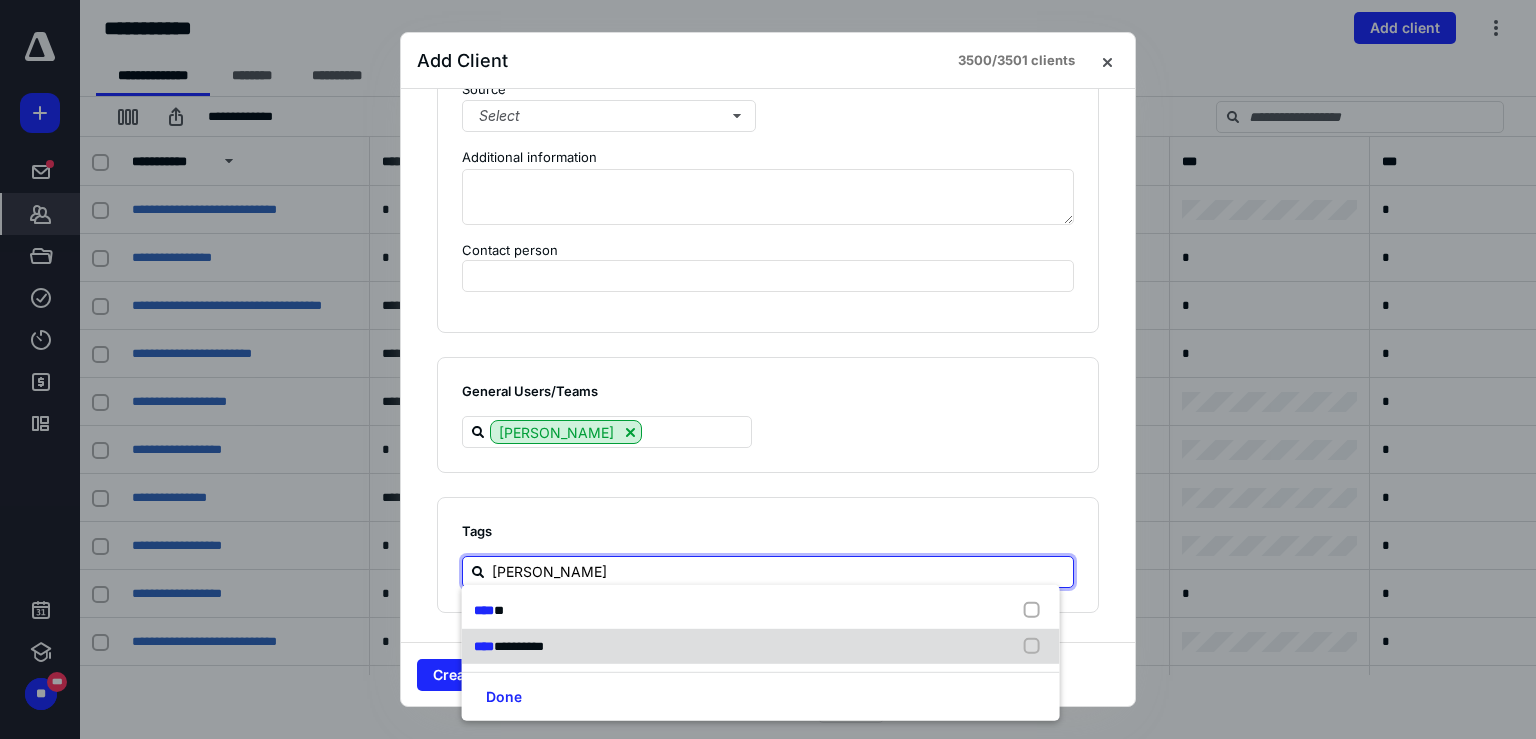 click on "**********" at bounding box center (761, 646) 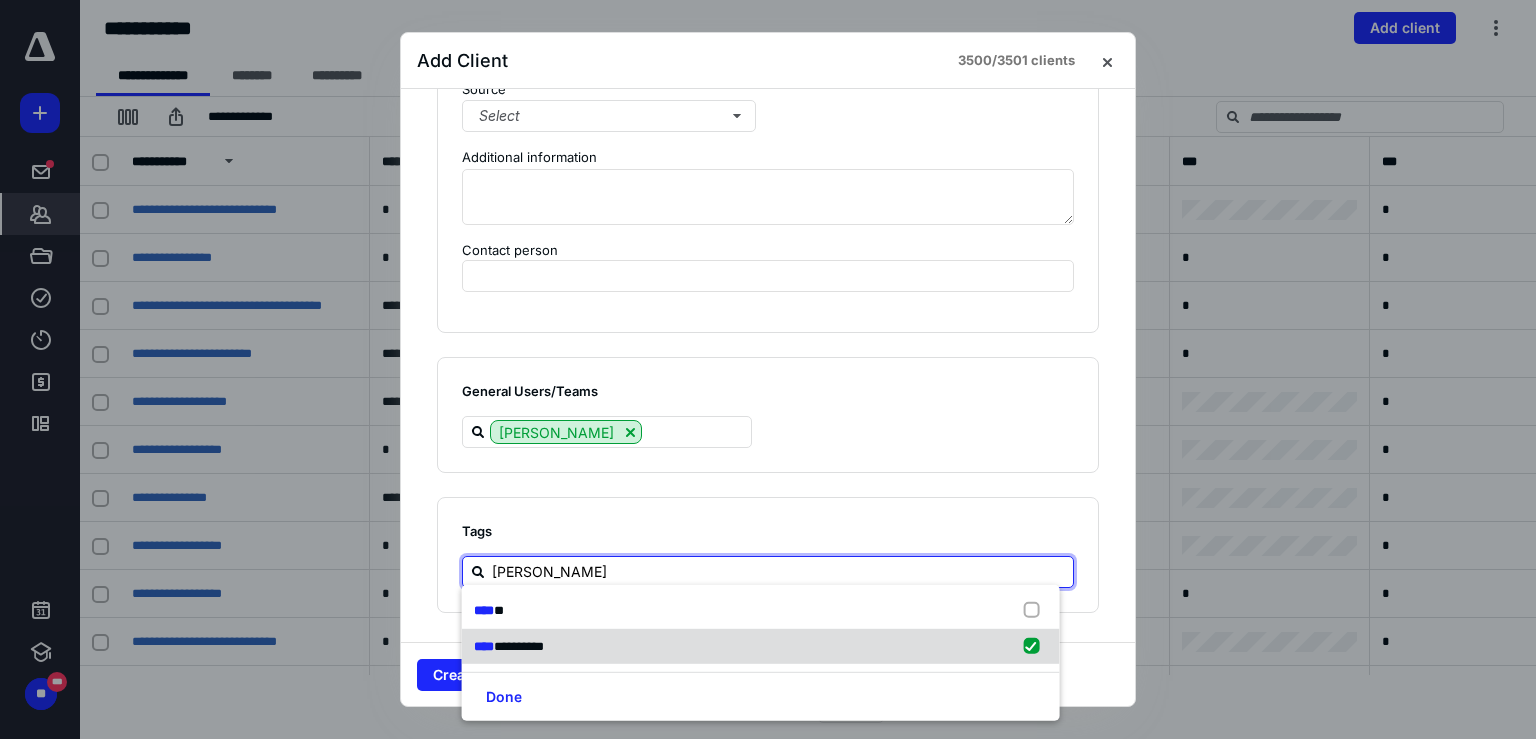 checkbox on "true" 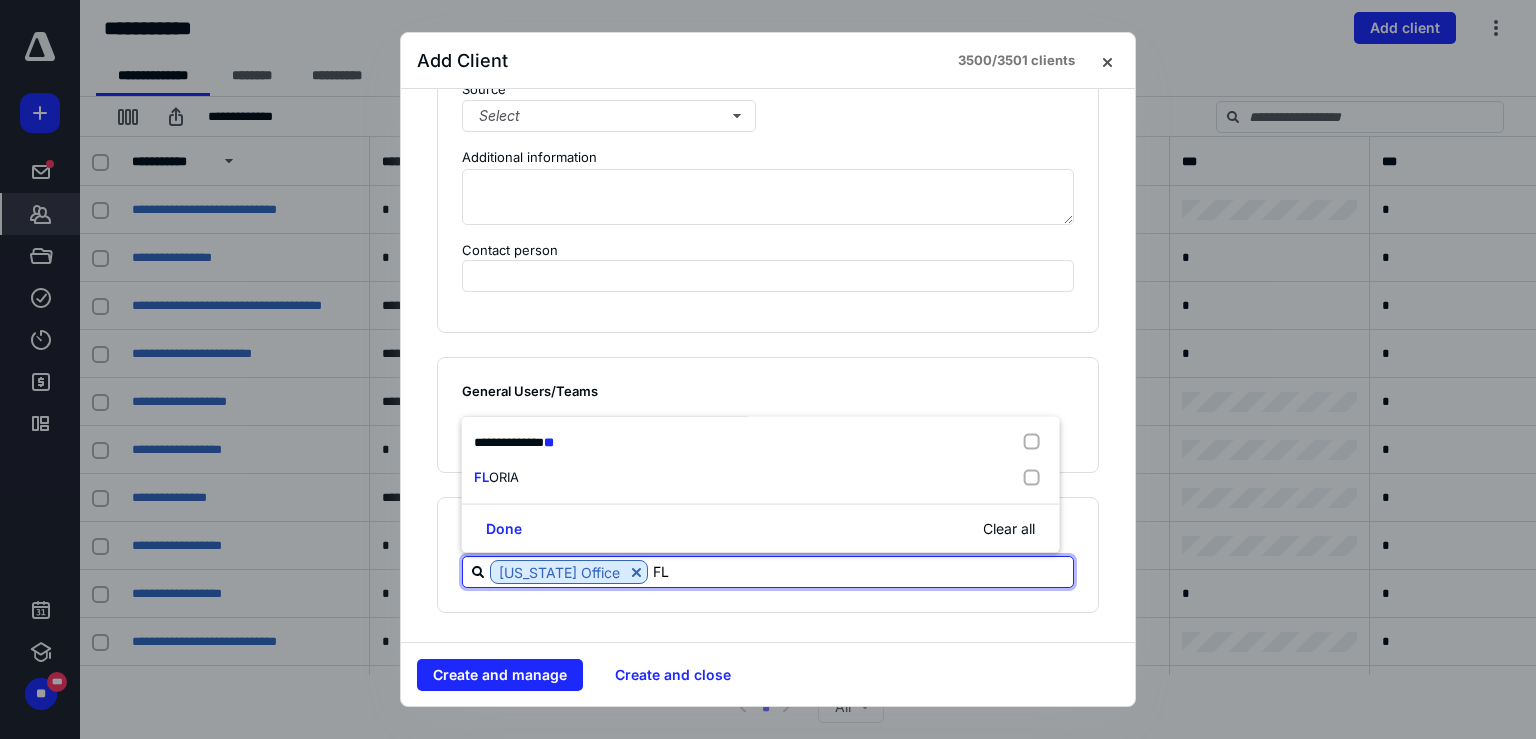 type on "F" 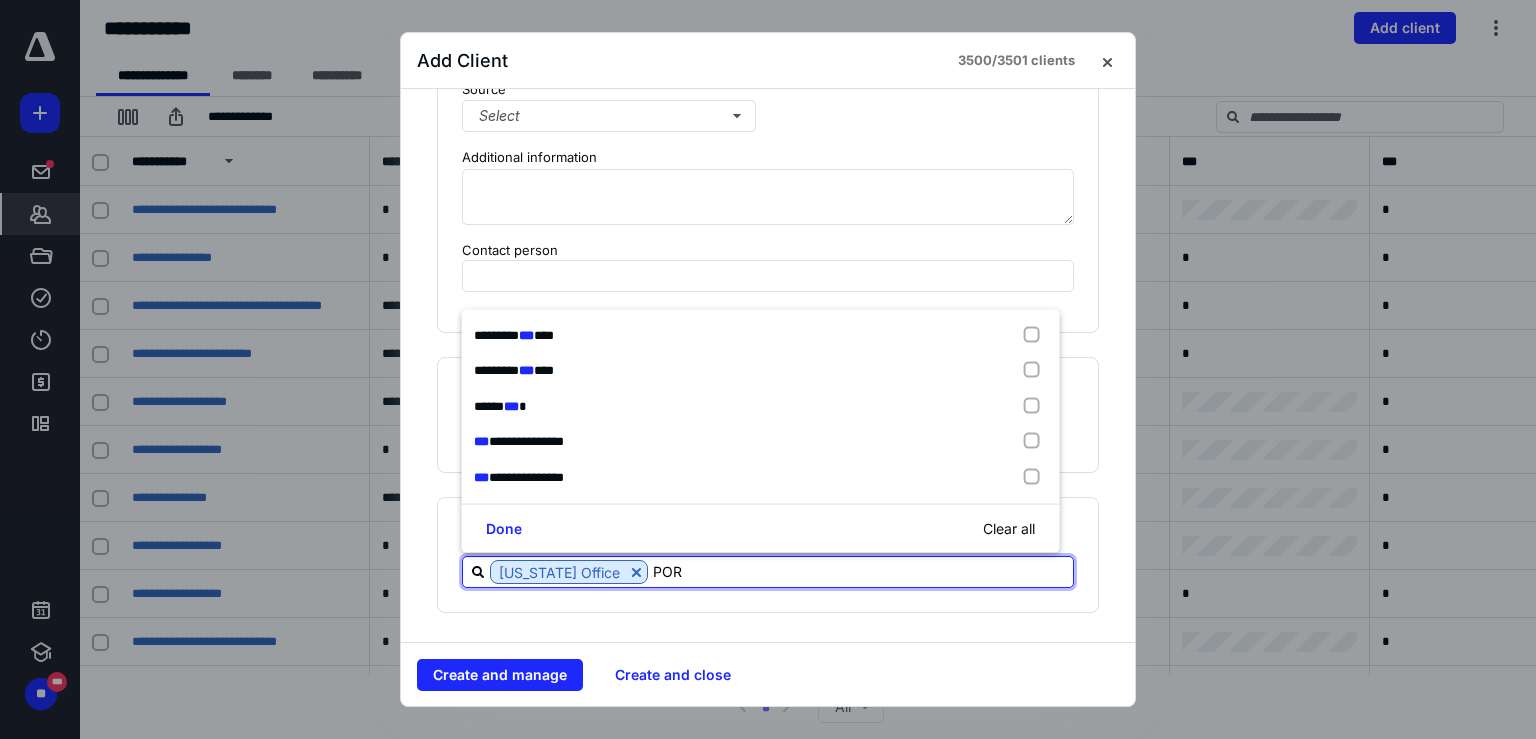 type on "PORT" 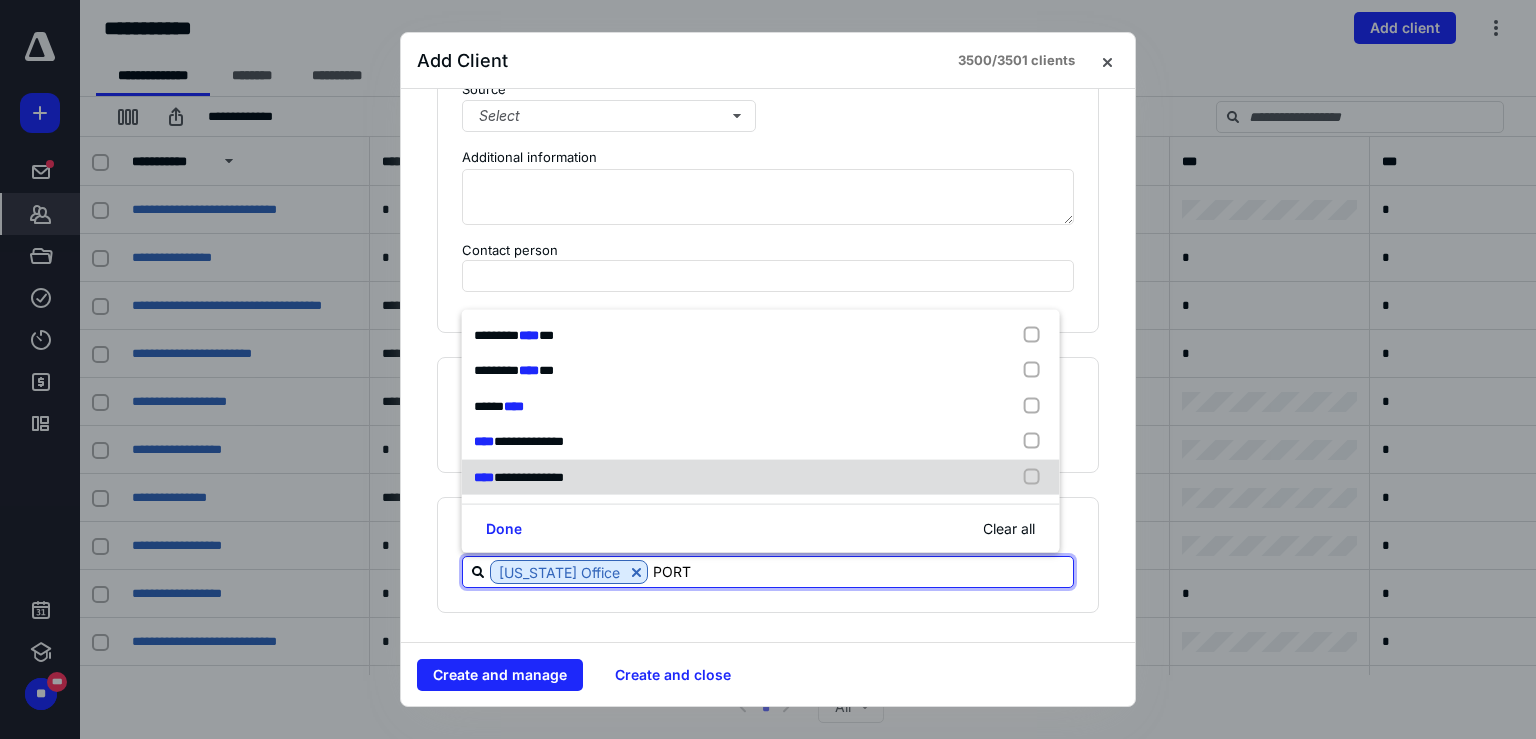 click on "**********" at bounding box center [529, 476] 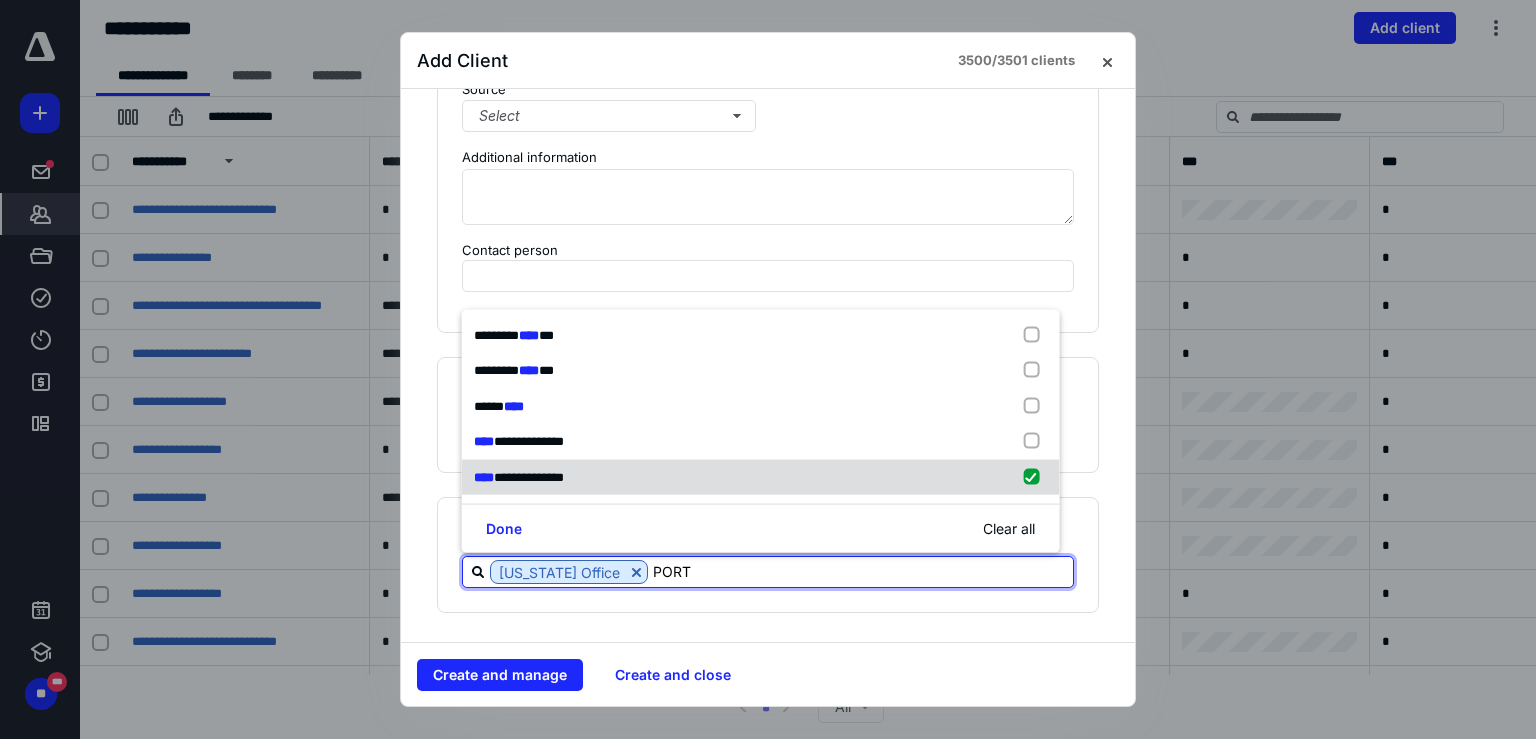 checkbox on "true" 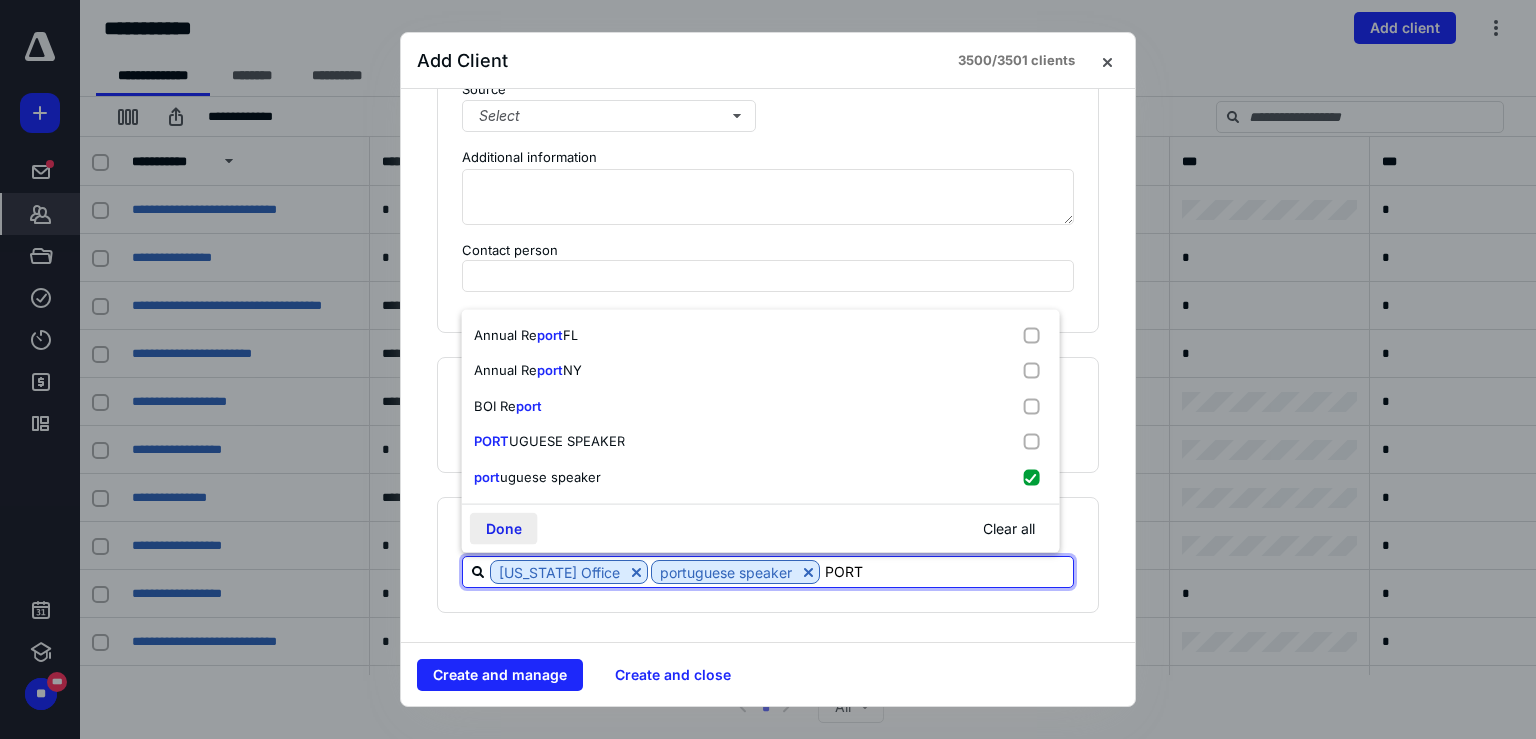 type on "PORT" 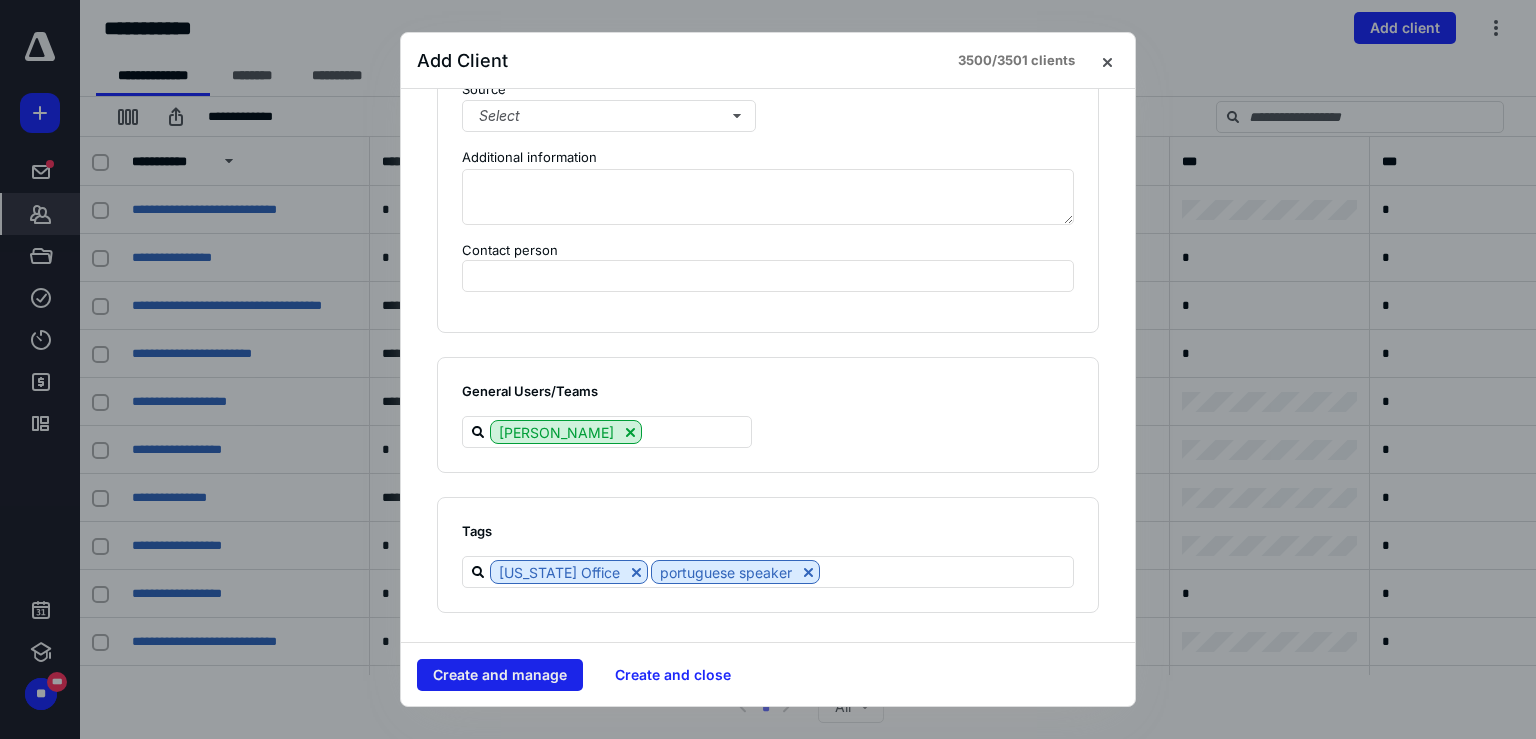 click on "Create and manage" at bounding box center [500, 675] 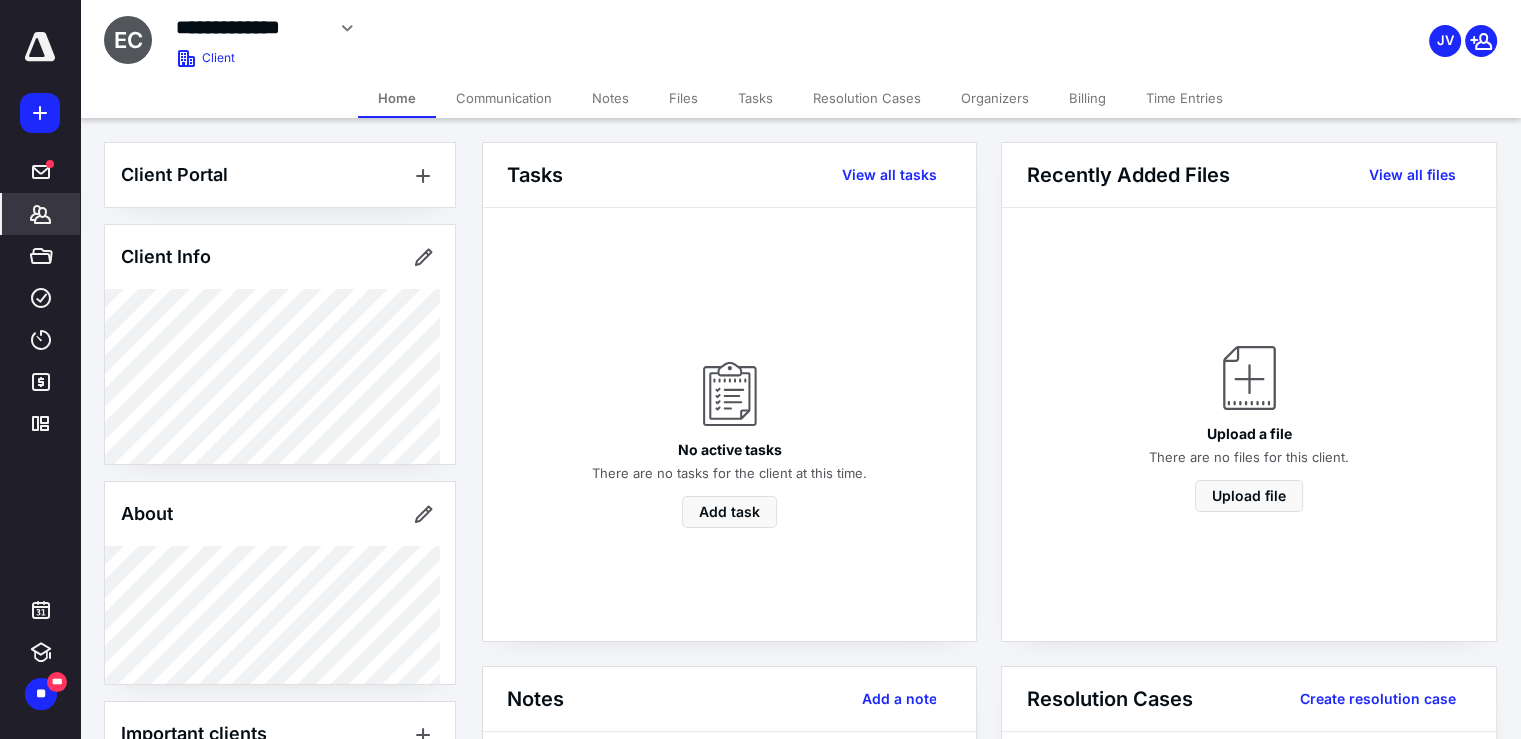 click on "Billing" at bounding box center [1087, 98] 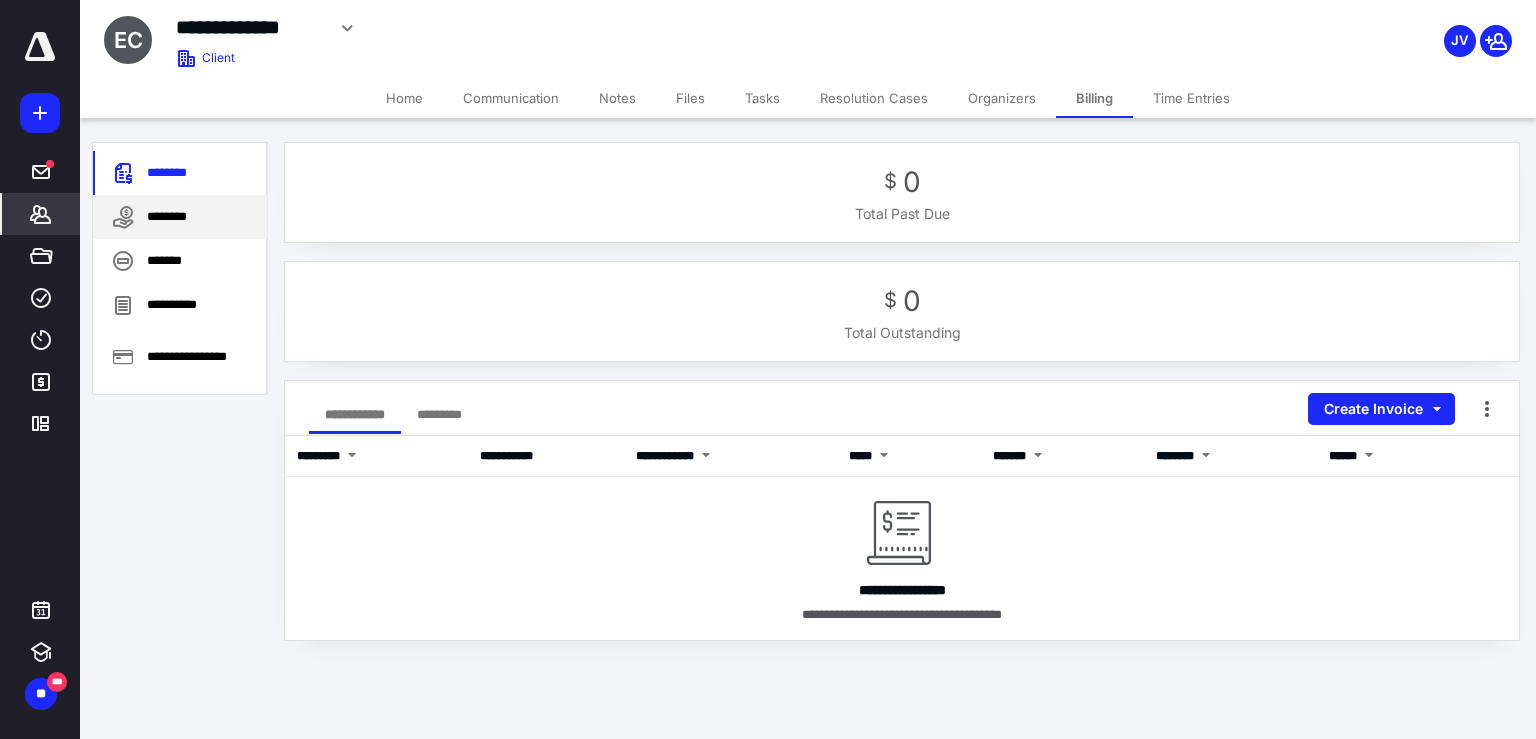 click on "********" at bounding box center (180, 217) 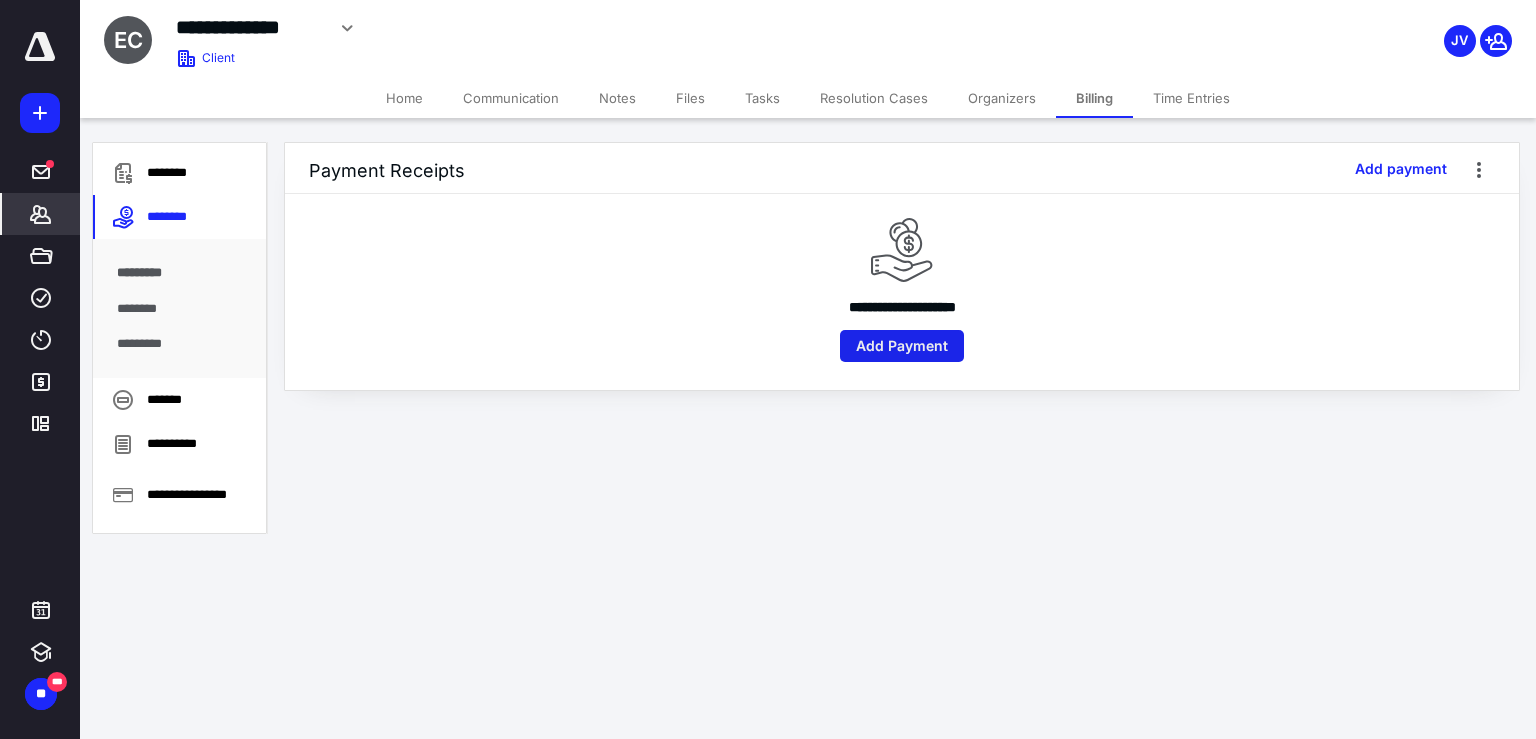 click on "Add Payment" at bounding box center [902, 346] 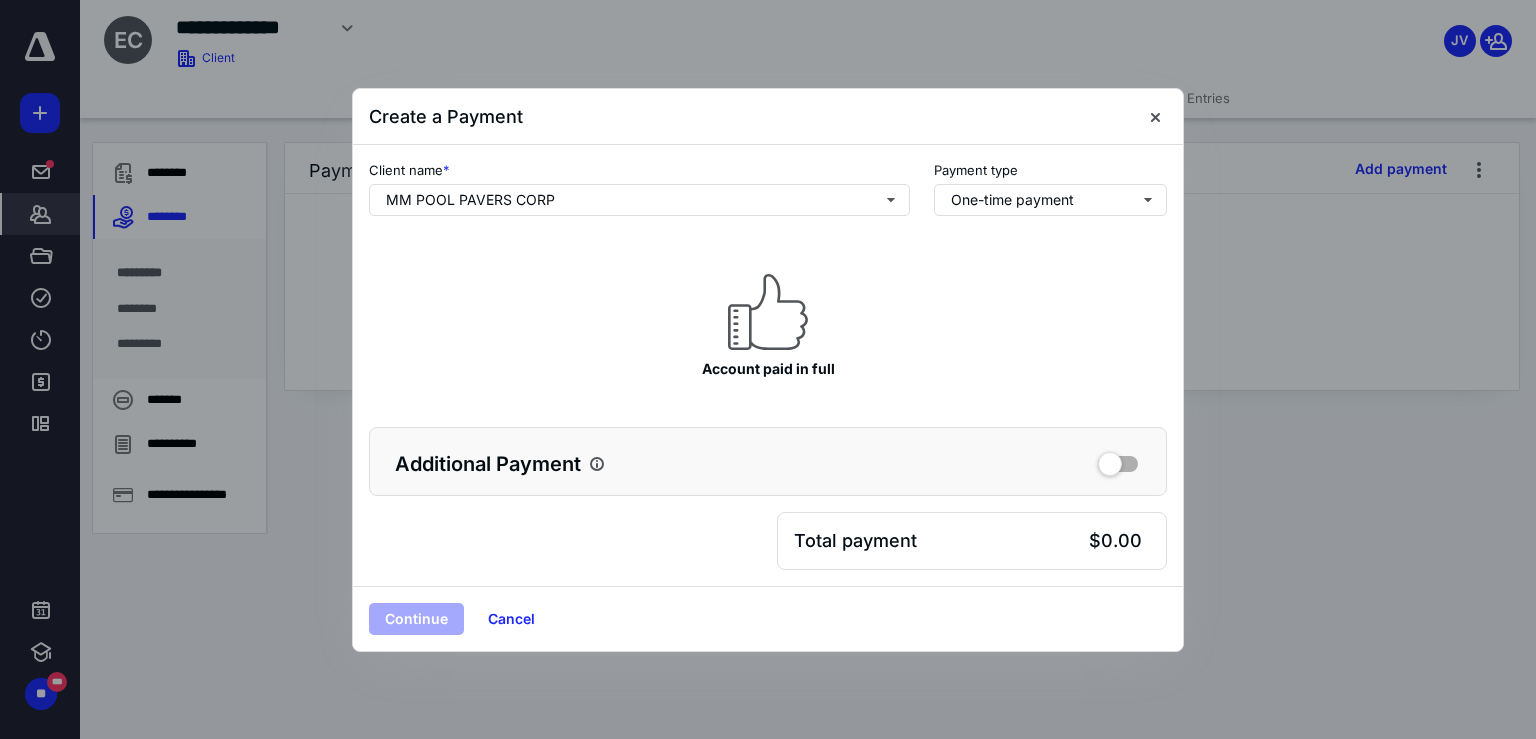 click on "Additional Payment" at bounding box center (772, 464) 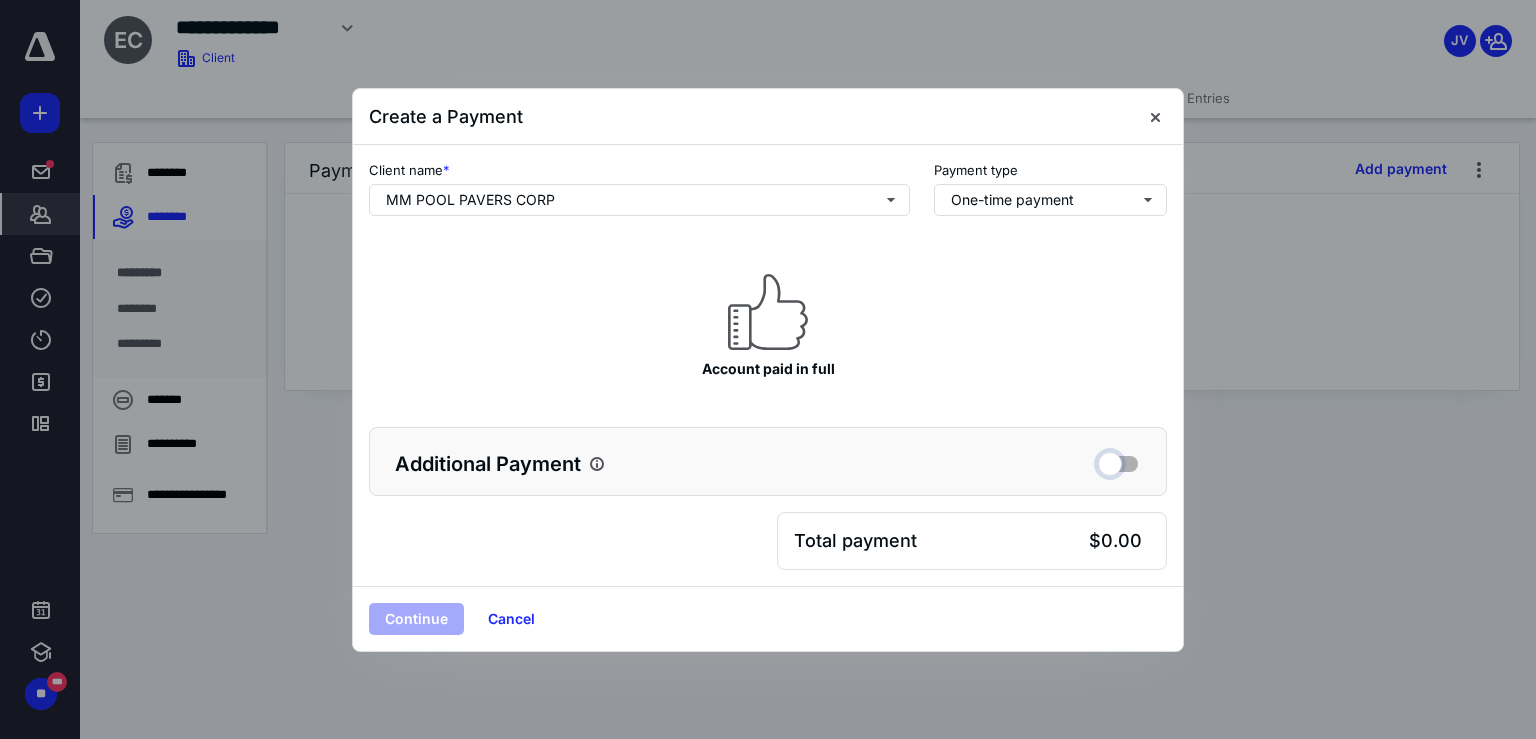 click at bounding box center [1118, 461] 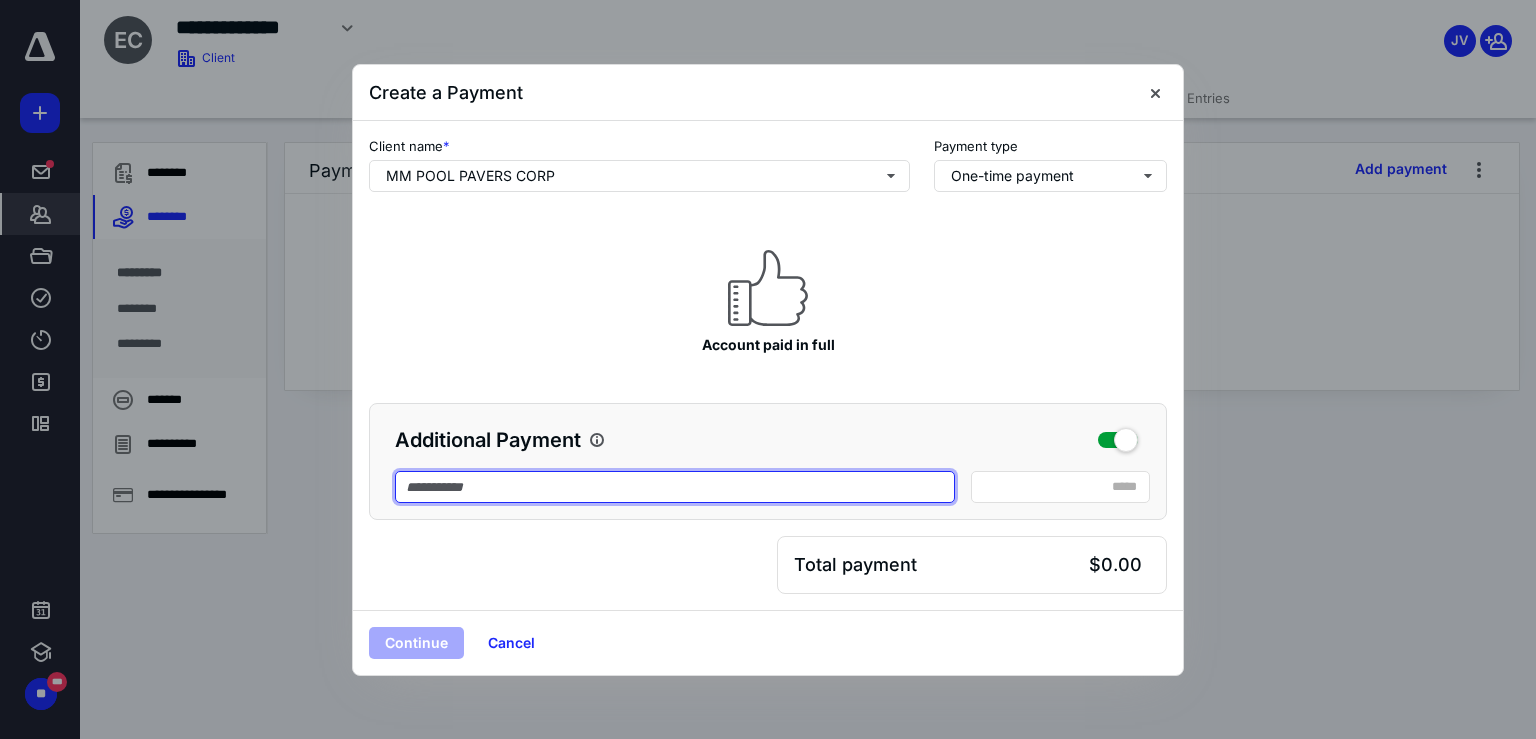 click at bounding box center [675, 487] 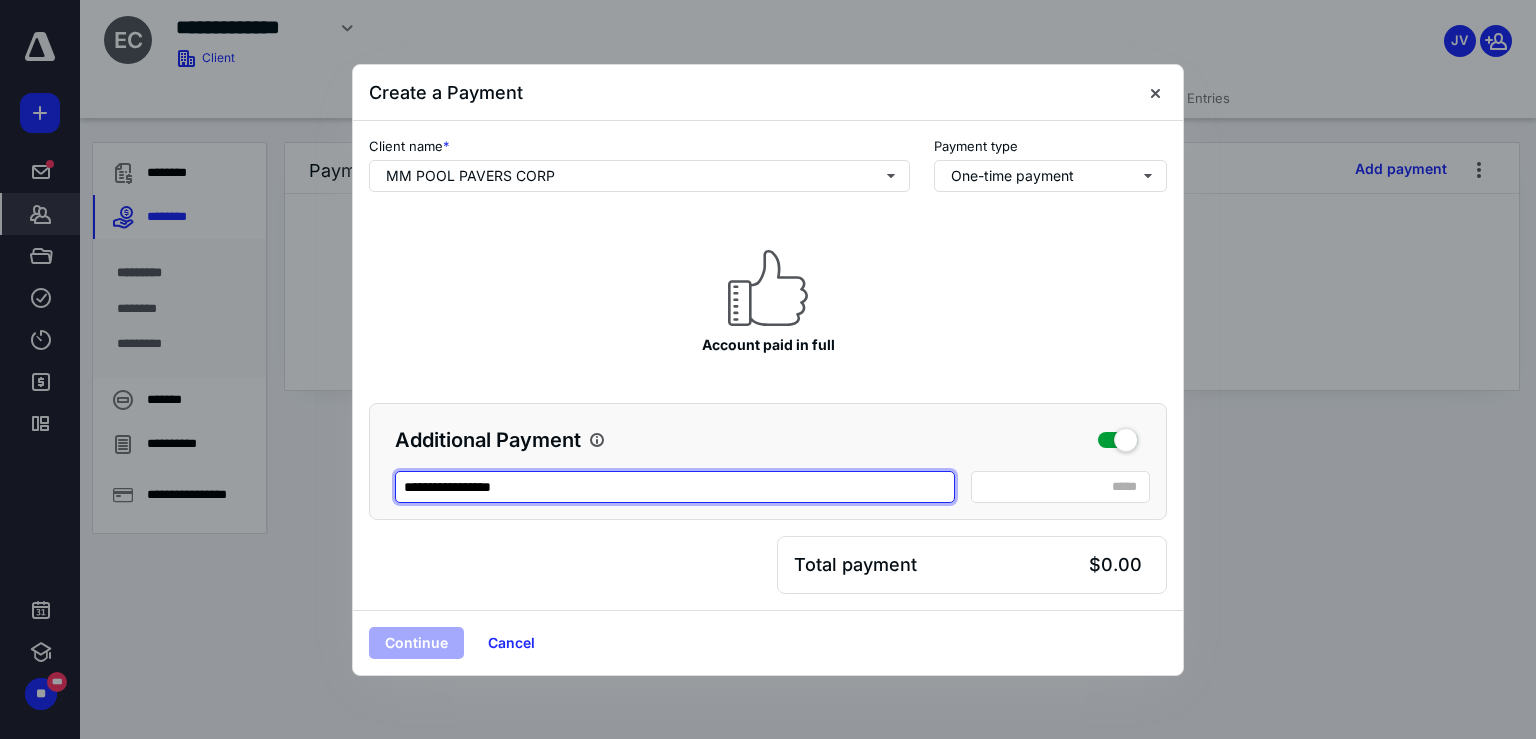 type on "**********" 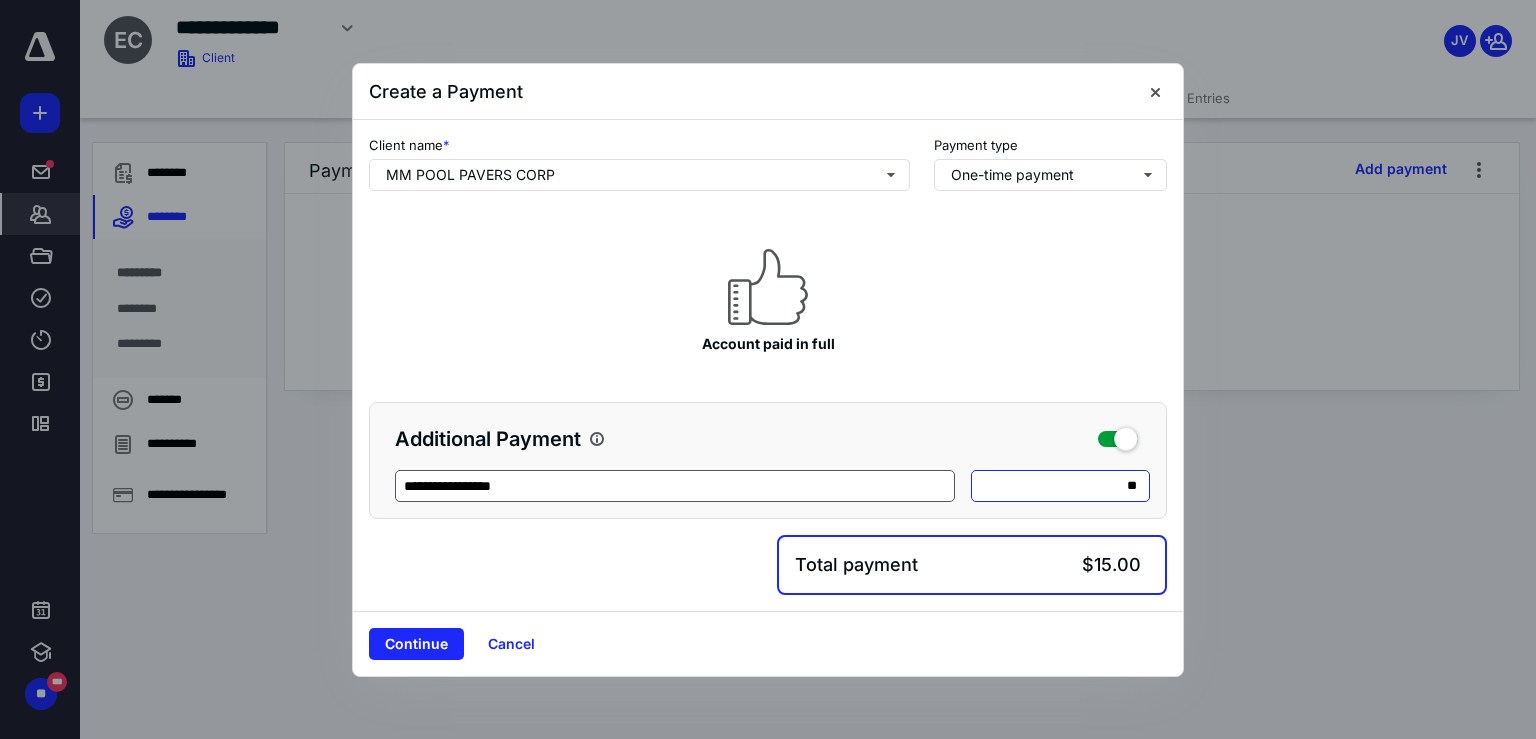 type on "***" 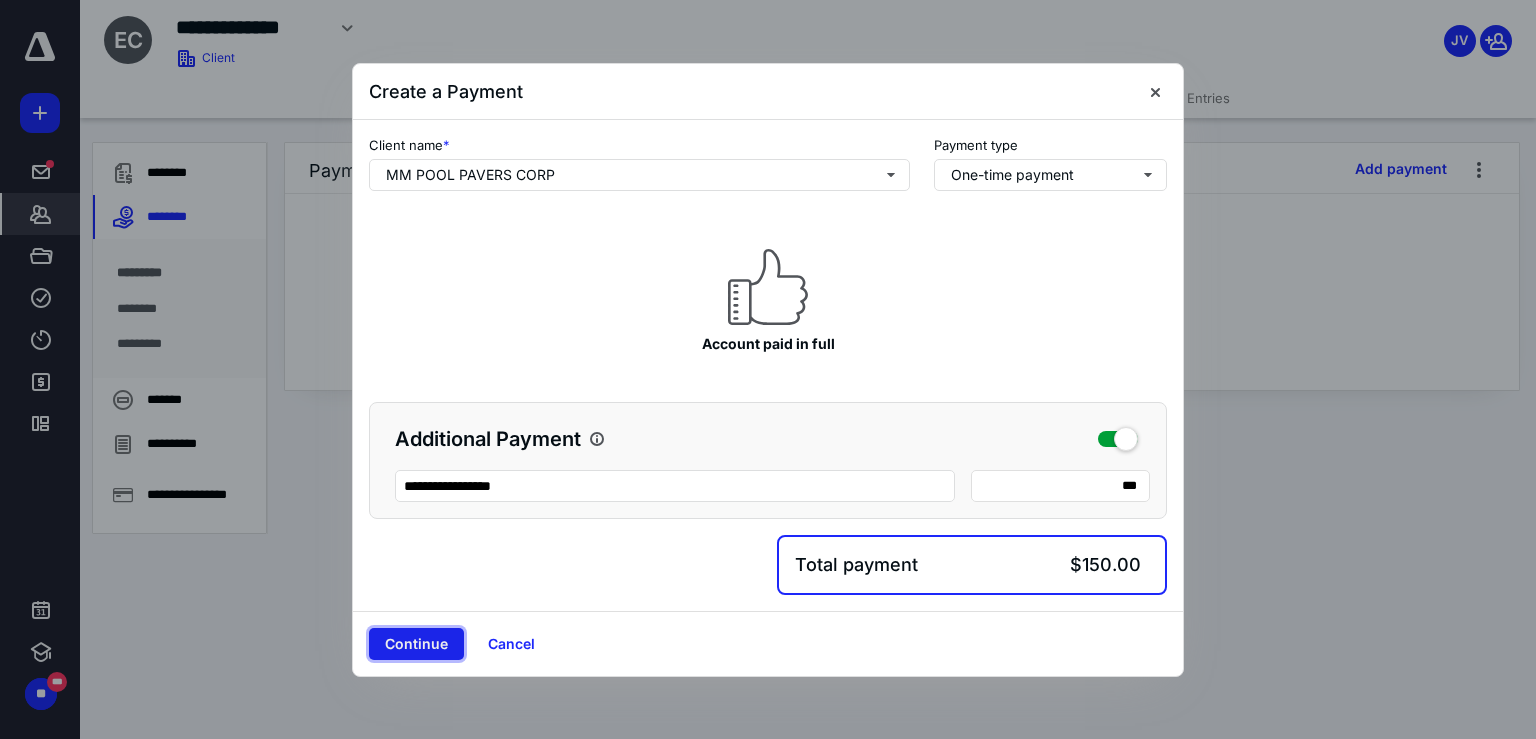 click on "Continue" at bounding box center (416, 644) 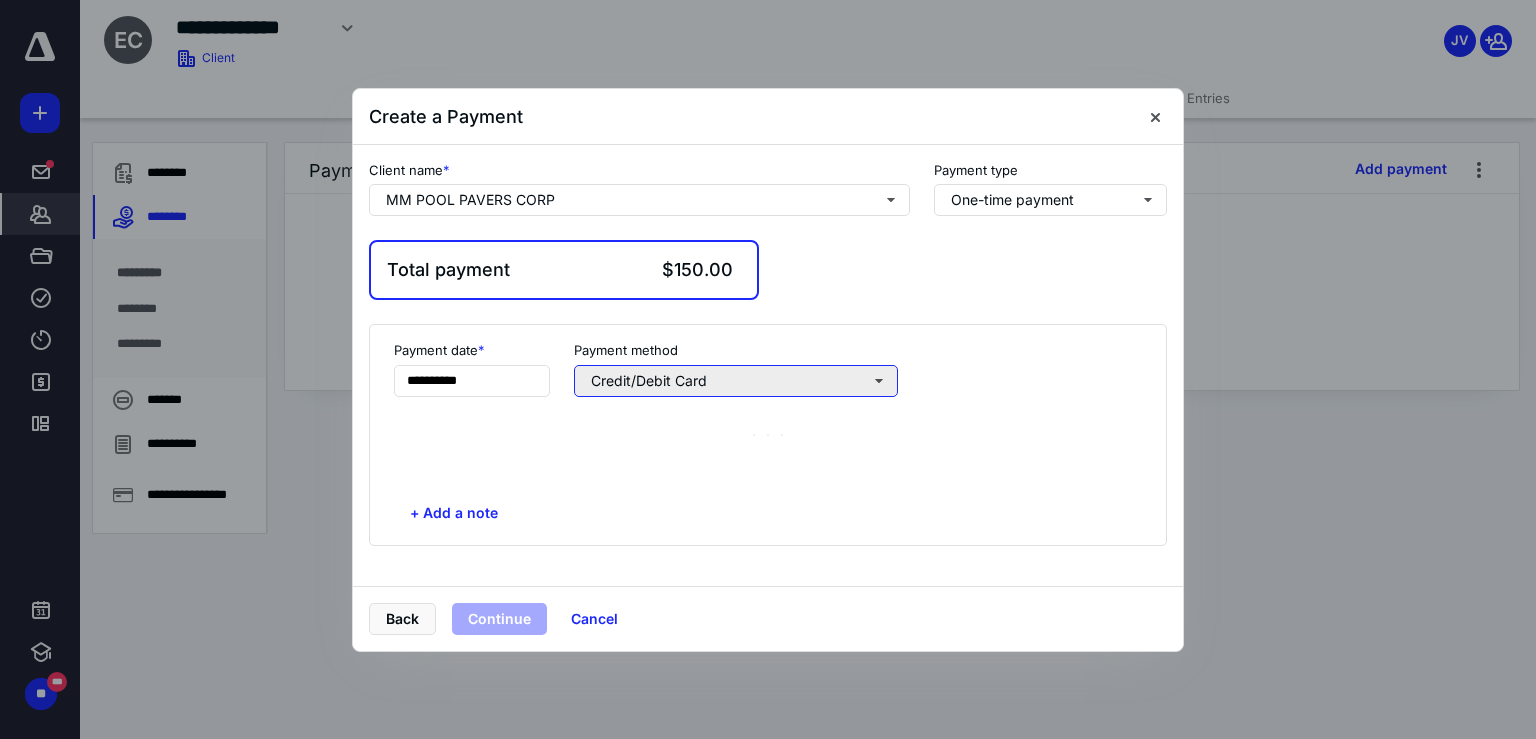 click on "Credit/Debit Card" at bounding box center (736, 381) 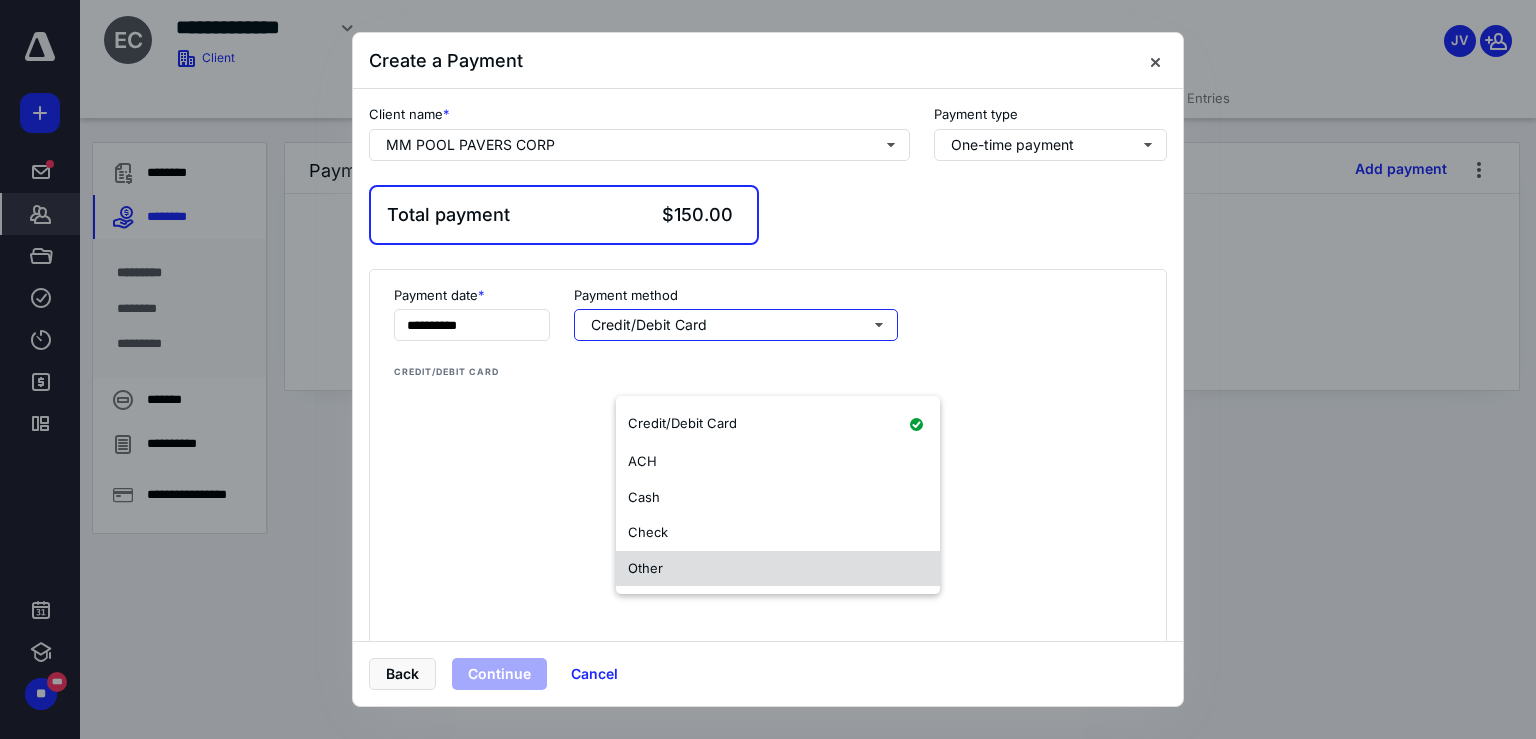 click on "Other" at bounding box center (778, 569) 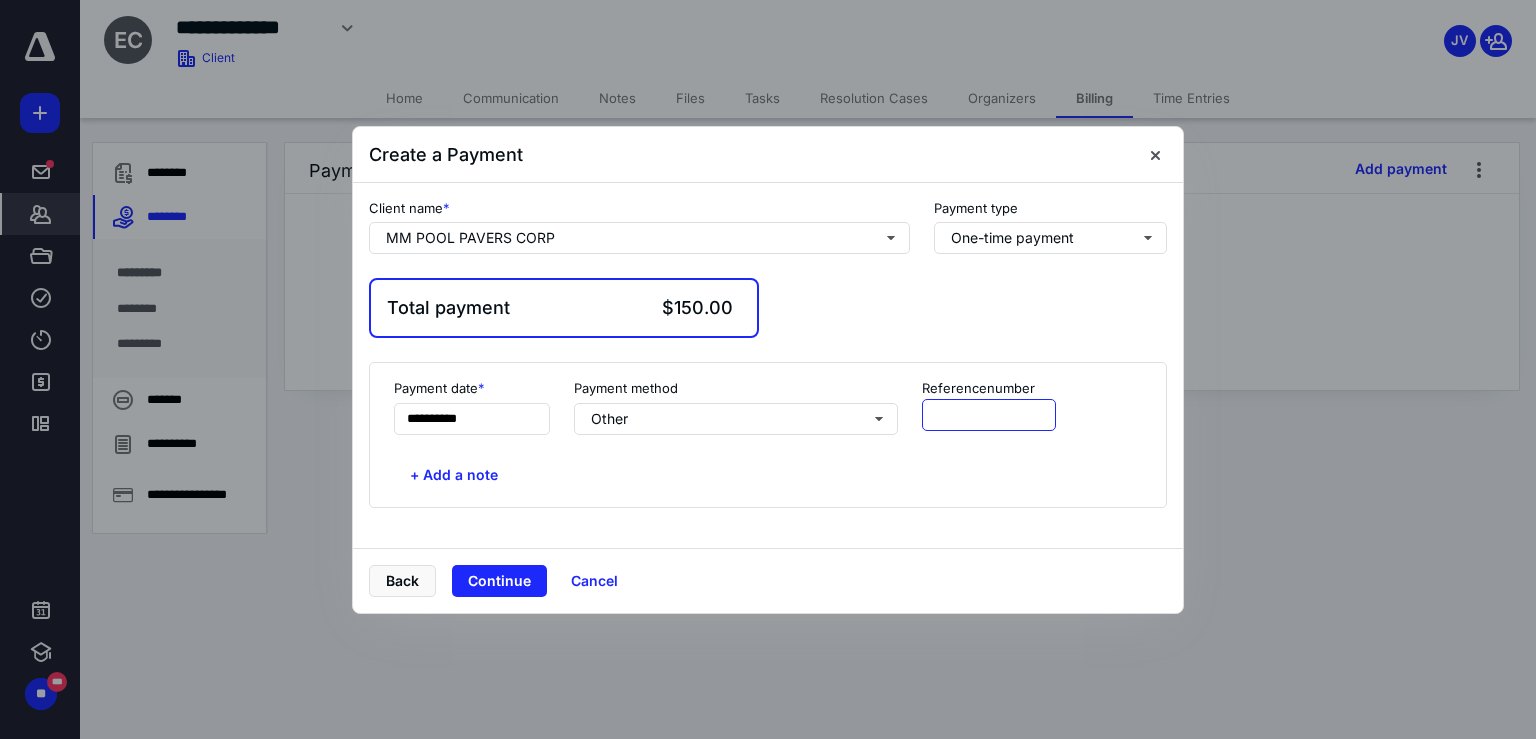 click at bounding box center (989, 415) 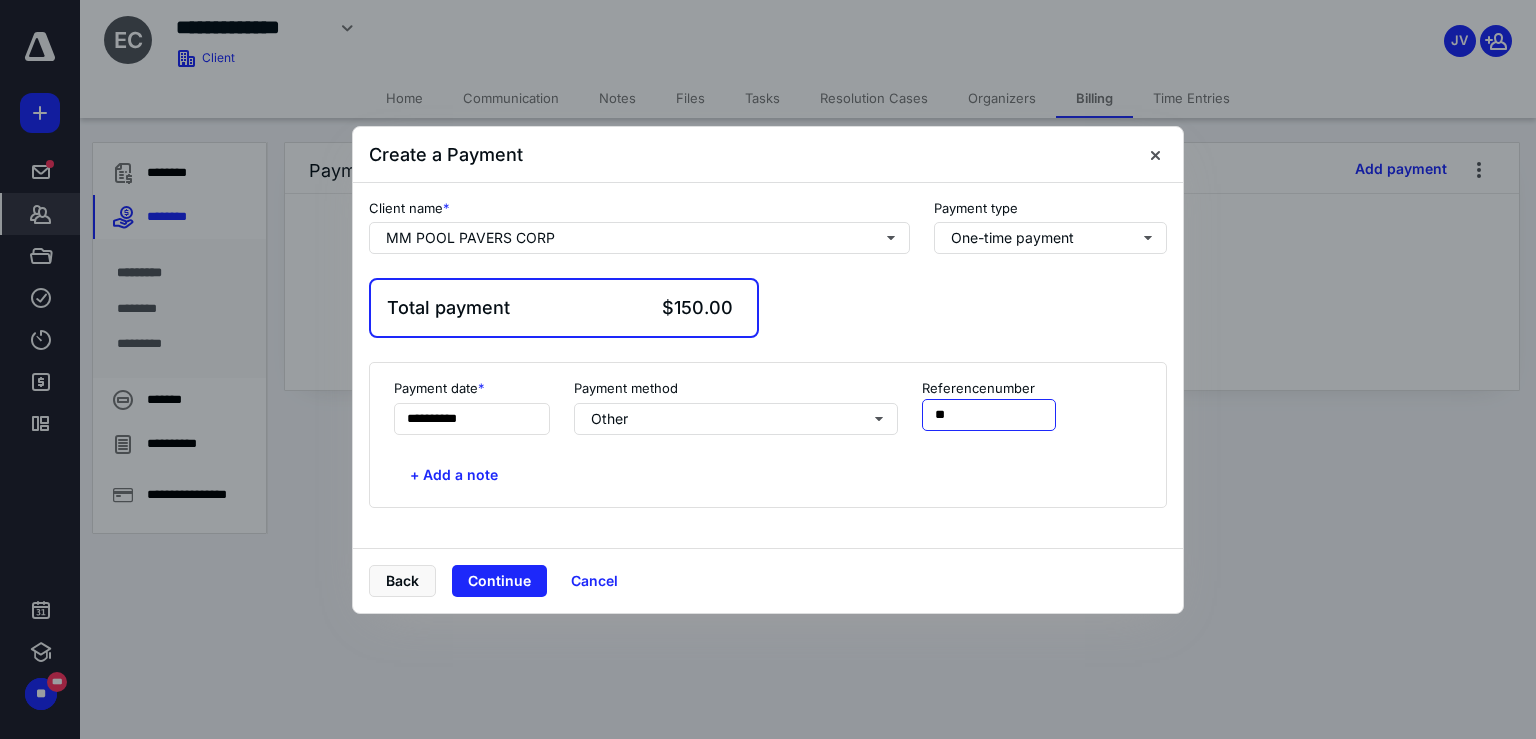 type on "*" 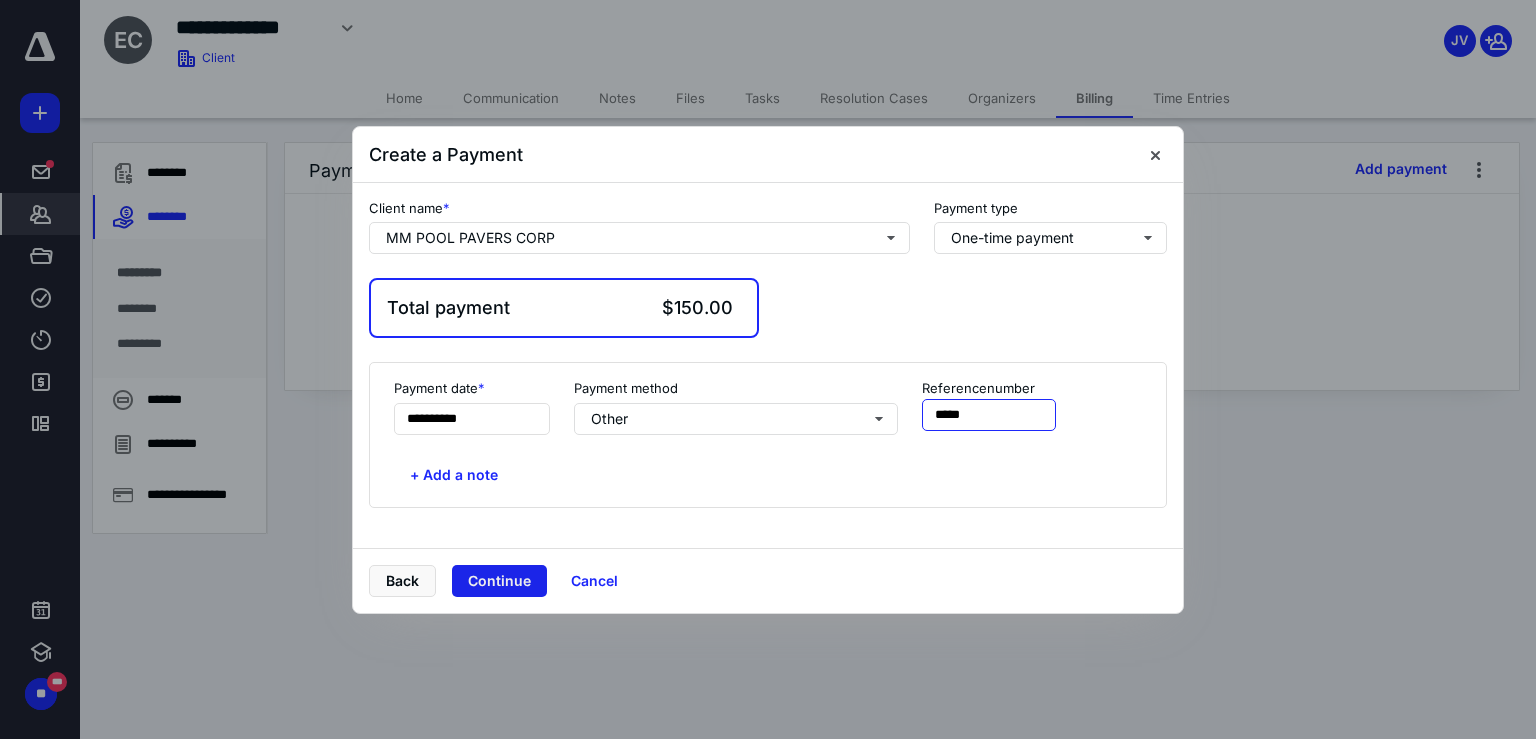 type on "*****" 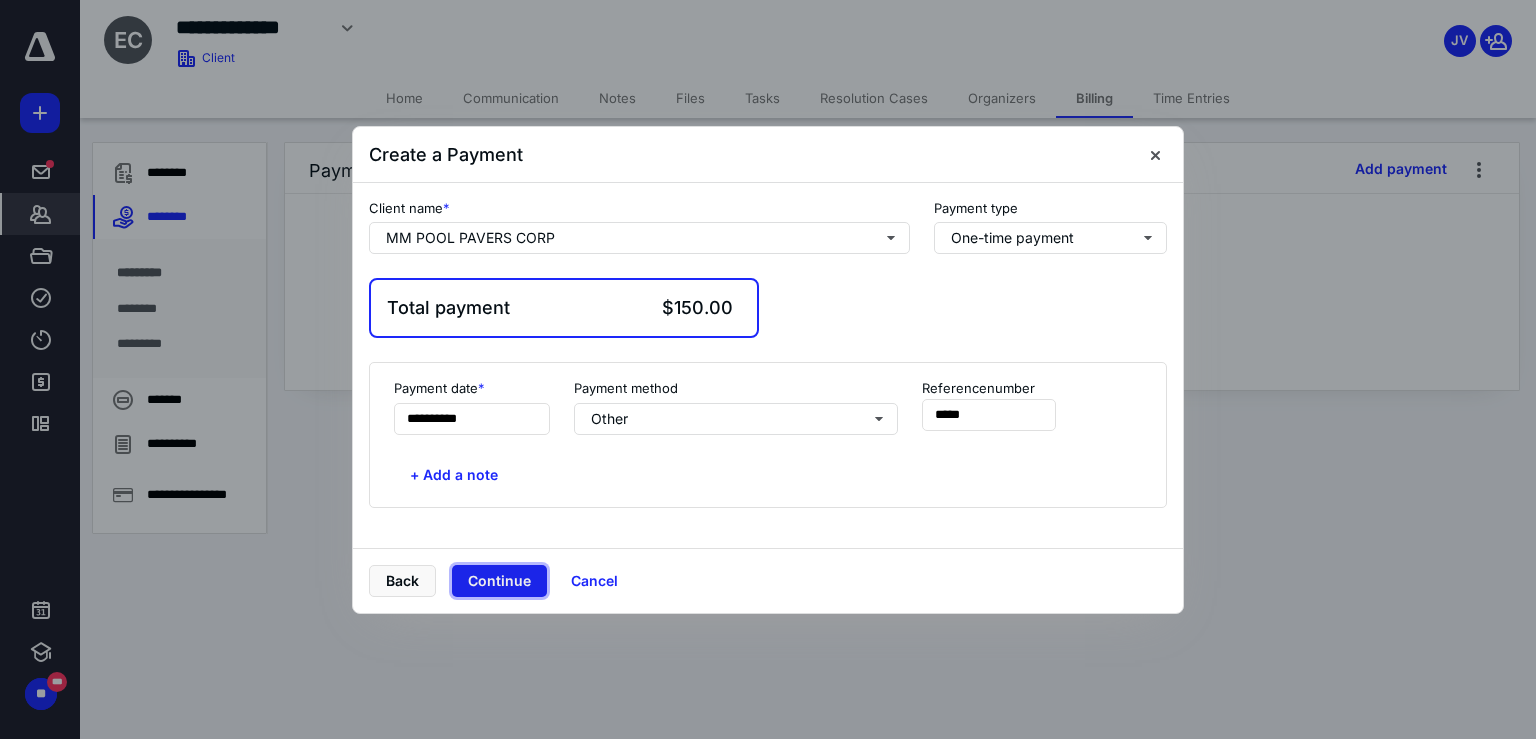 click on "Continue" at bounding box center [499, 581] 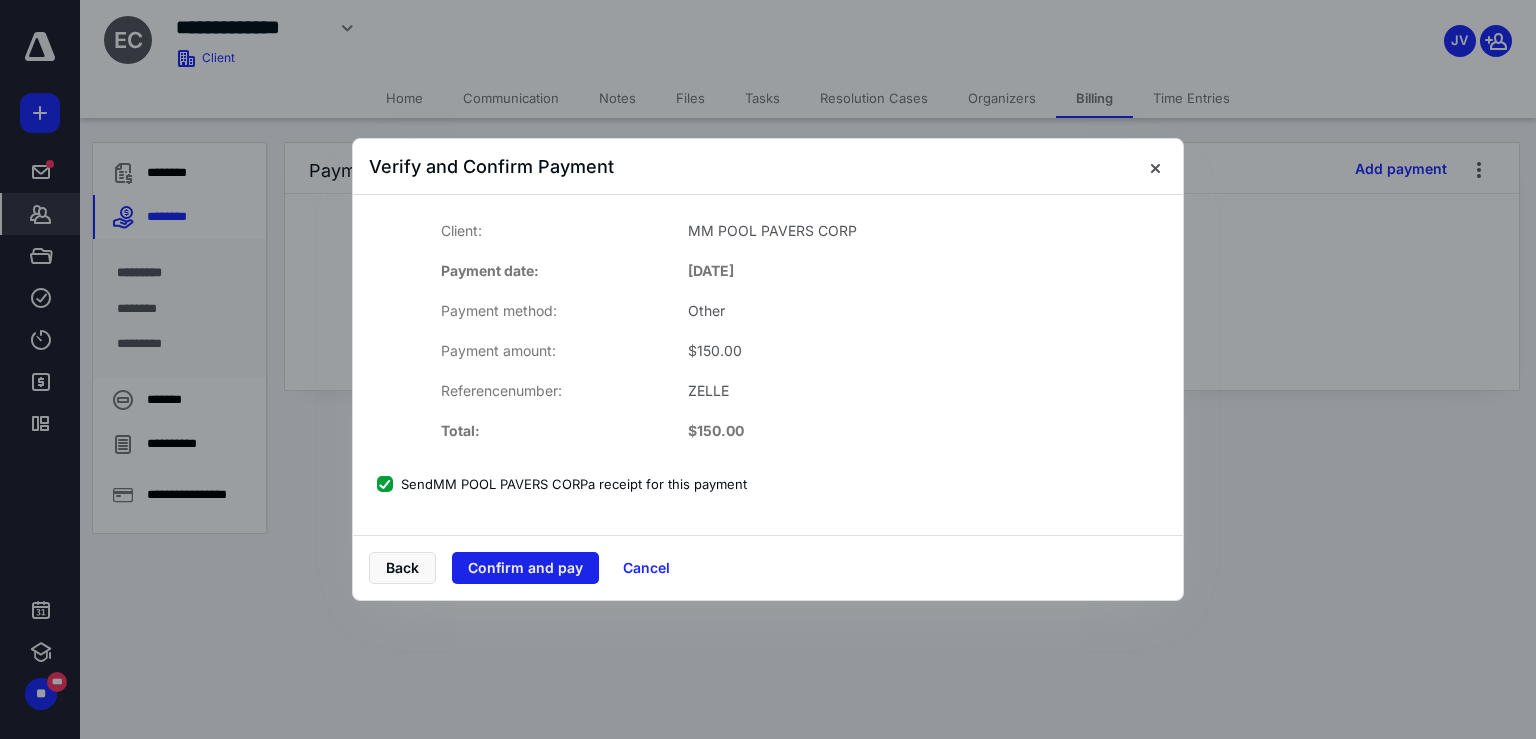 click on "Confirm and pay" at bounding box center [525, 568] 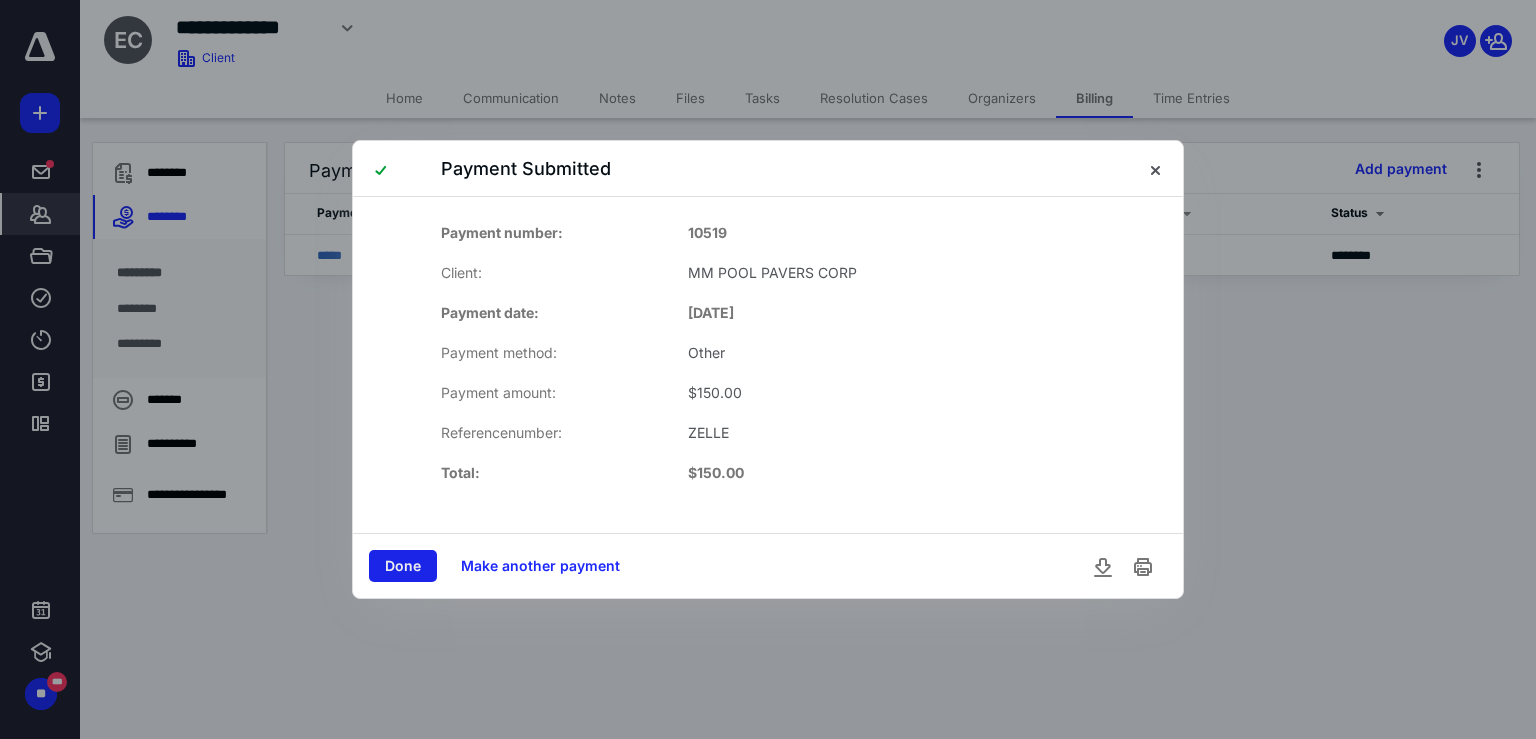 click on "Done" at bounding box center (403, 566) 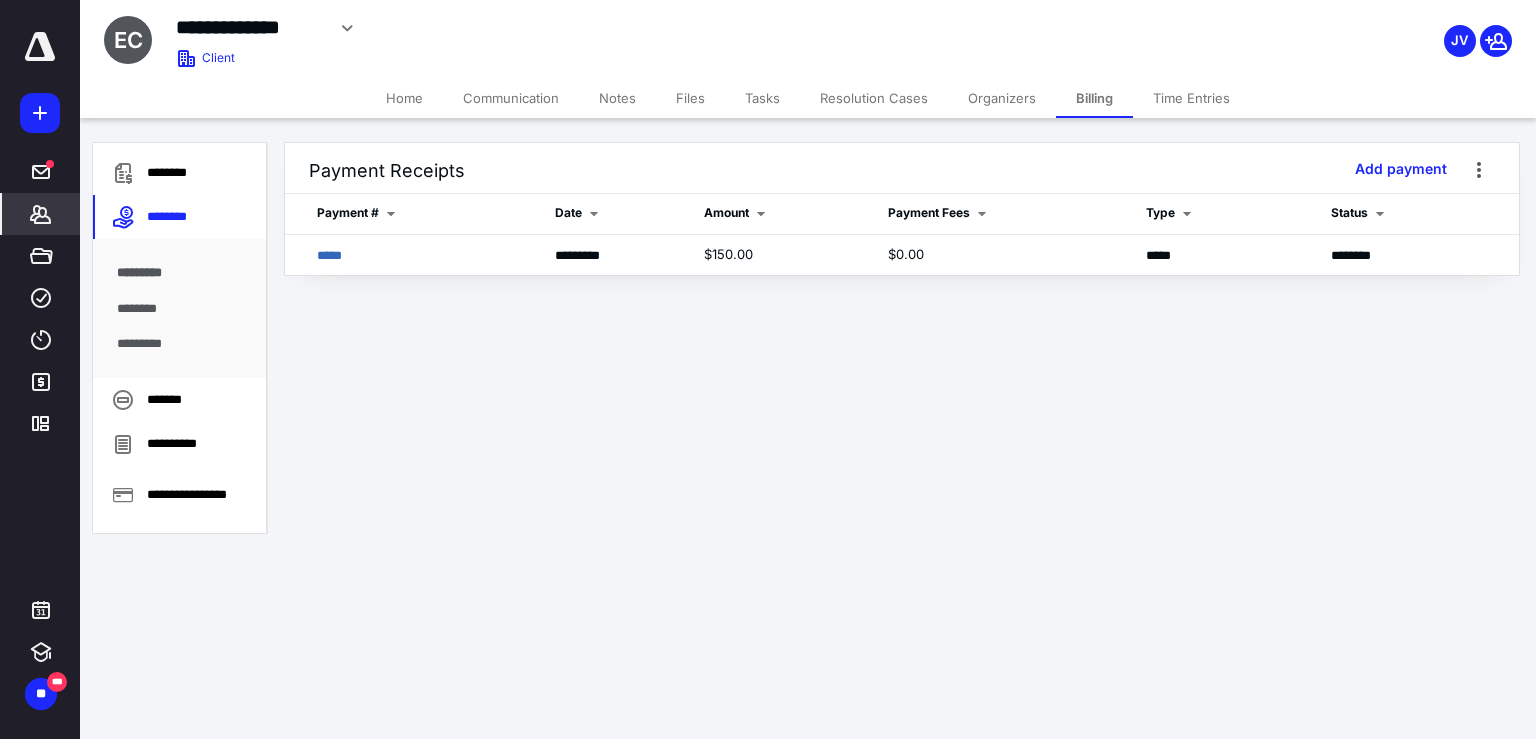 click on "Tasks" at bounding box center [762, 98] 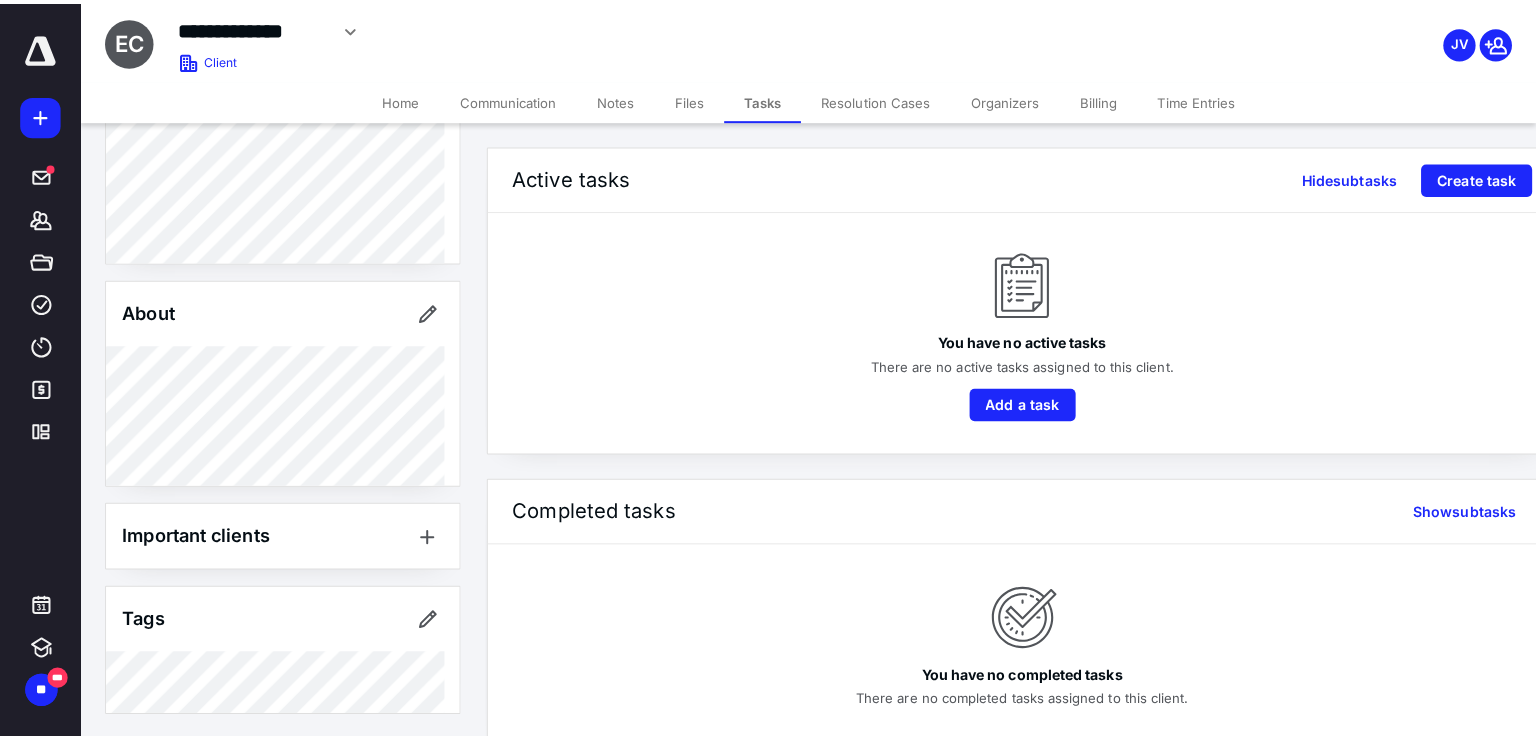 scroll, scrollTop: 0, scrollLeft: 0, axis: both 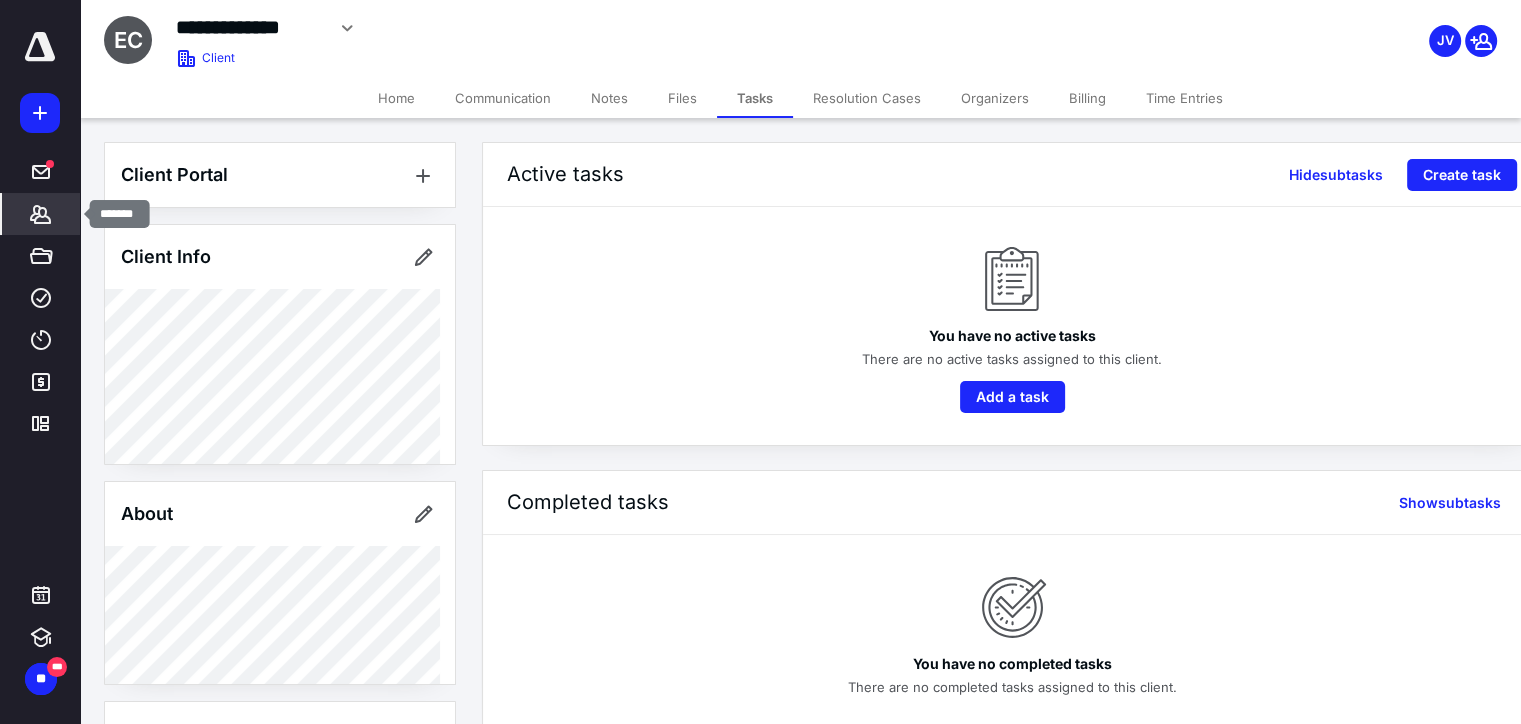 click 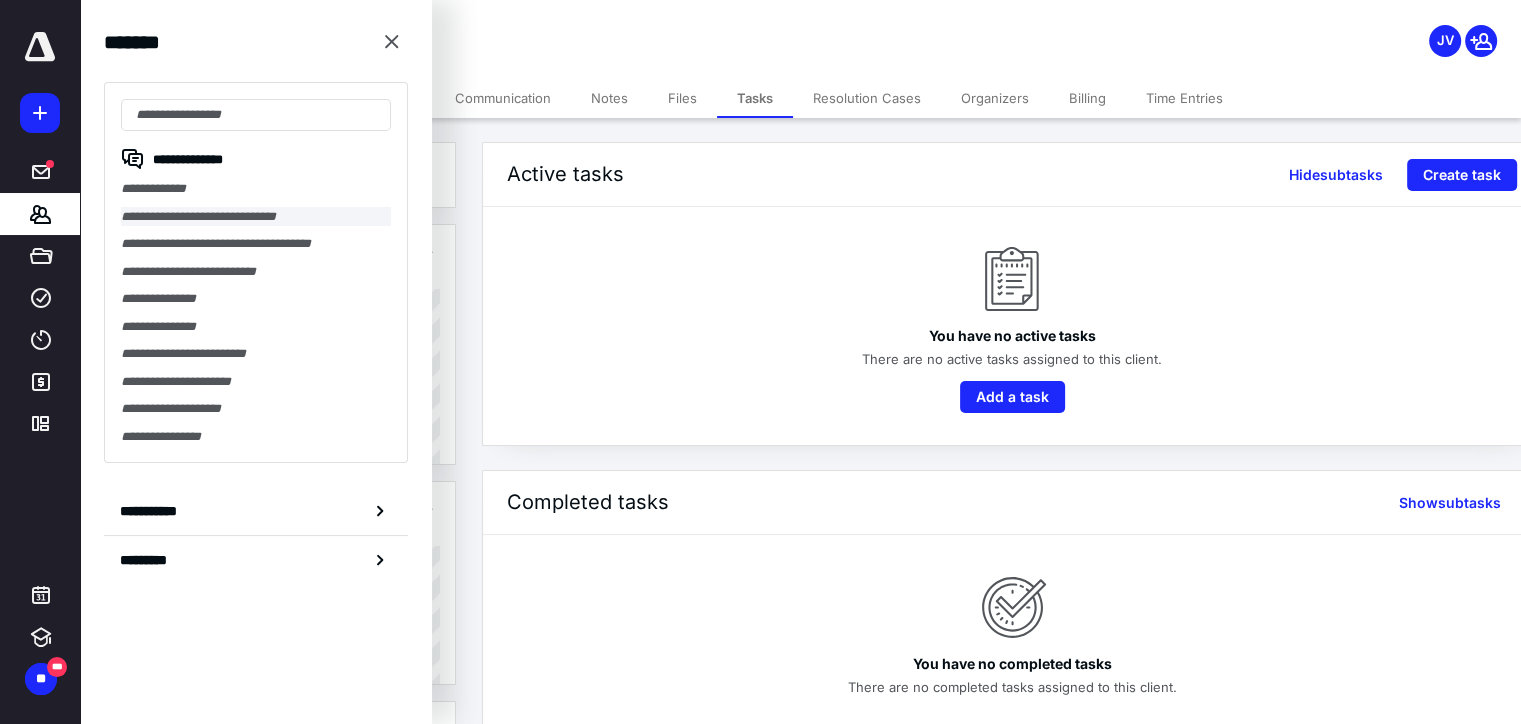 click on "**********" at bounding box center [256, 217] 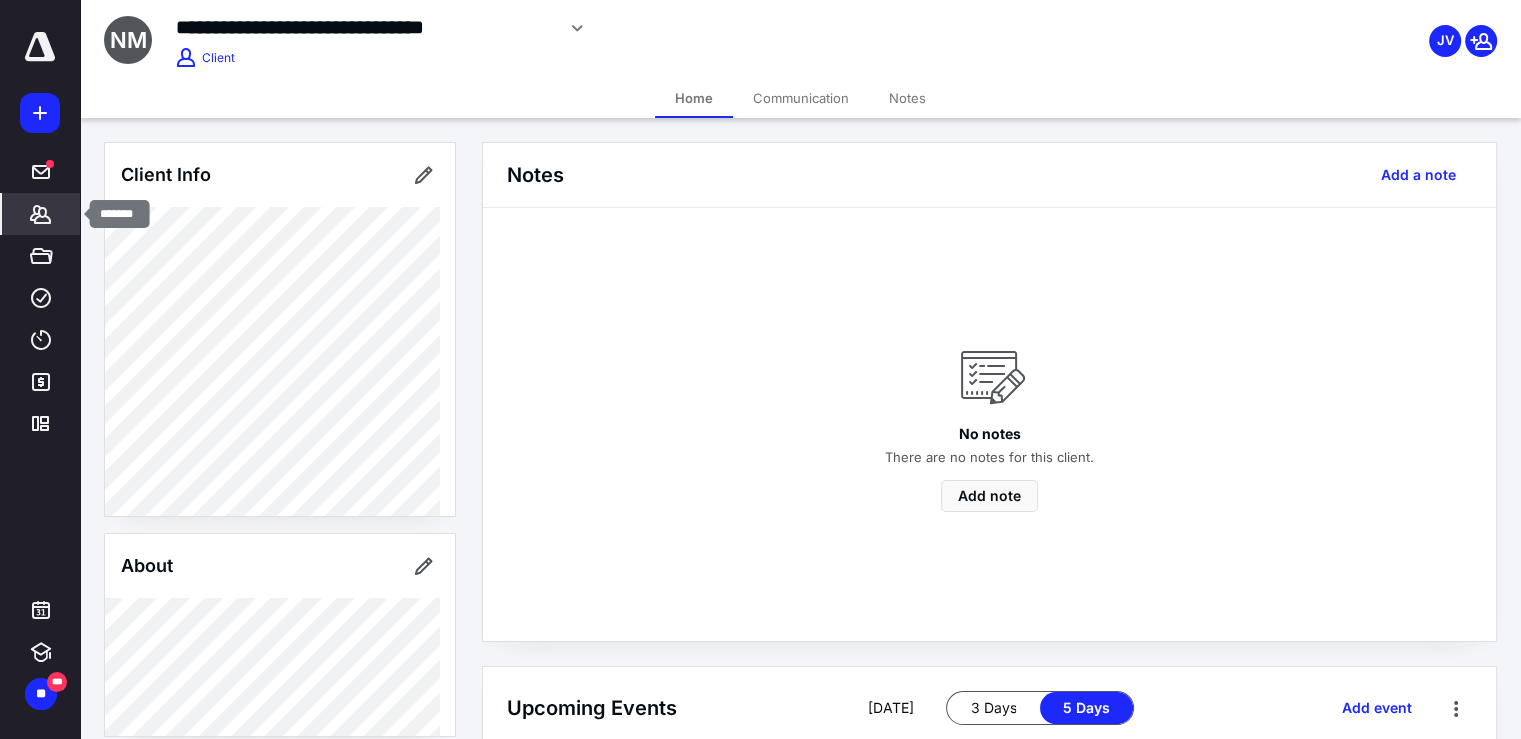 click 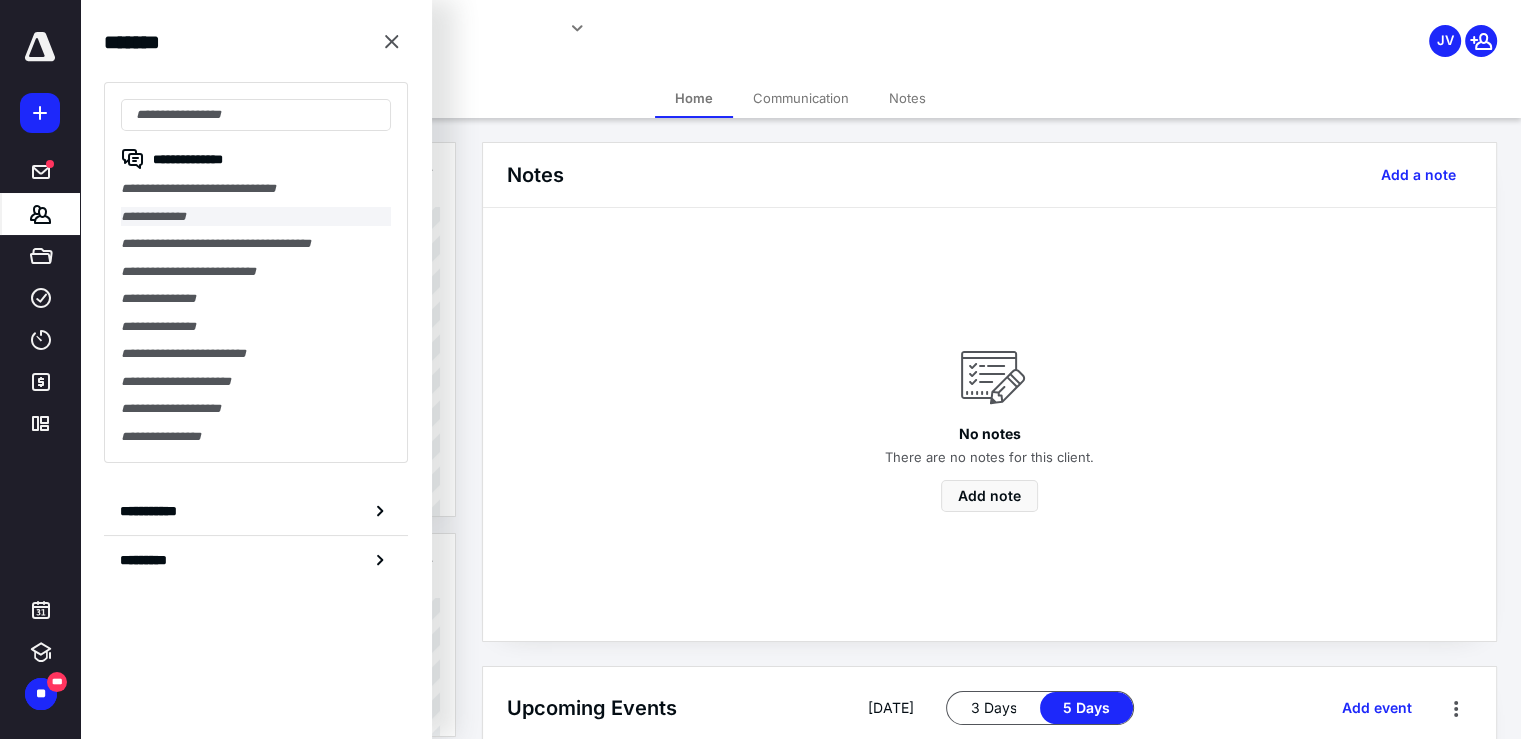 click on "**********" at bounding box center (256, 217) 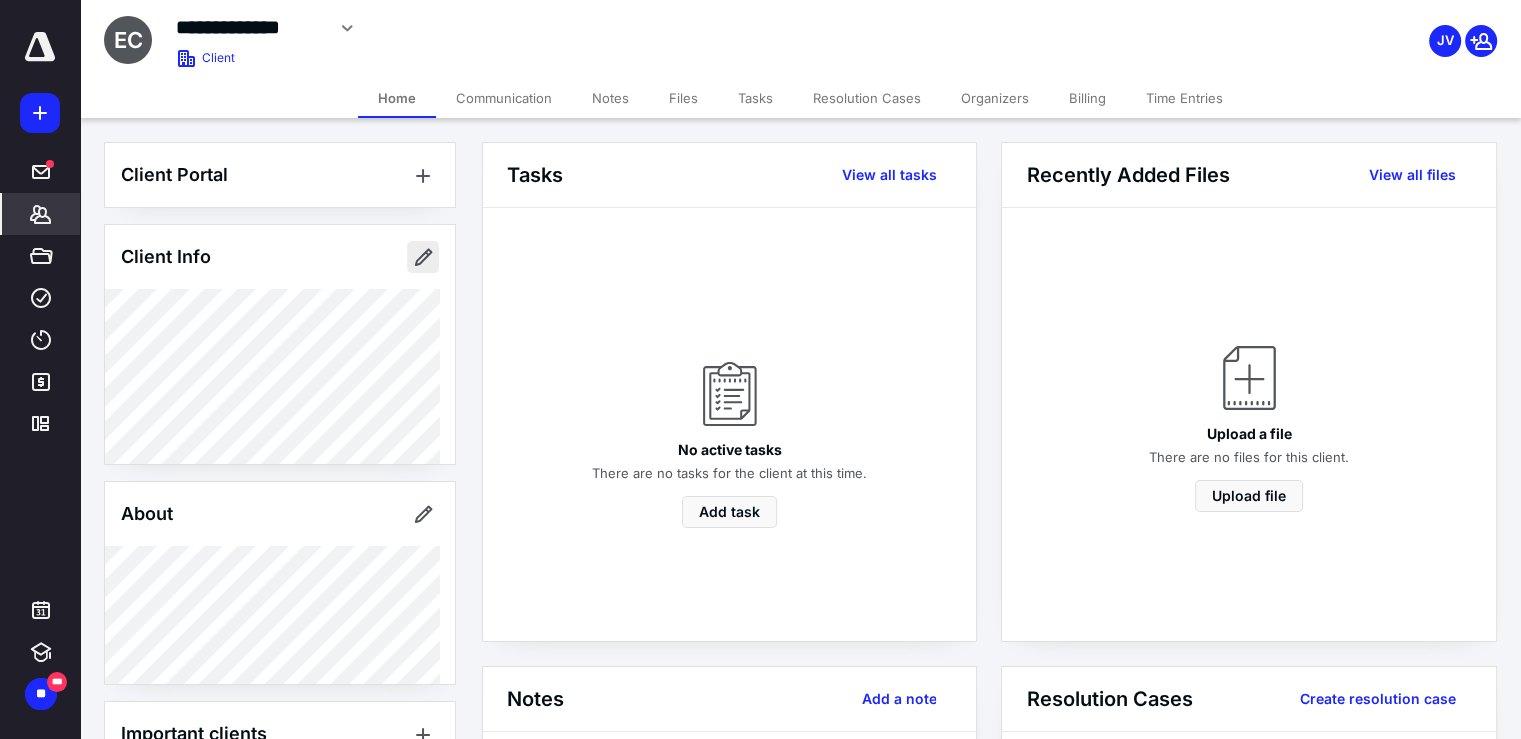 click at bounding box center [423, 257] 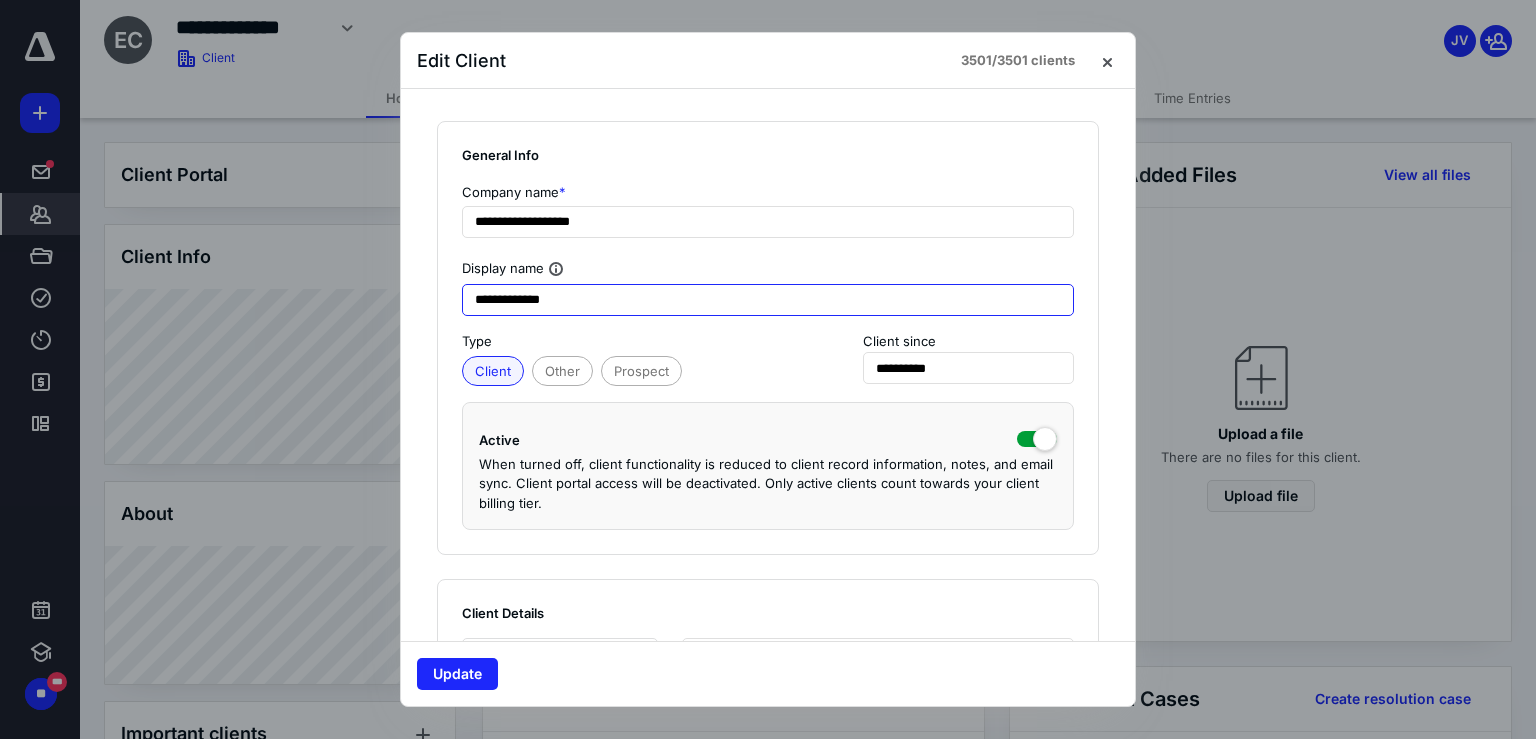click on "**********" at bounding box center [768, 300] 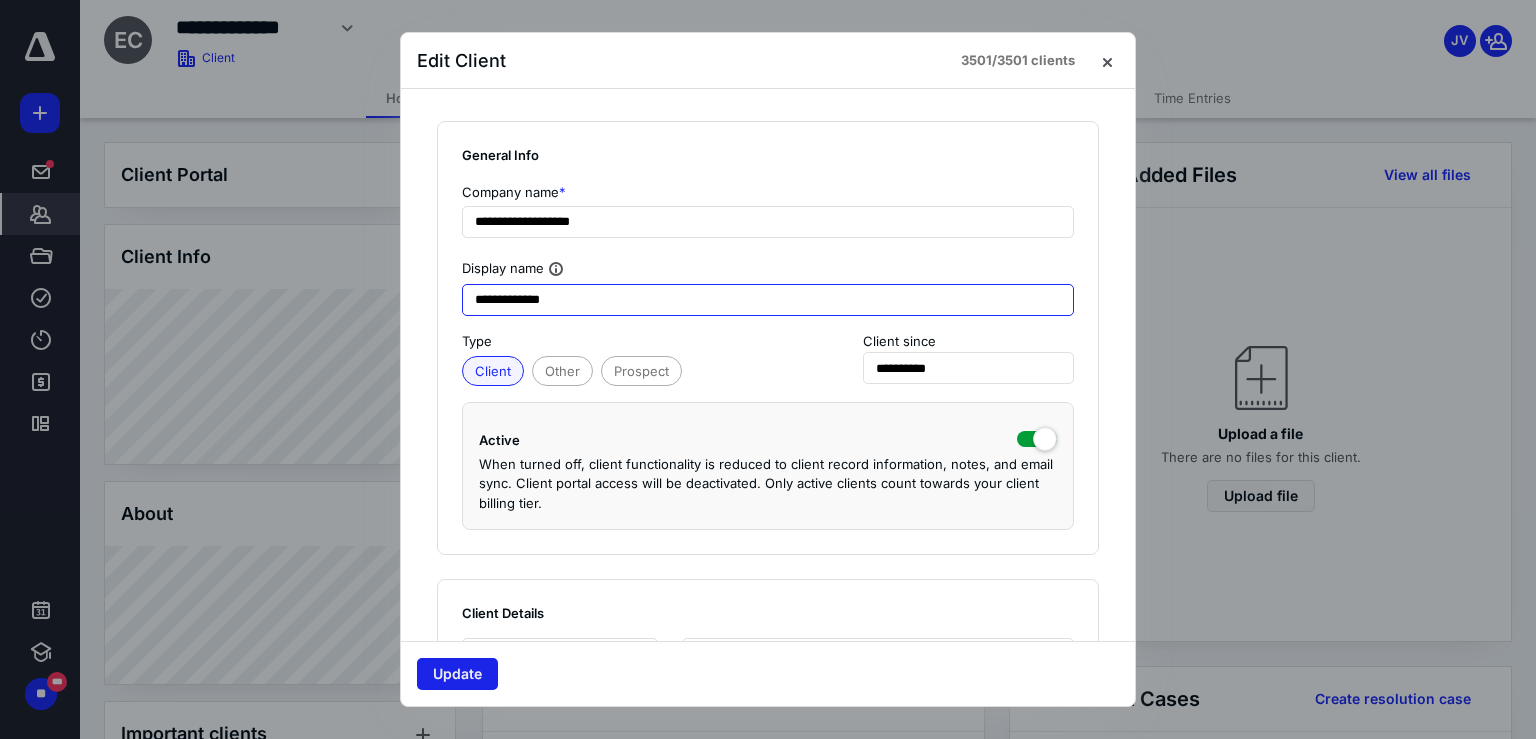type on "**********" 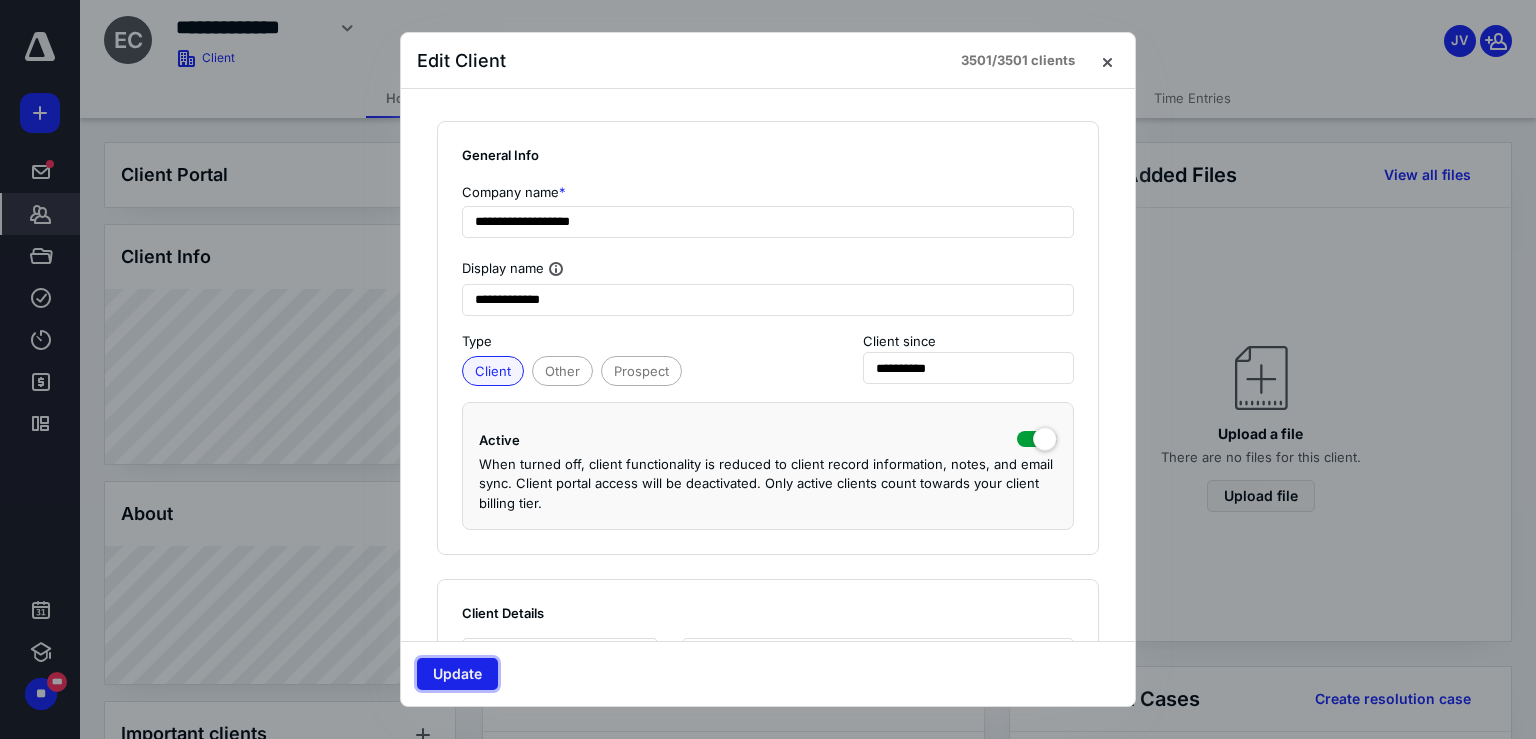 click on "Update" at bounding box center (457, 674) 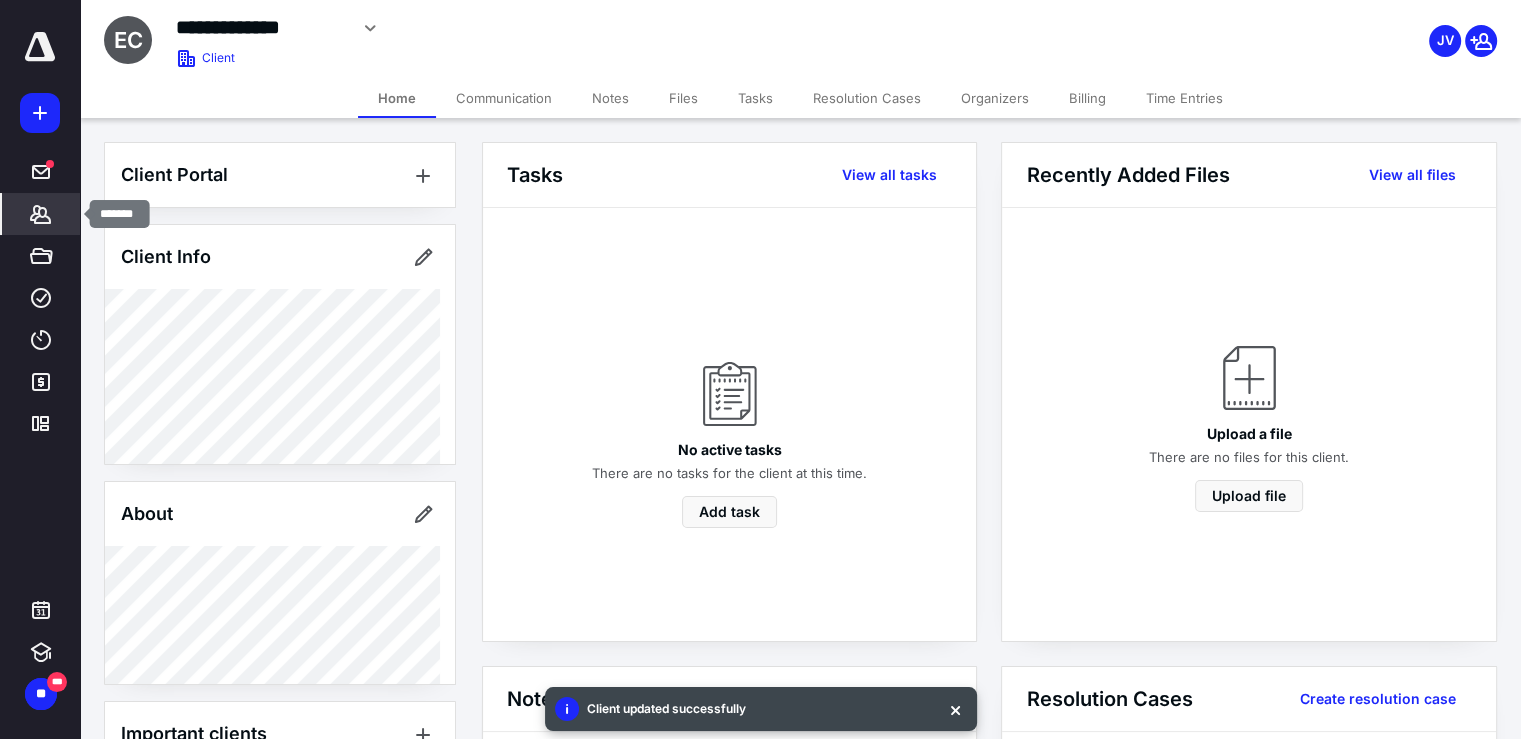 click 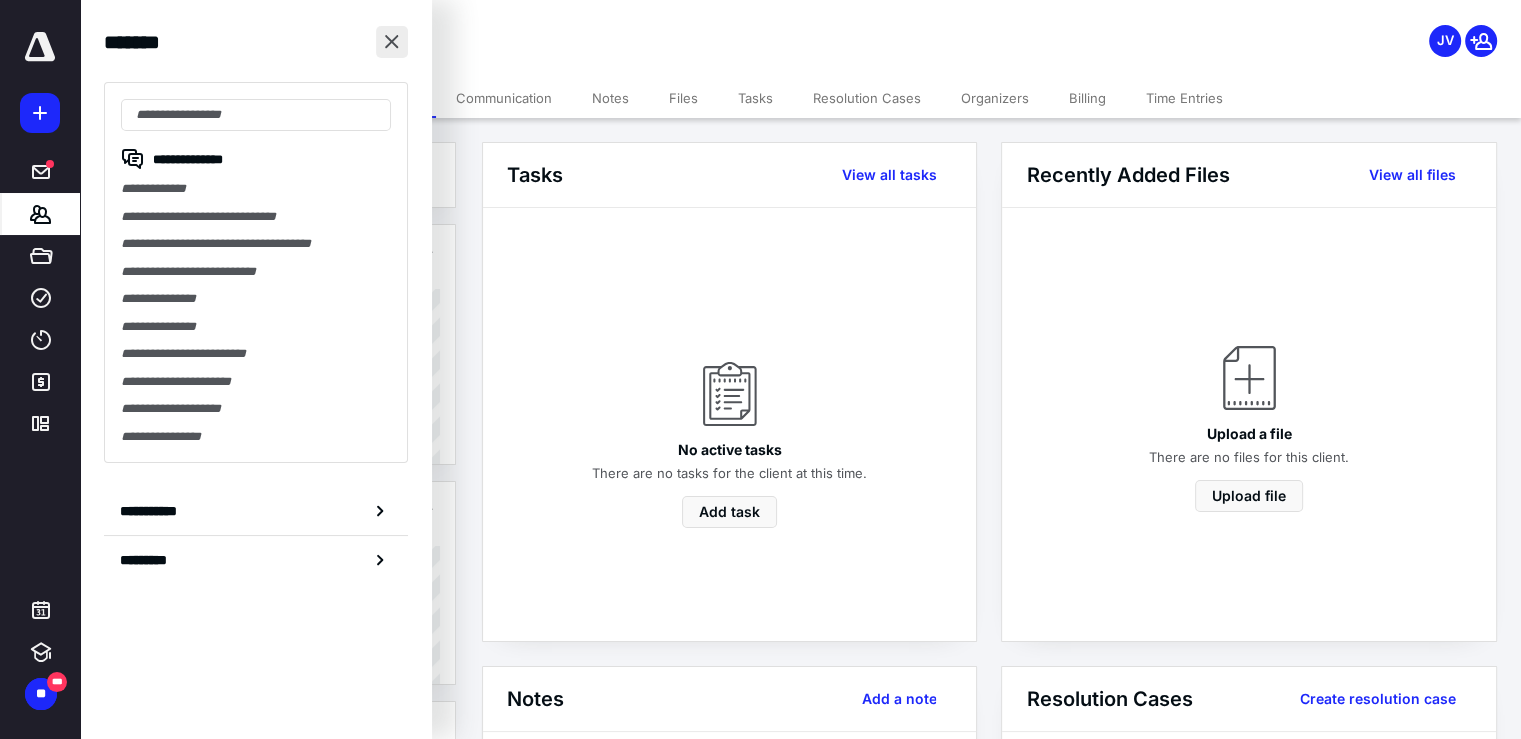 click at bounding box center (392, 42) 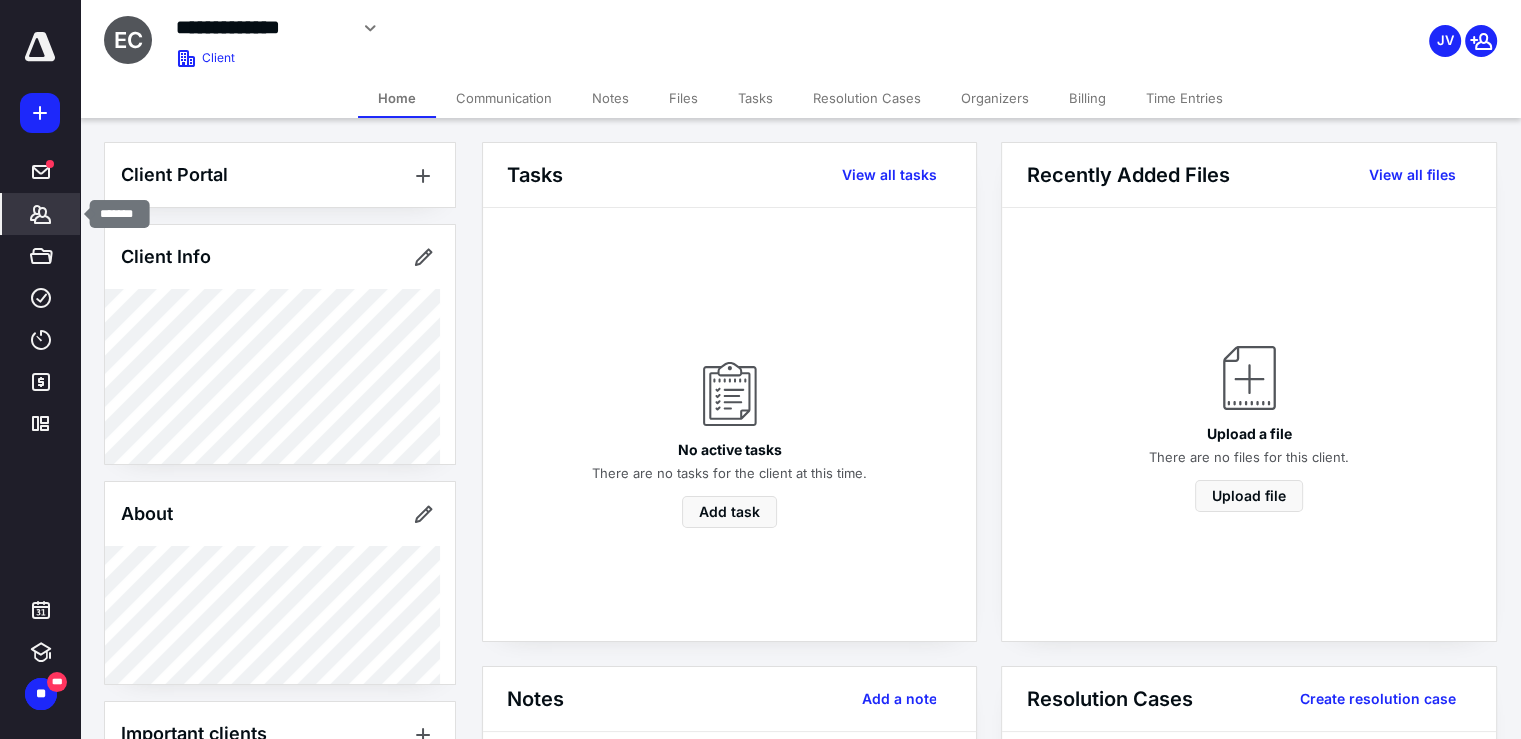 click 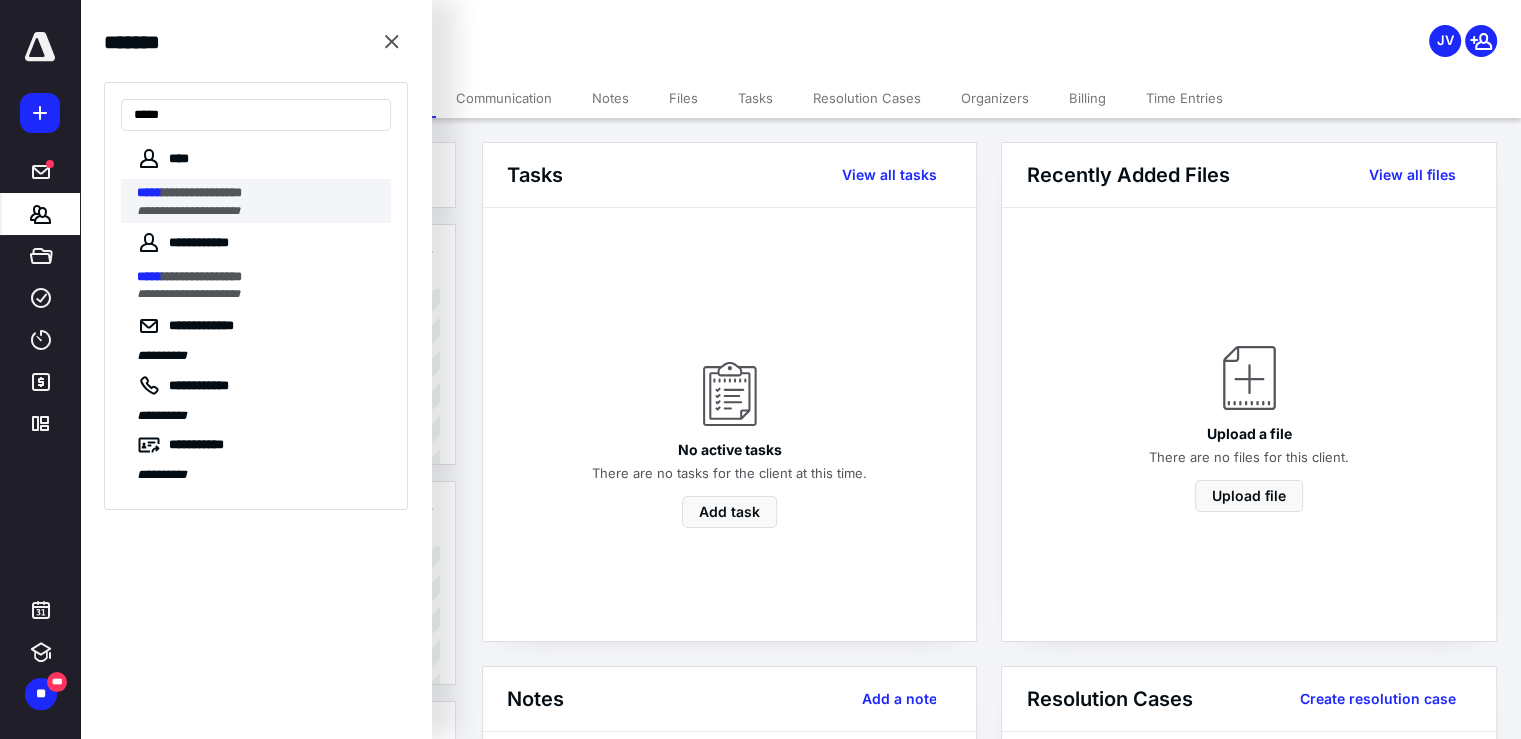 type on "*****" 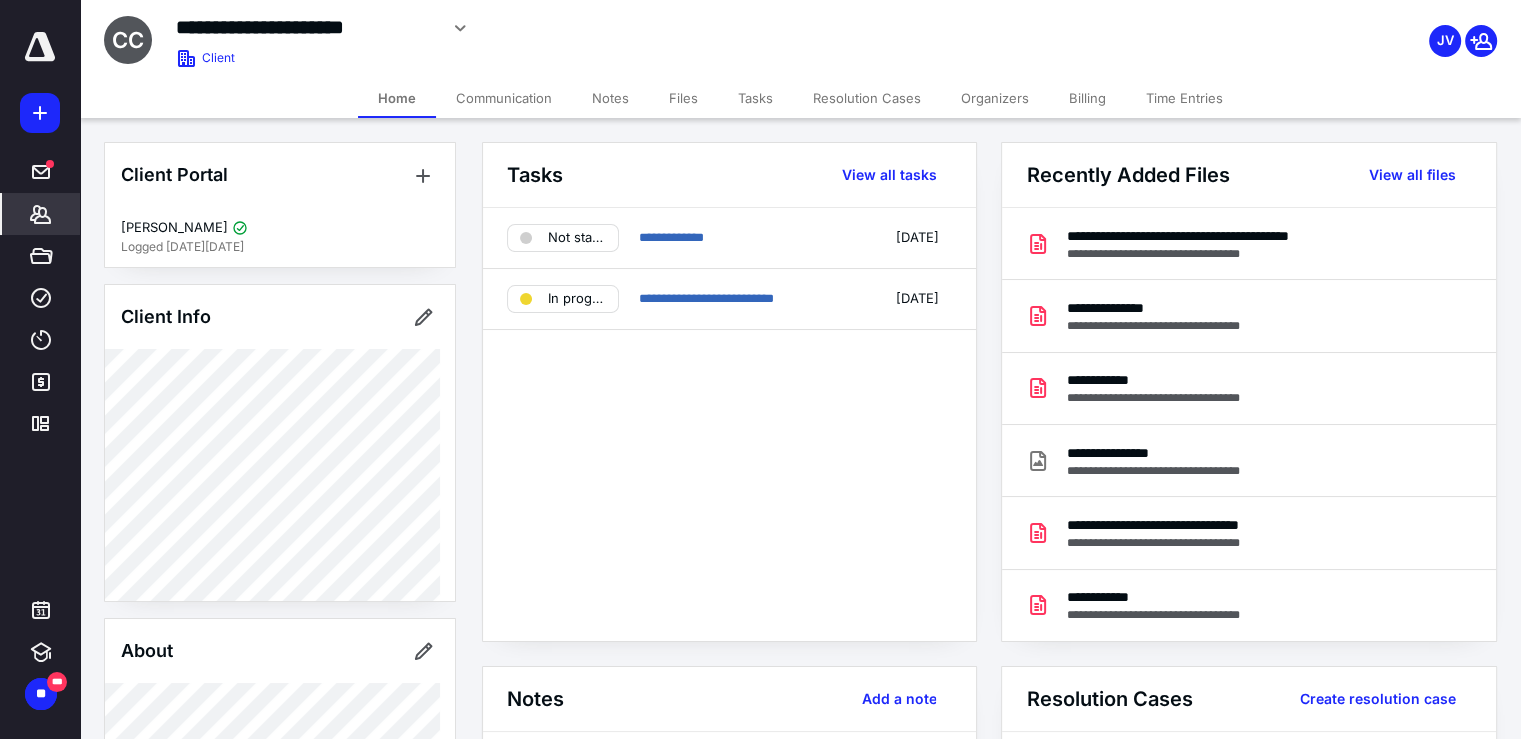click on "Billing" at bounding box center (1087, 98) 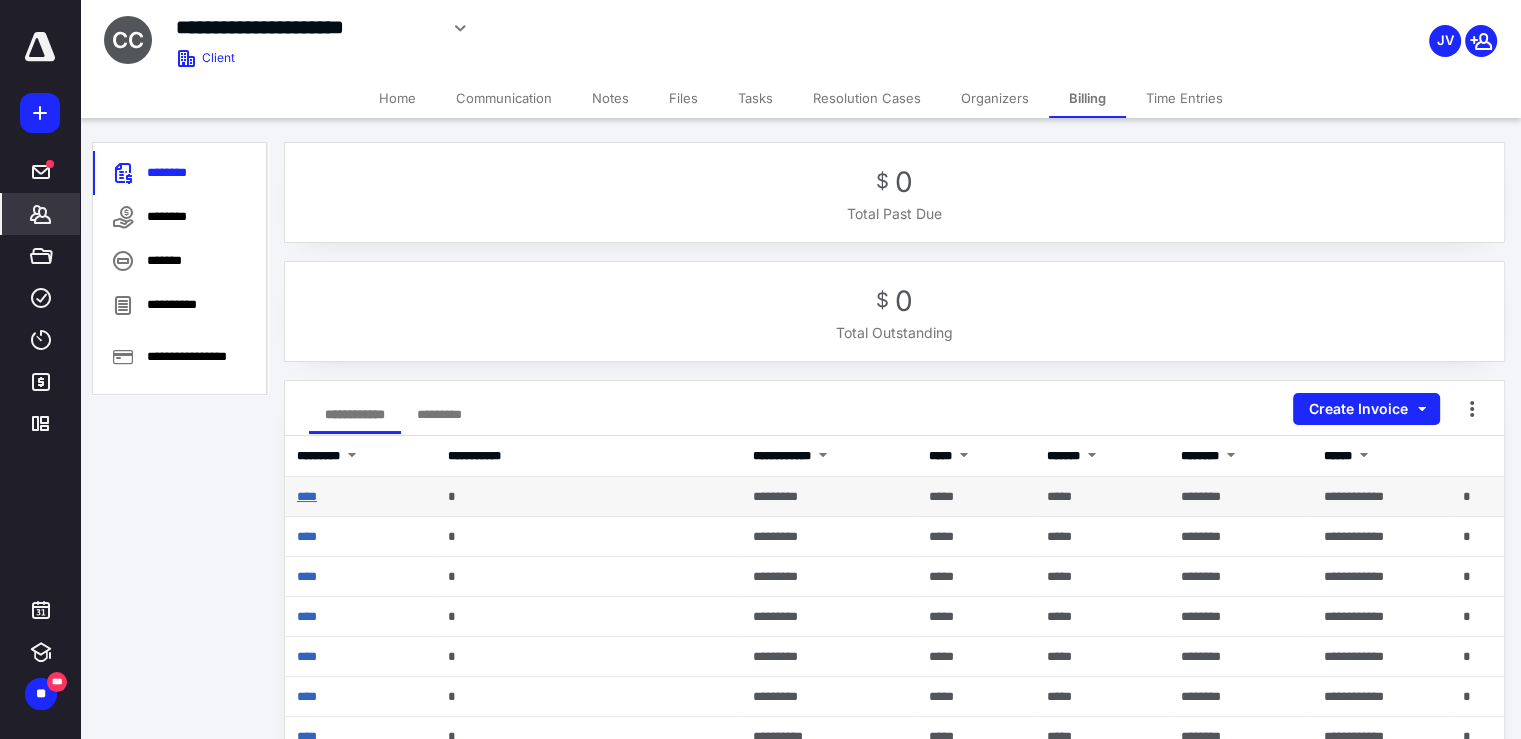 click on "****" at bounding box center (307, 496) 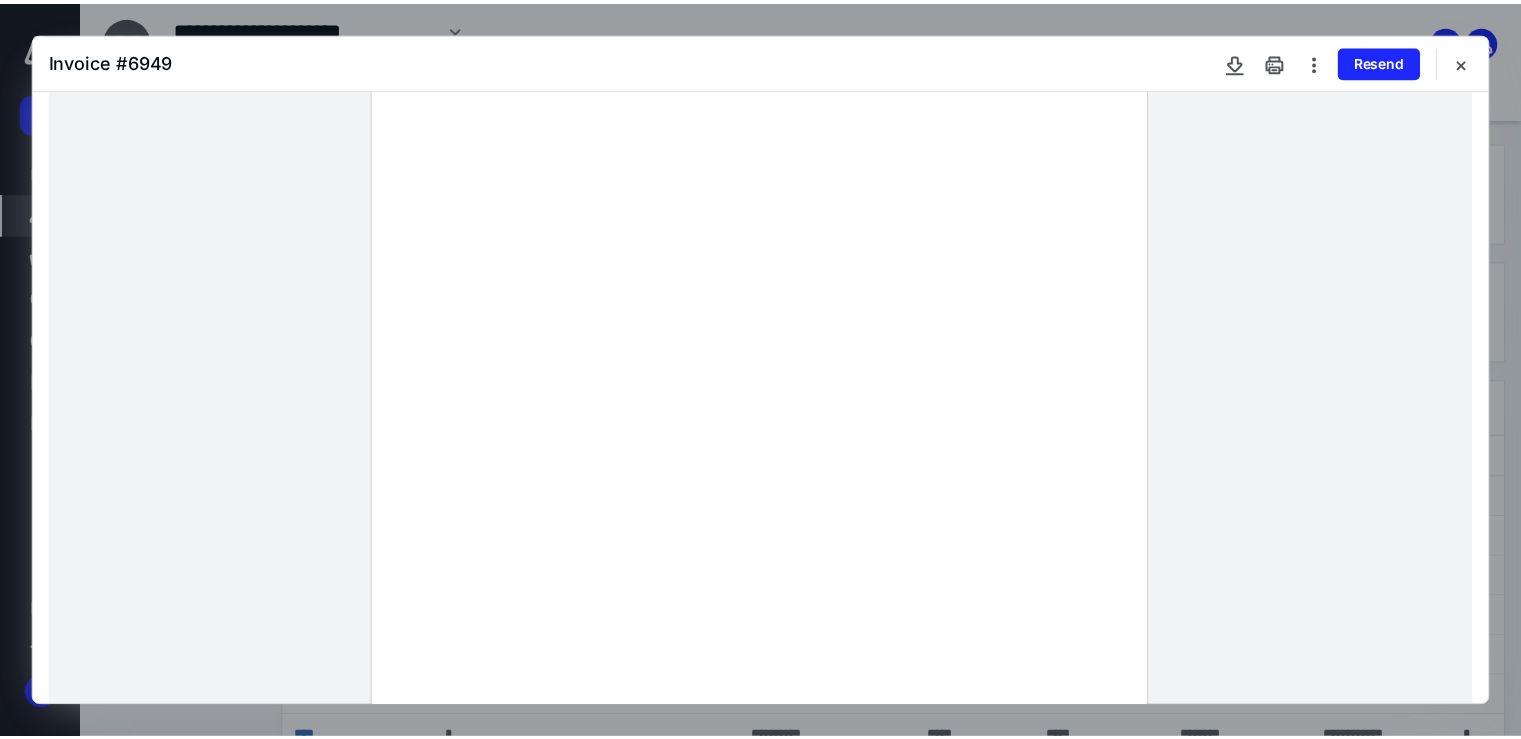 scroll, scrollTop: 200, scrollLeft: 0, axis: vertical 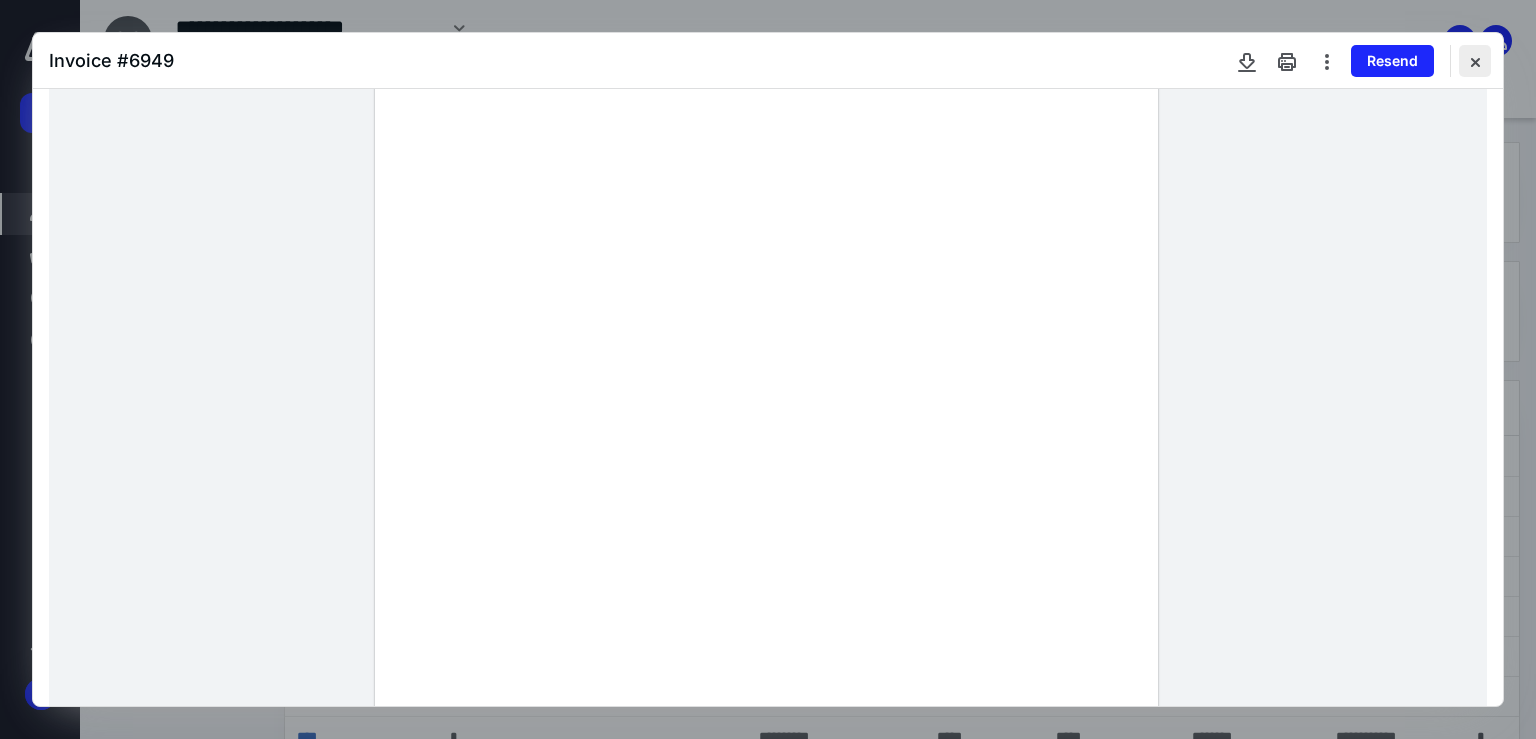 click at bounding box center [1475, 61] 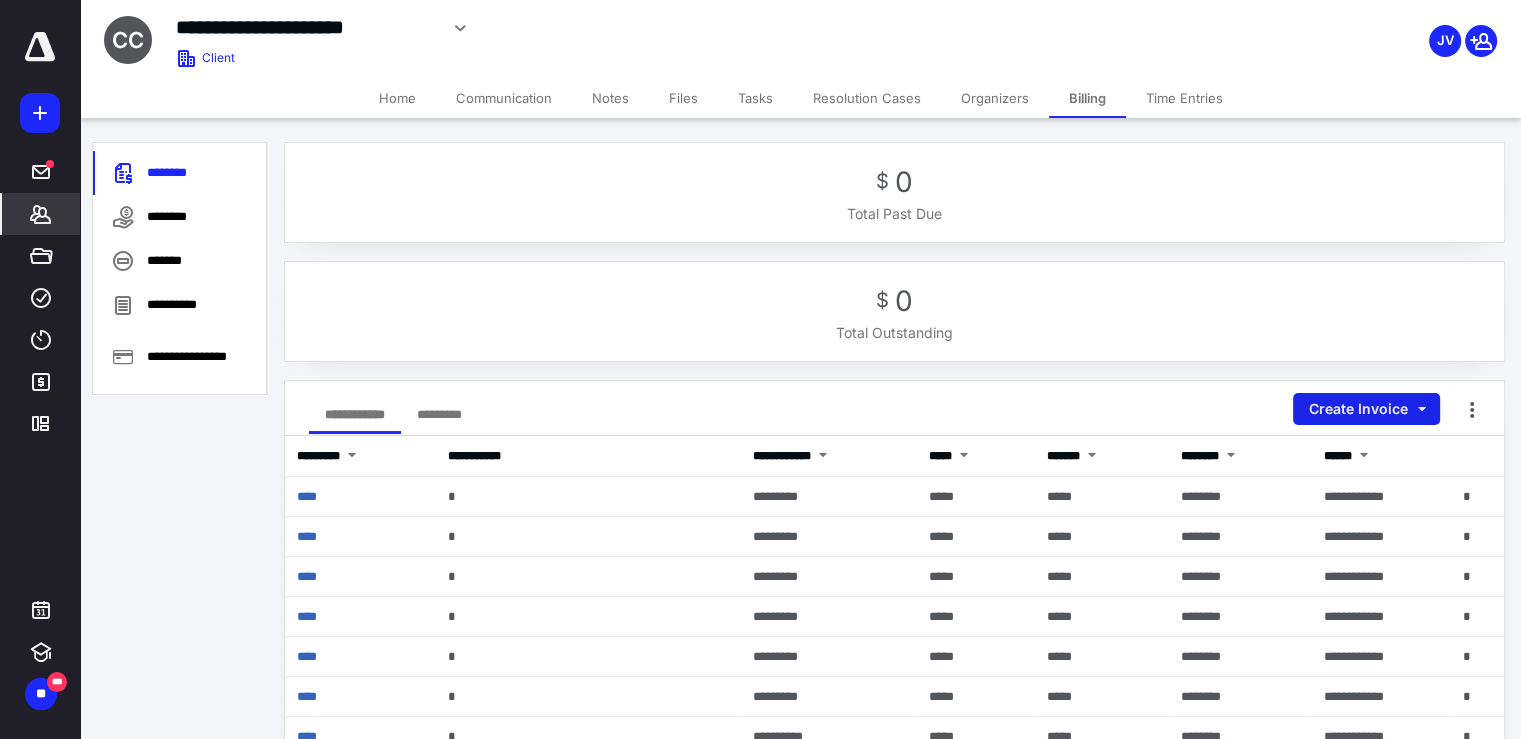 click on "Create Invoice" at bounding box center (1366, 409) 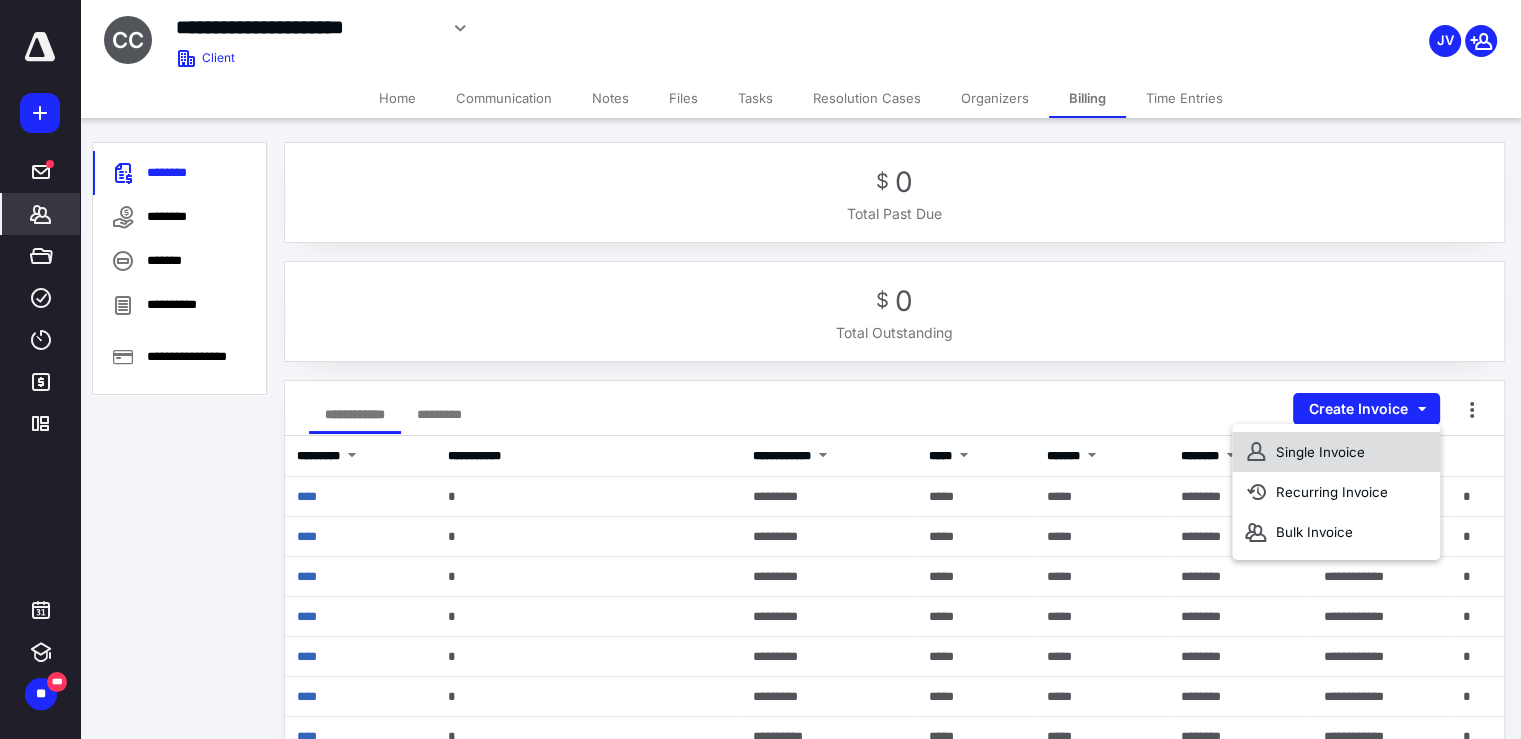 click on "Single Invoice" at bounding box center [1336, 452] 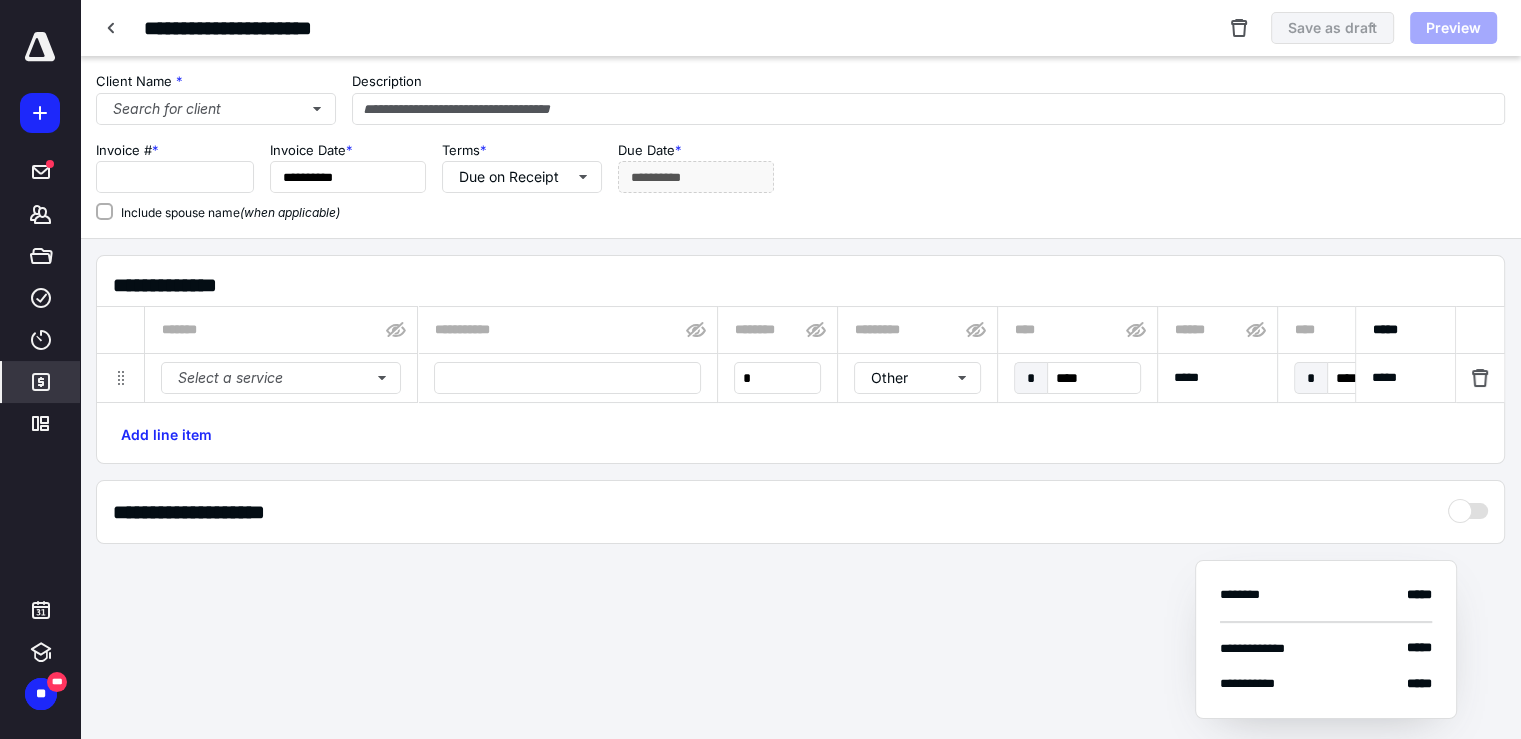 type on "****" 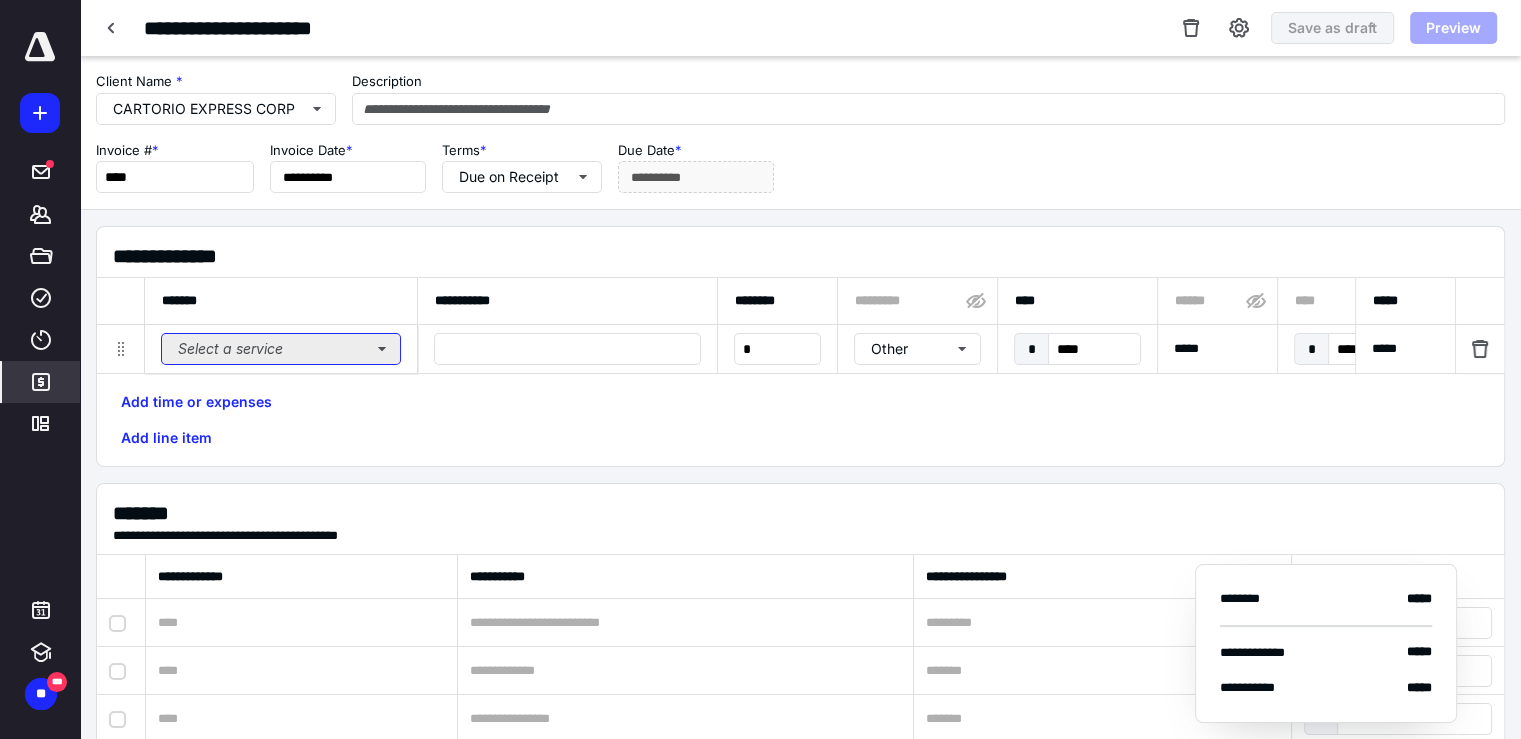 click on "Select a service" at bounding box center [281, 349] 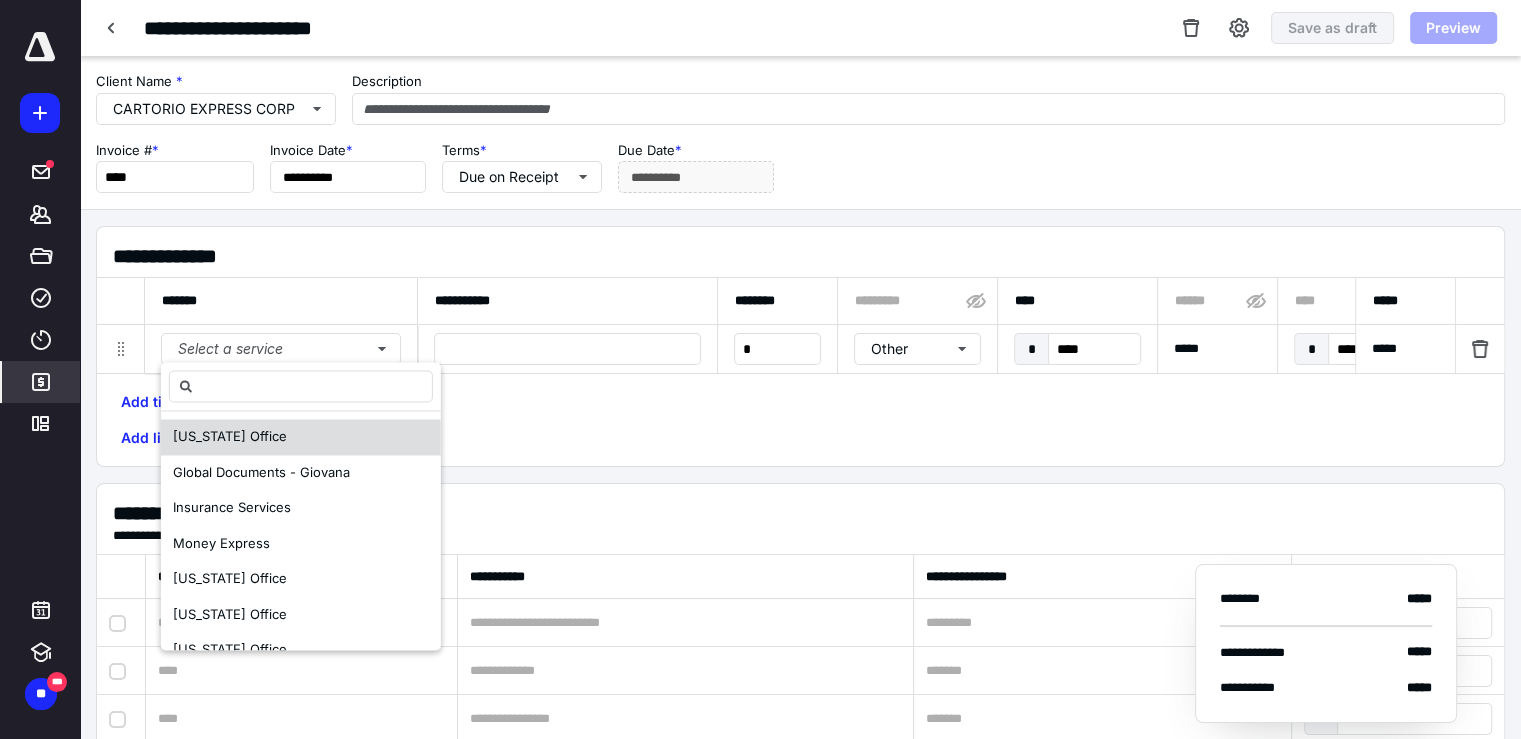 click on "[US_STATE] Office" at bounding box center (301, 437) 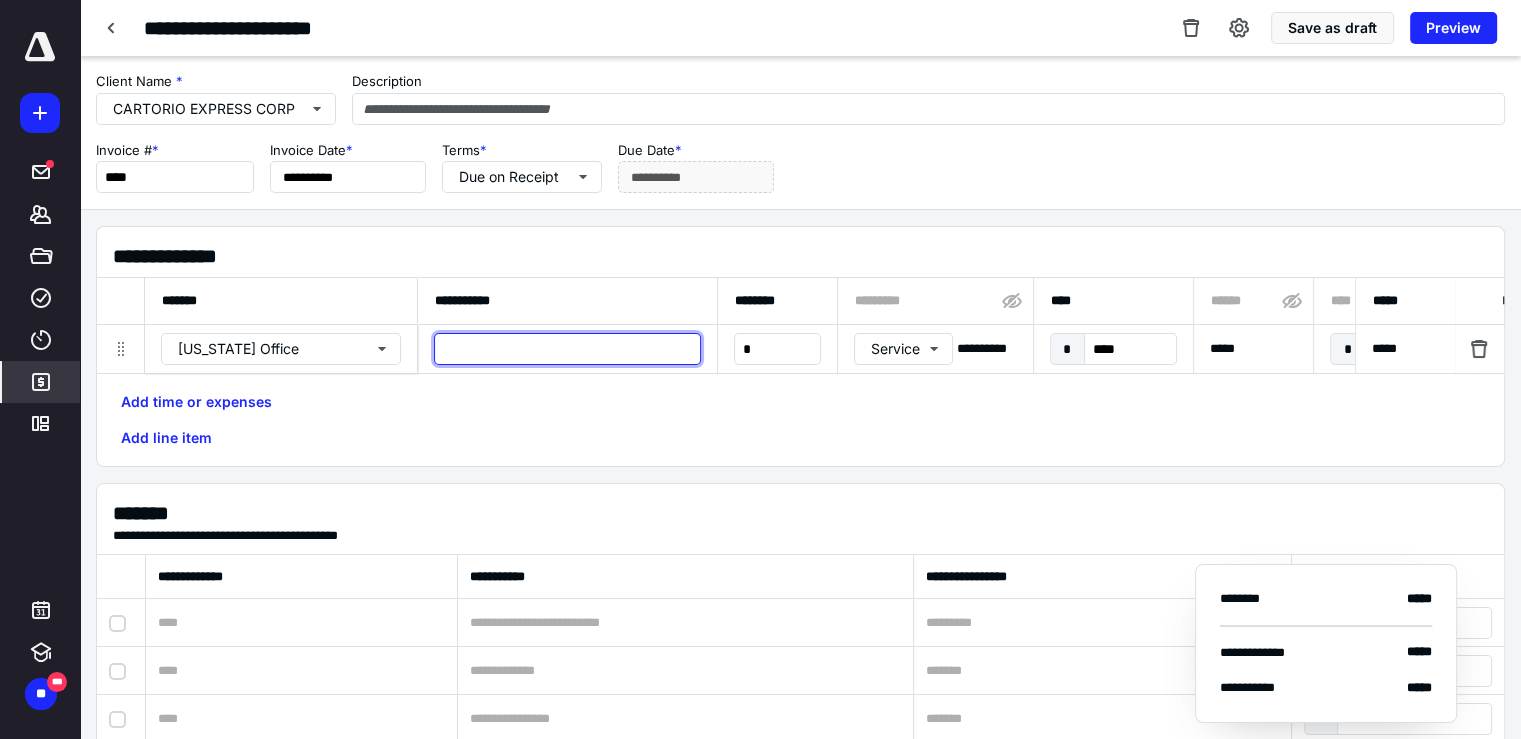 click at bounding box center (567, 349) 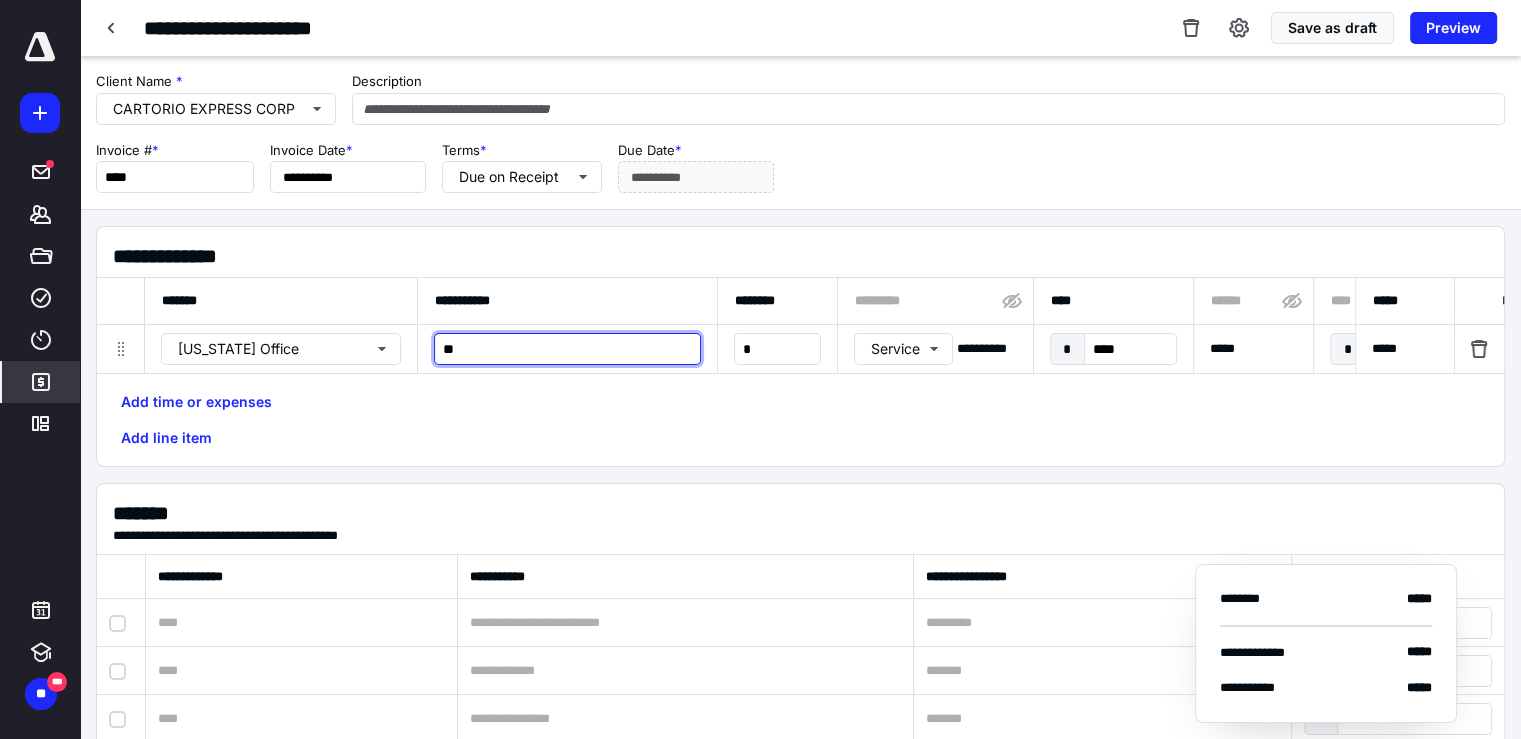 type on "*" 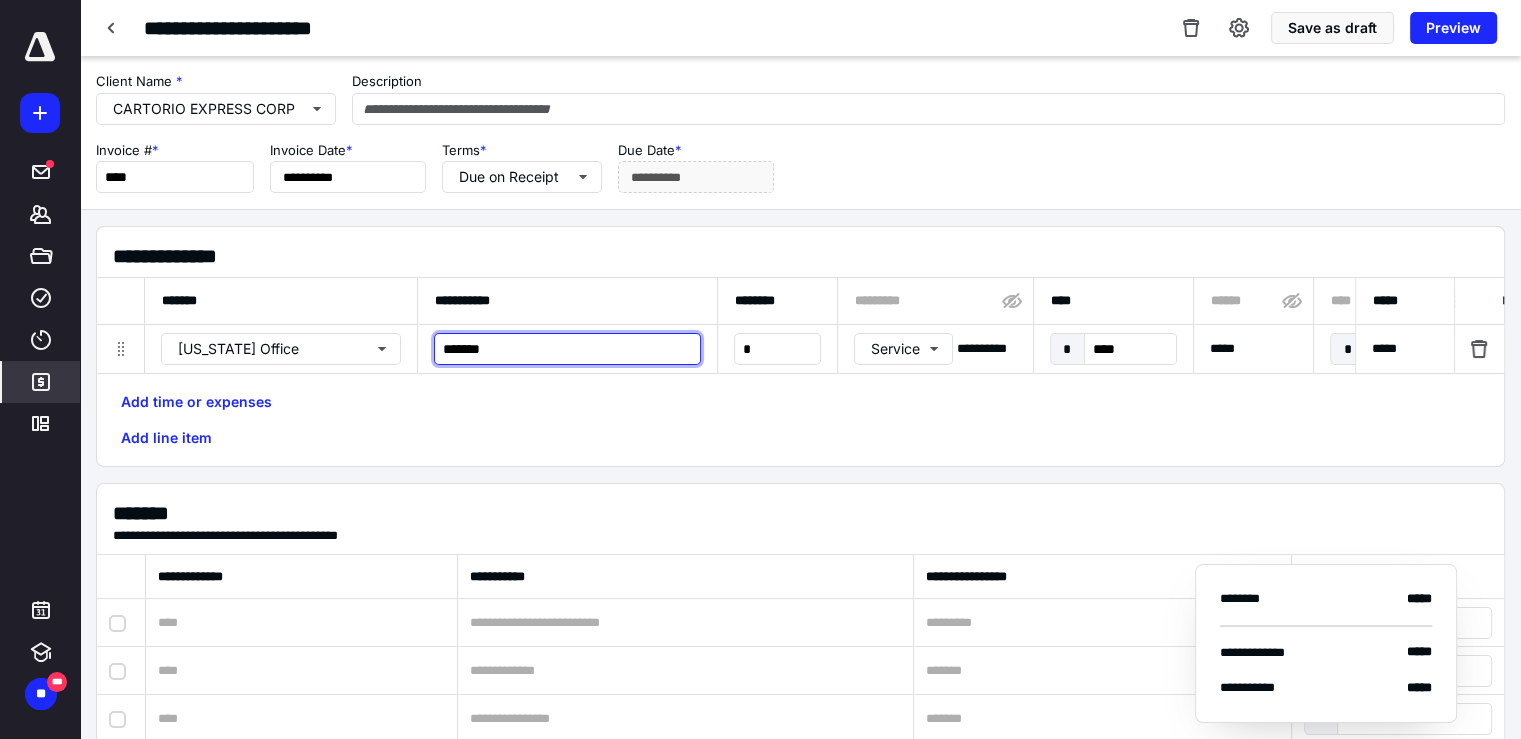 type on "*******" 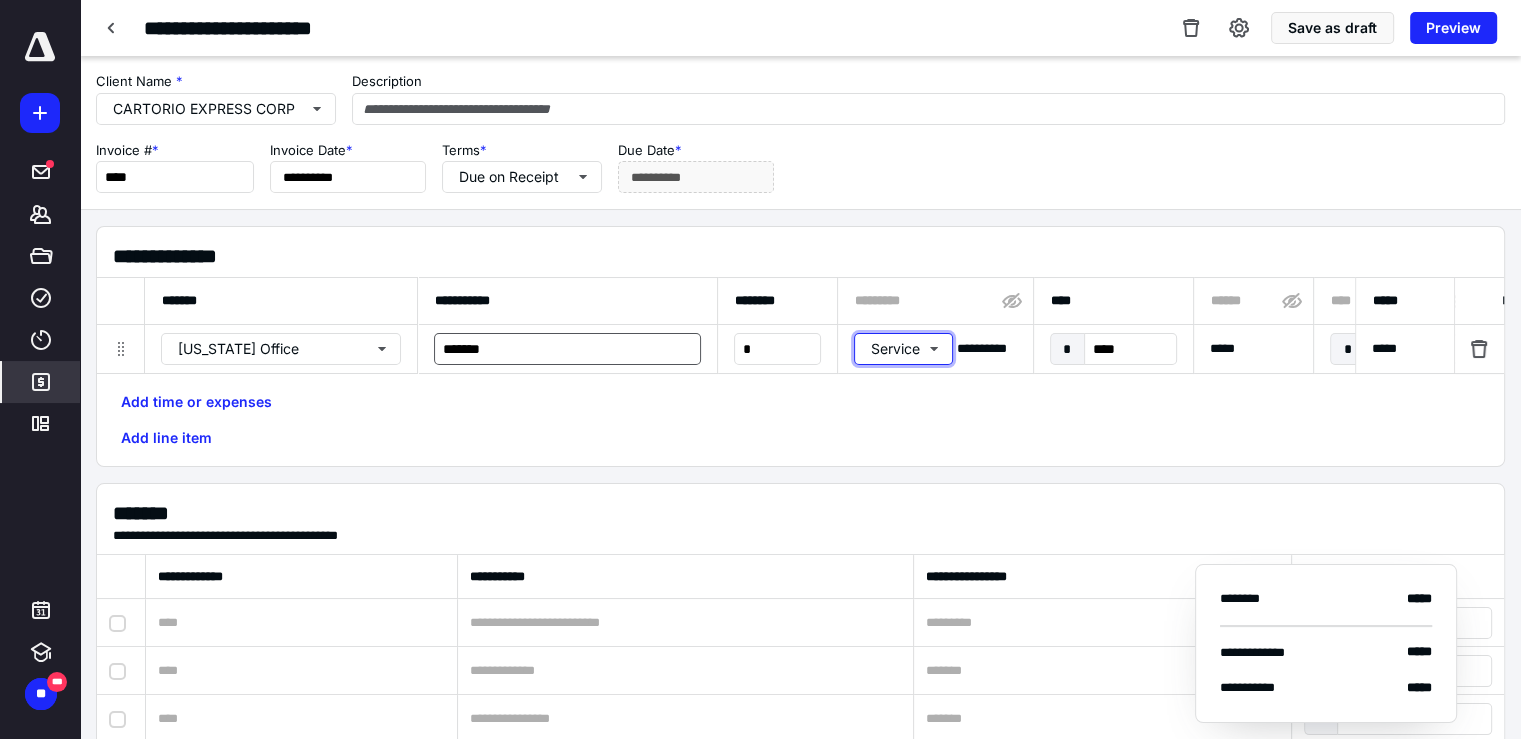 type 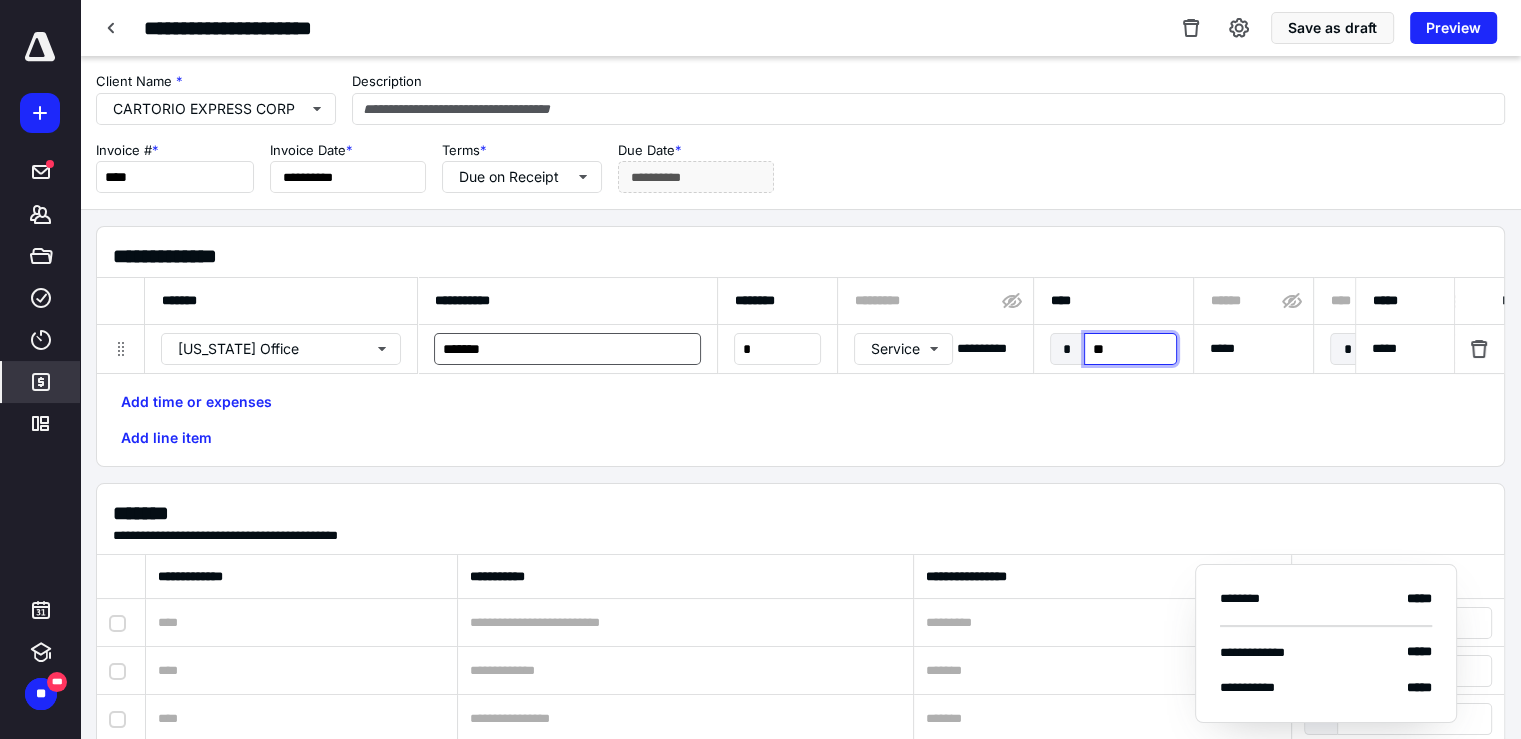 type on "***" 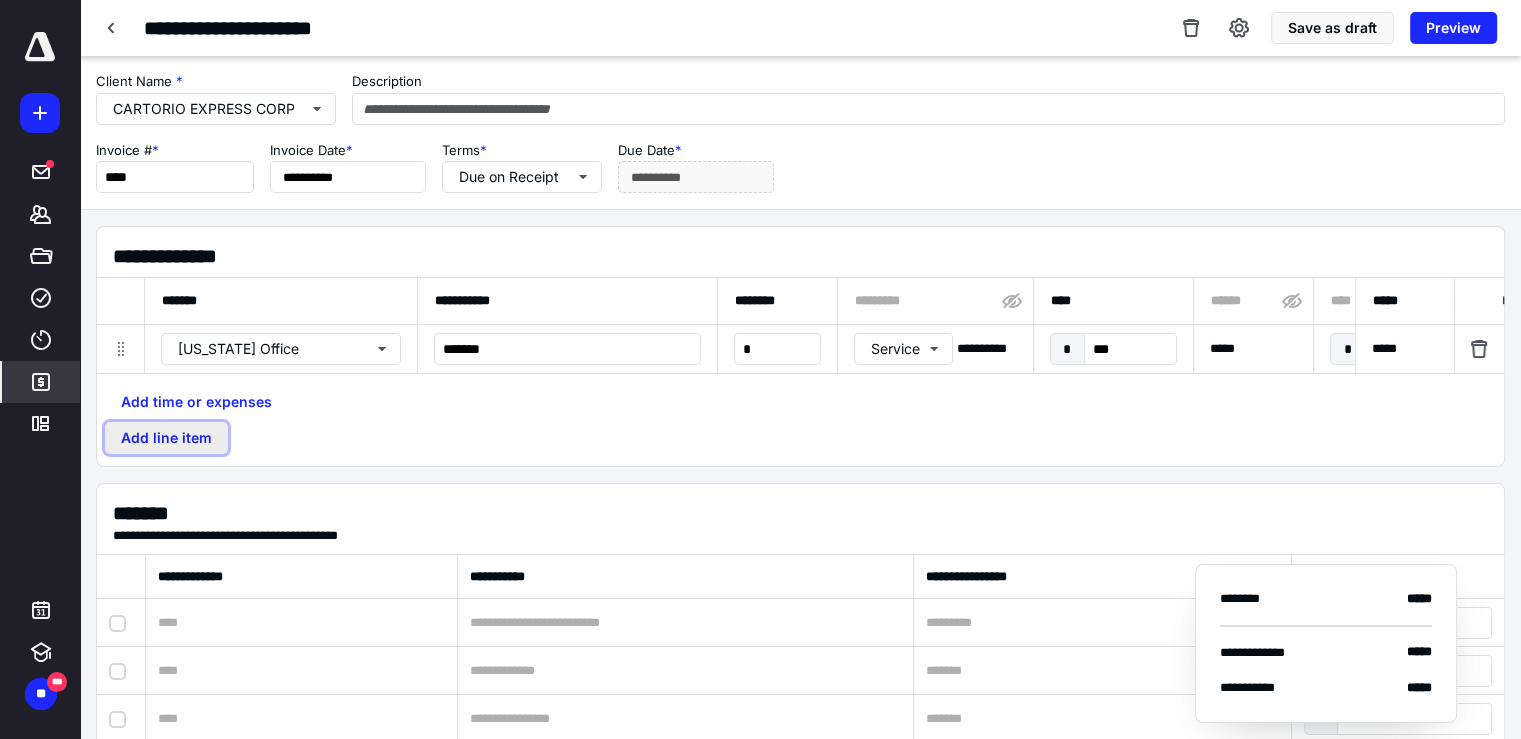 click on "Add line item" at bounding box center (166, 438) 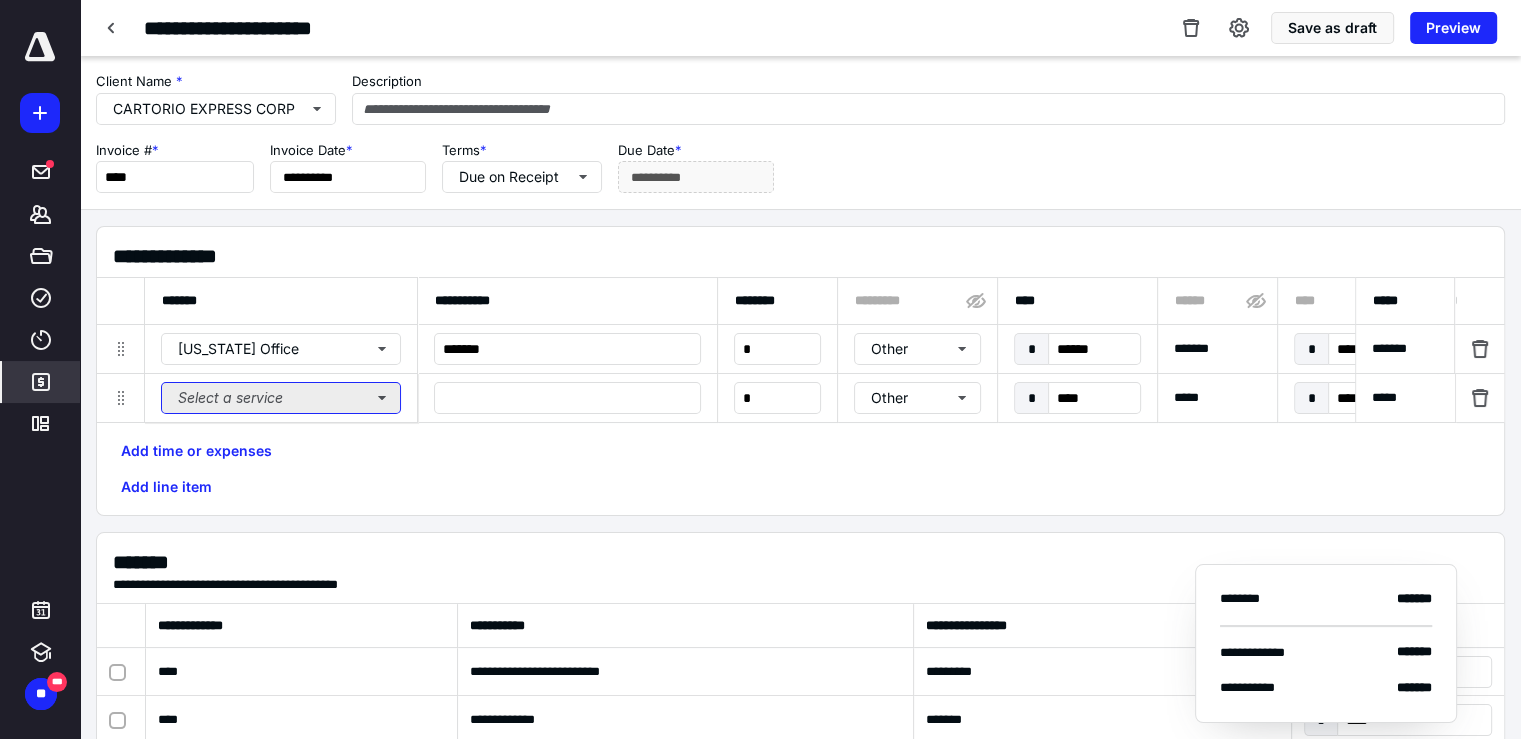 click on "Select a service" at bounding box center (281, 398) 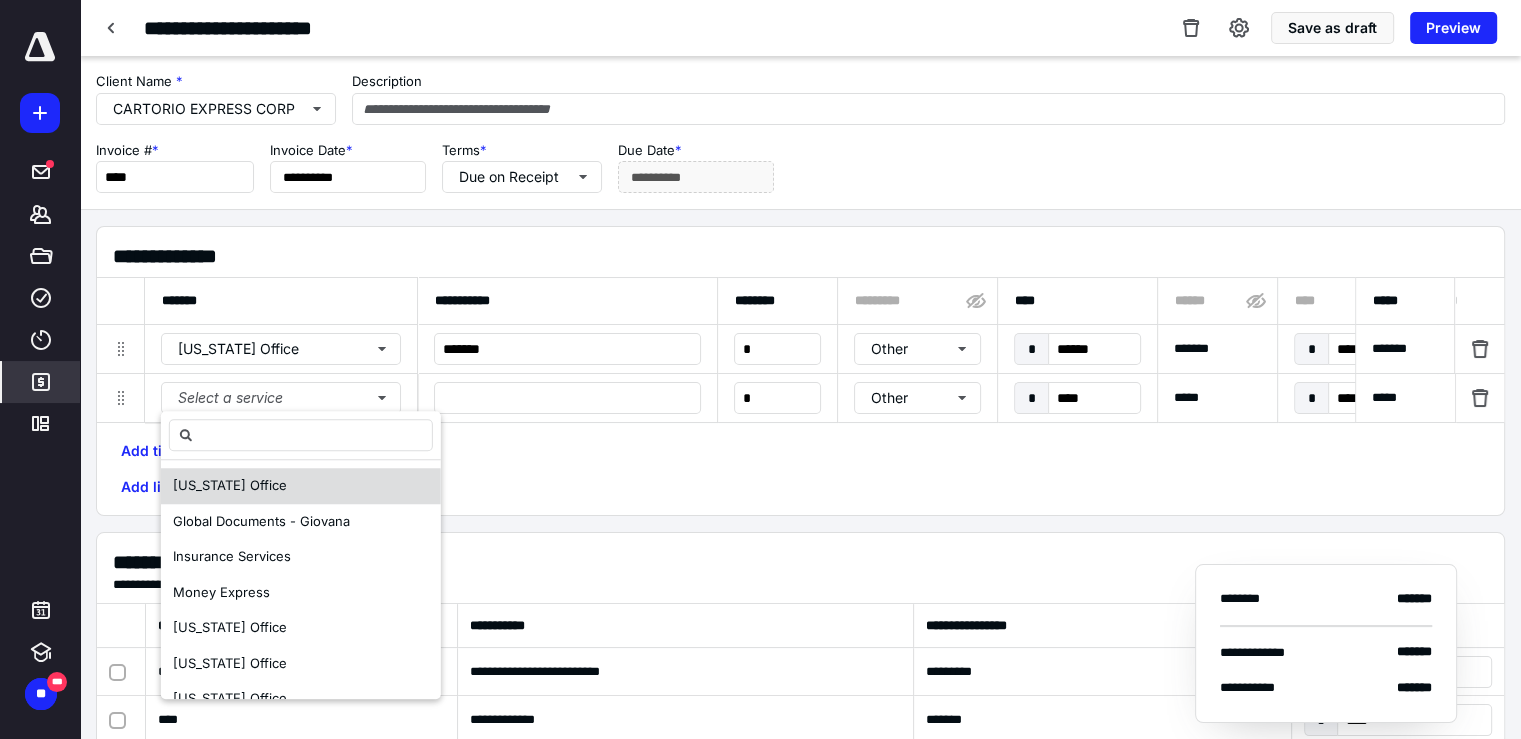 click on "[US_STATE] Office" at bounding box center [301, 486] 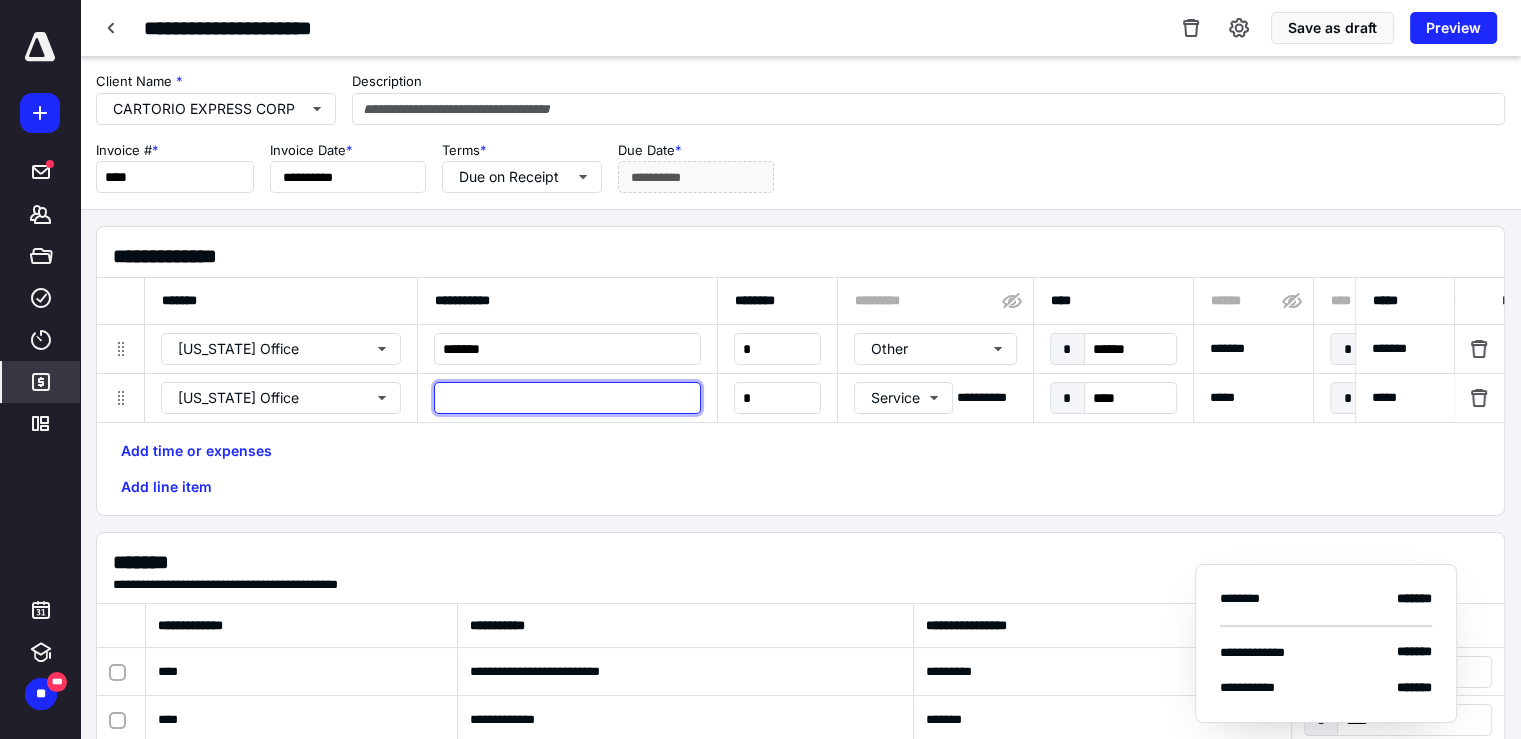 click at bounding box center [567, 398] 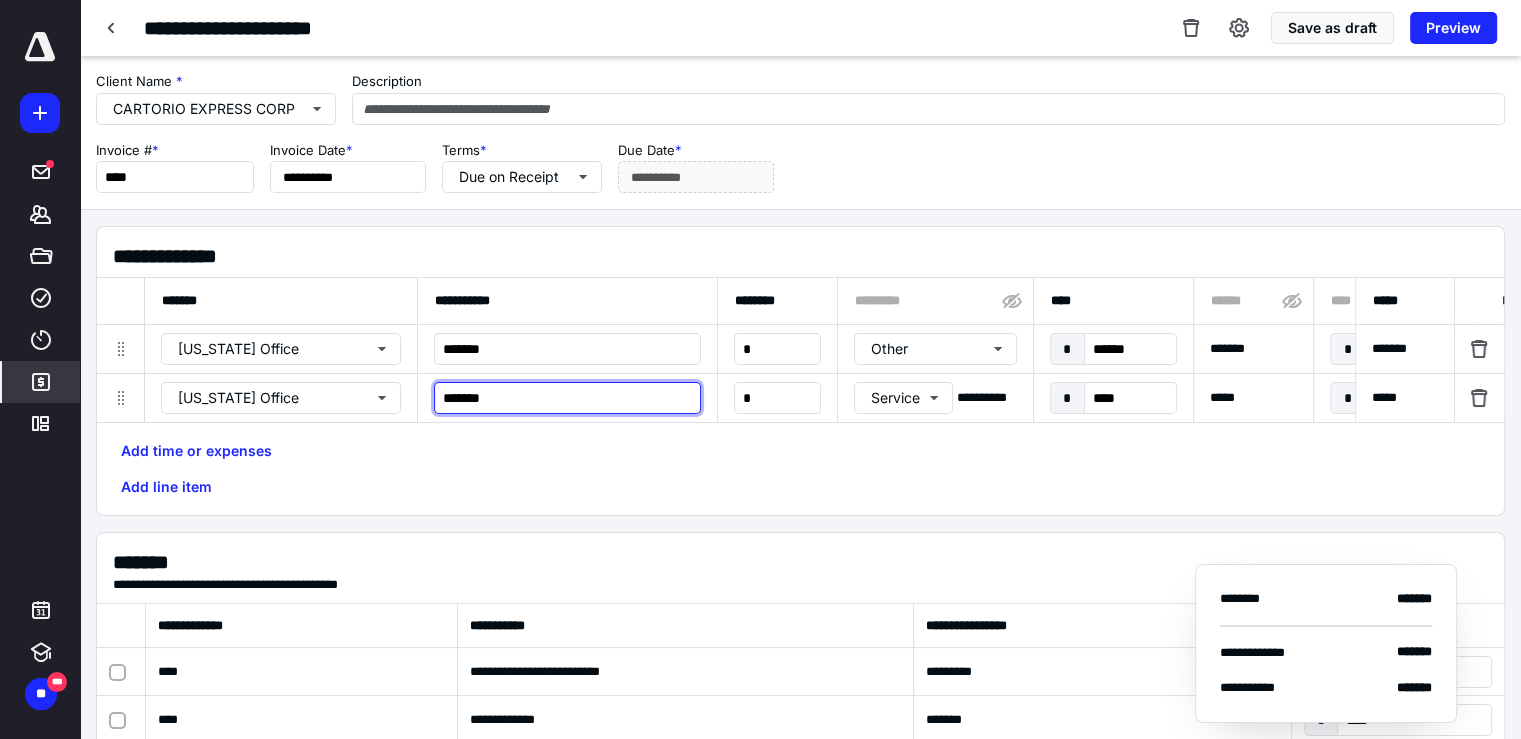 type on "*******" 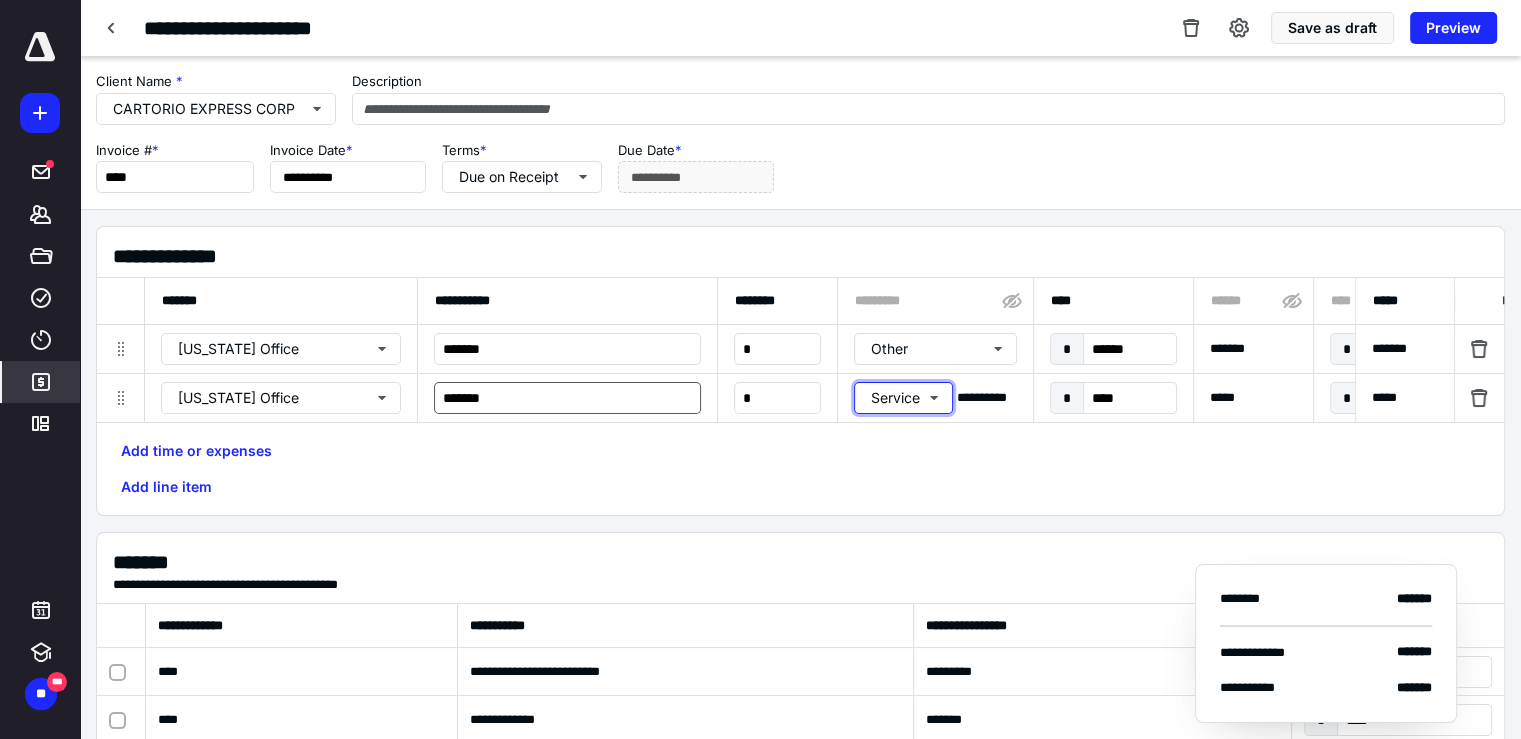 type 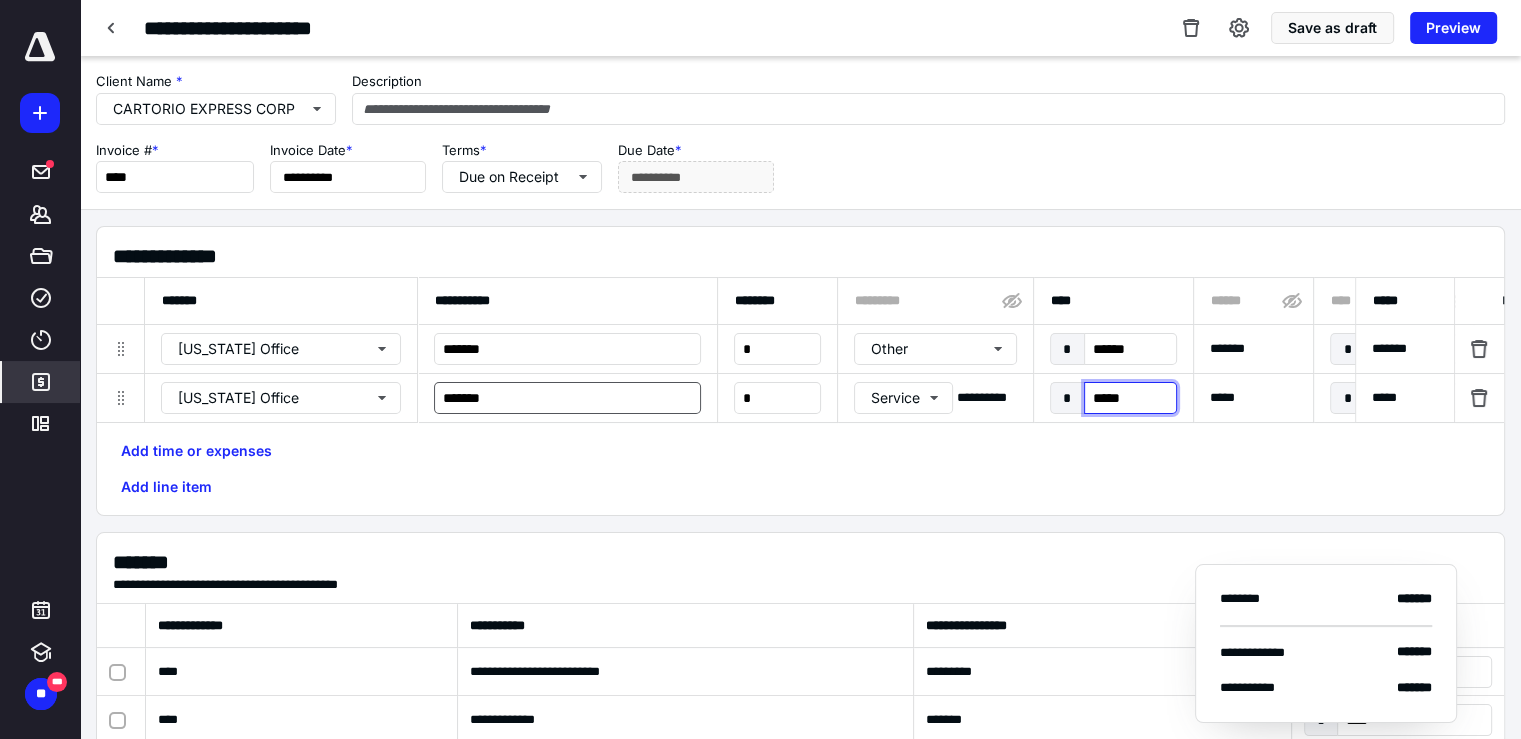 type on "******" 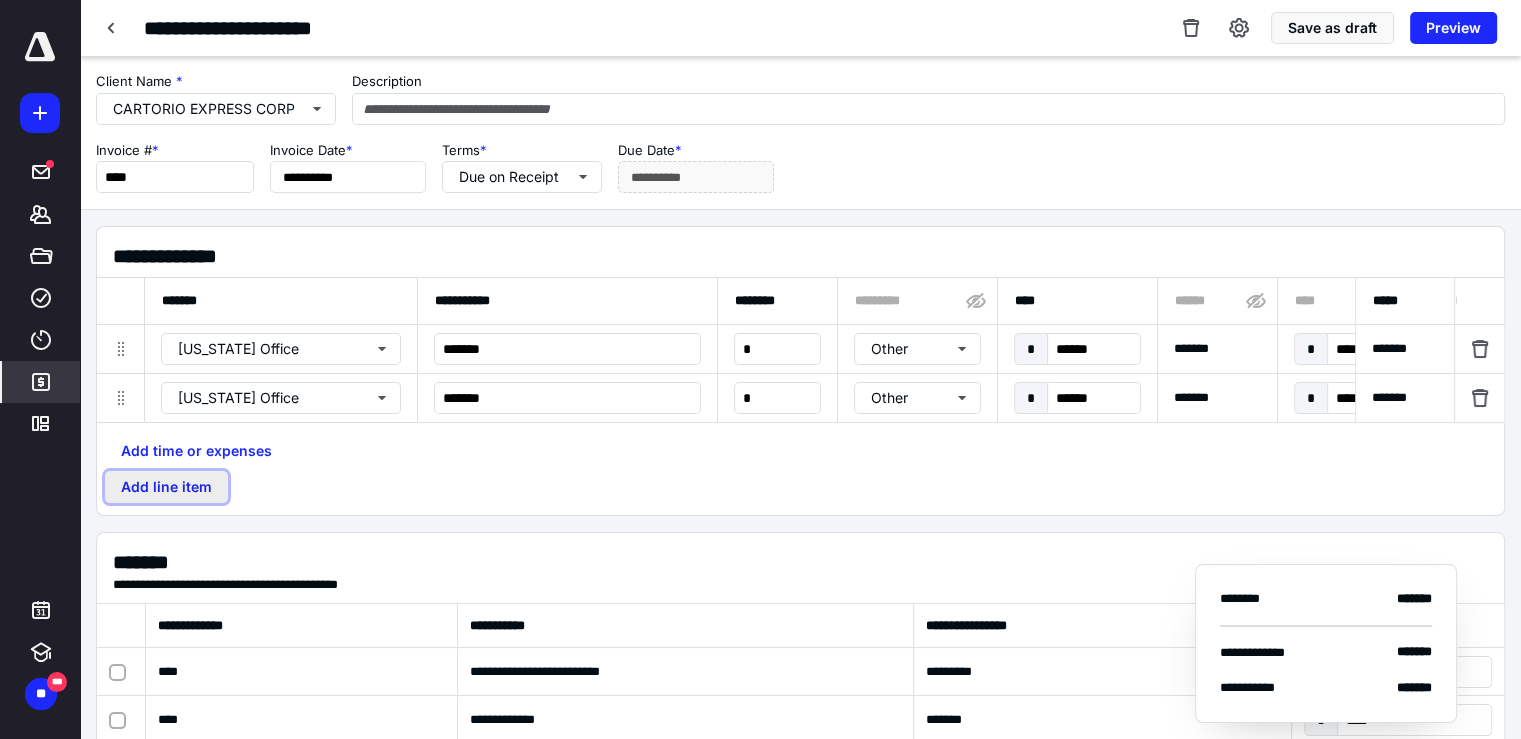 click on "Add line item" at bounding box center (166, 487) 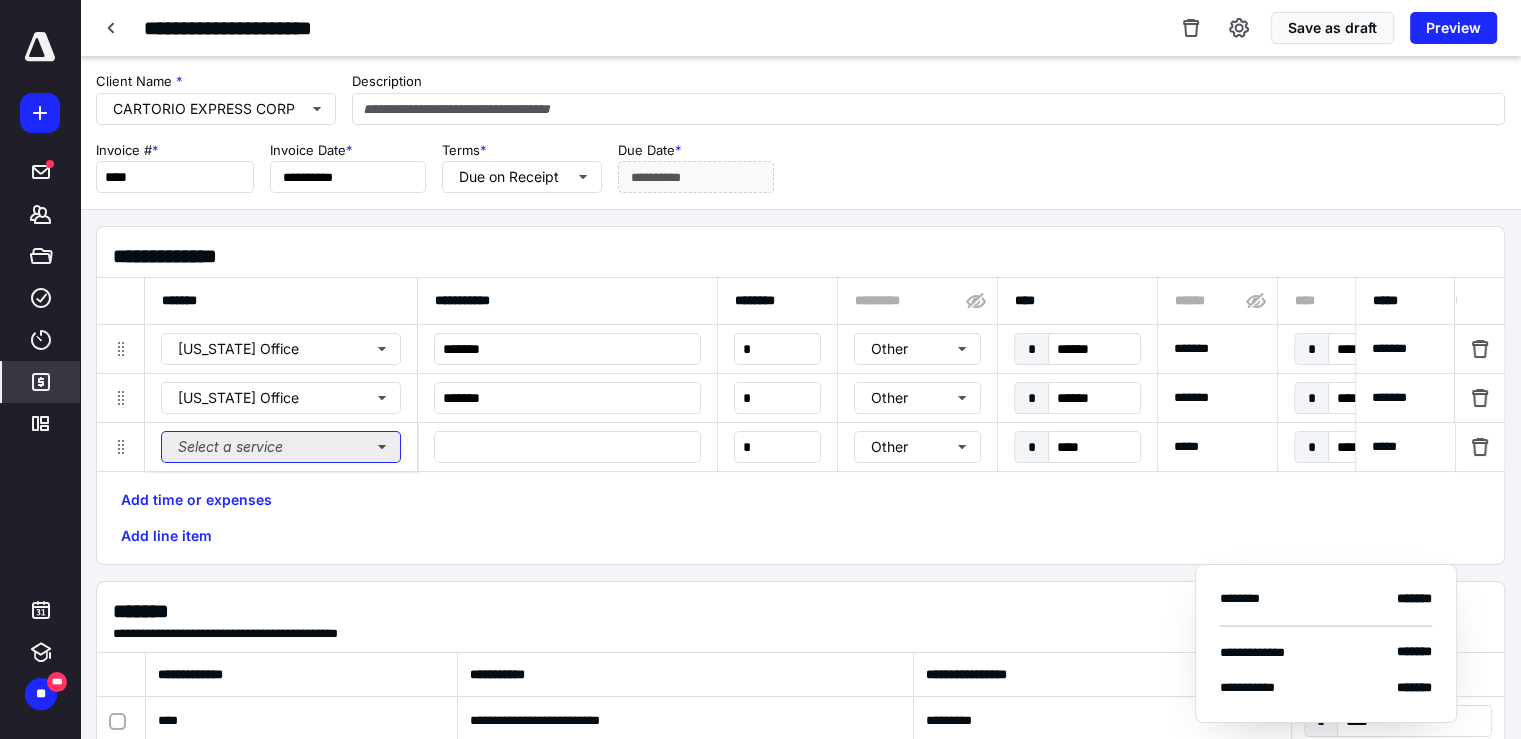 click on "Select a service" at bounding box center [281, 447] 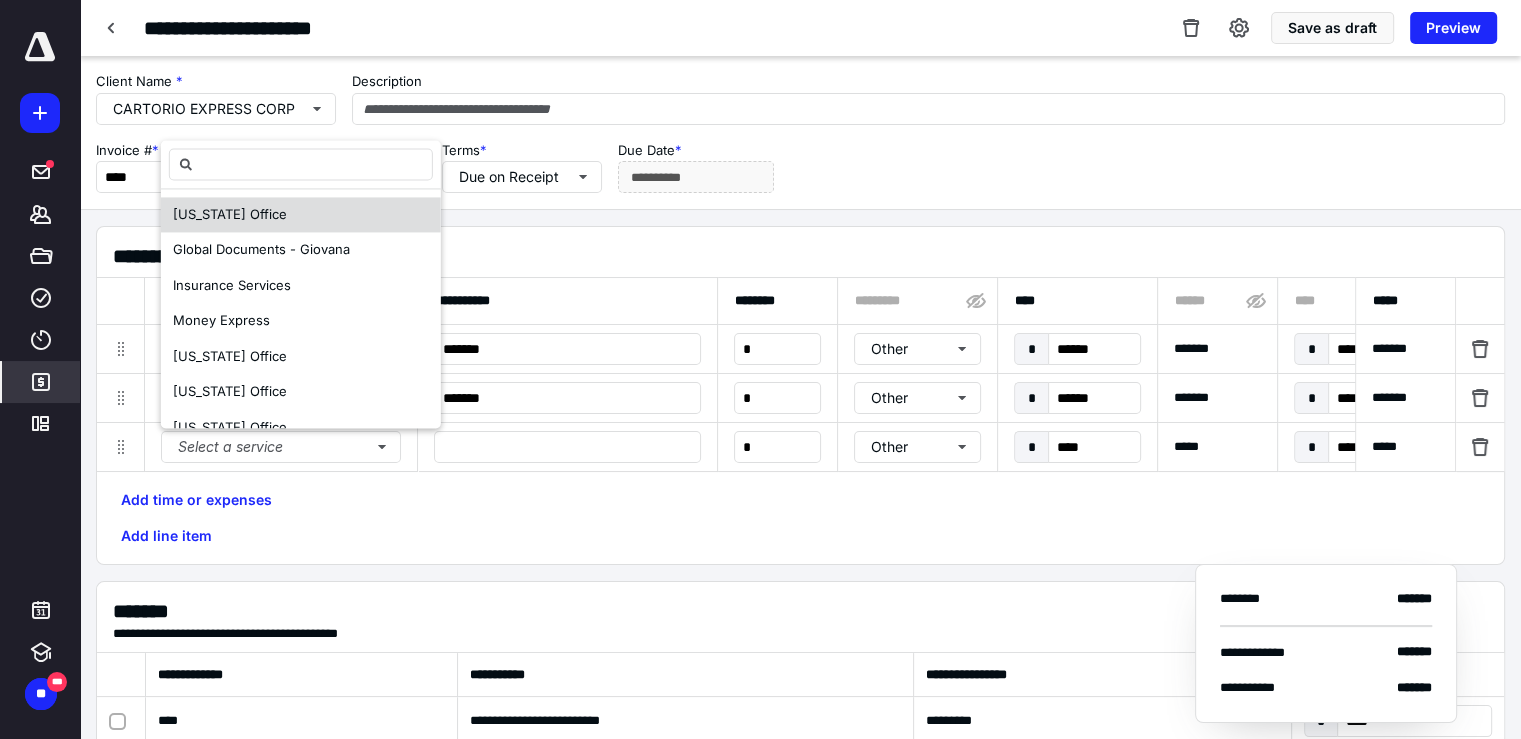click on "[US_STATE] Office" at bounding box center [301, 215] 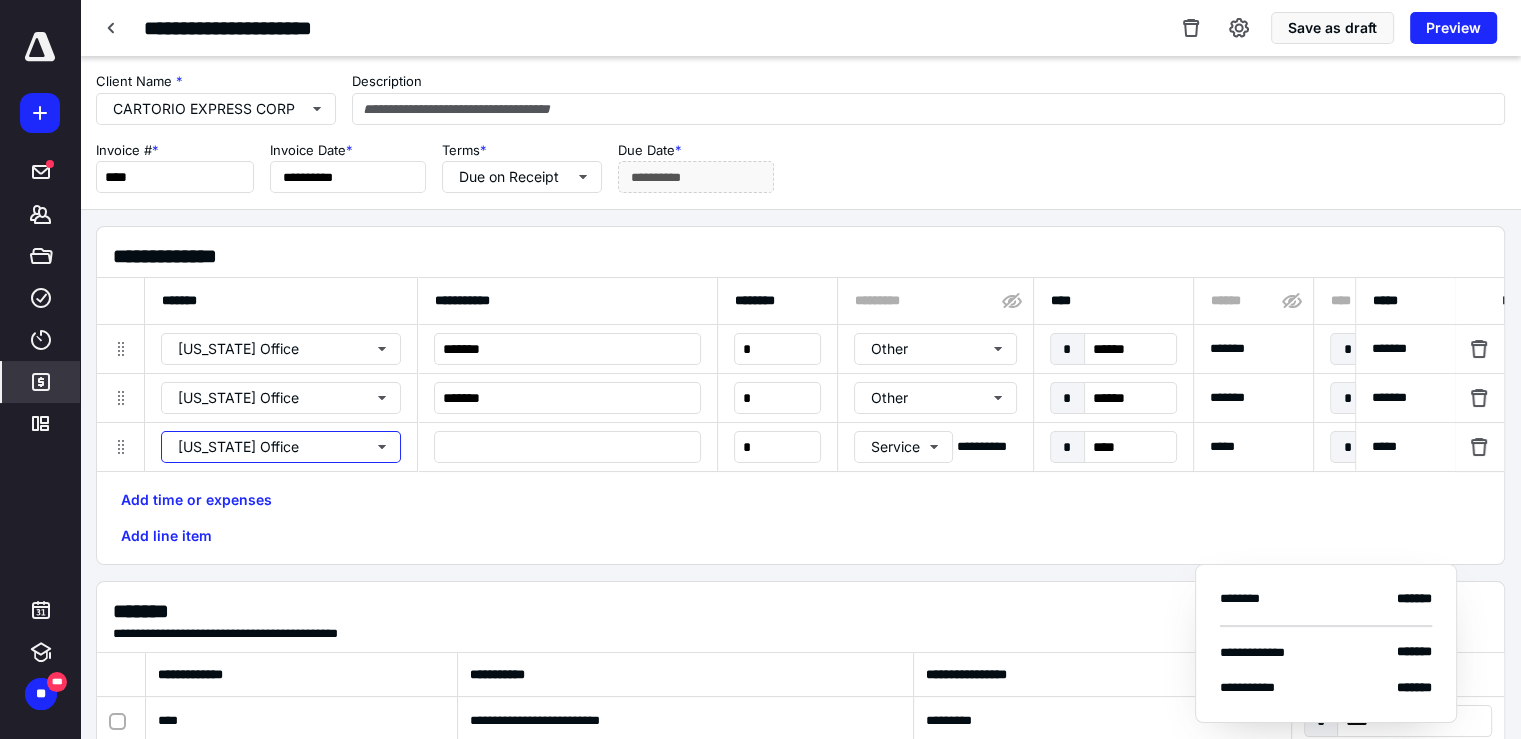 type 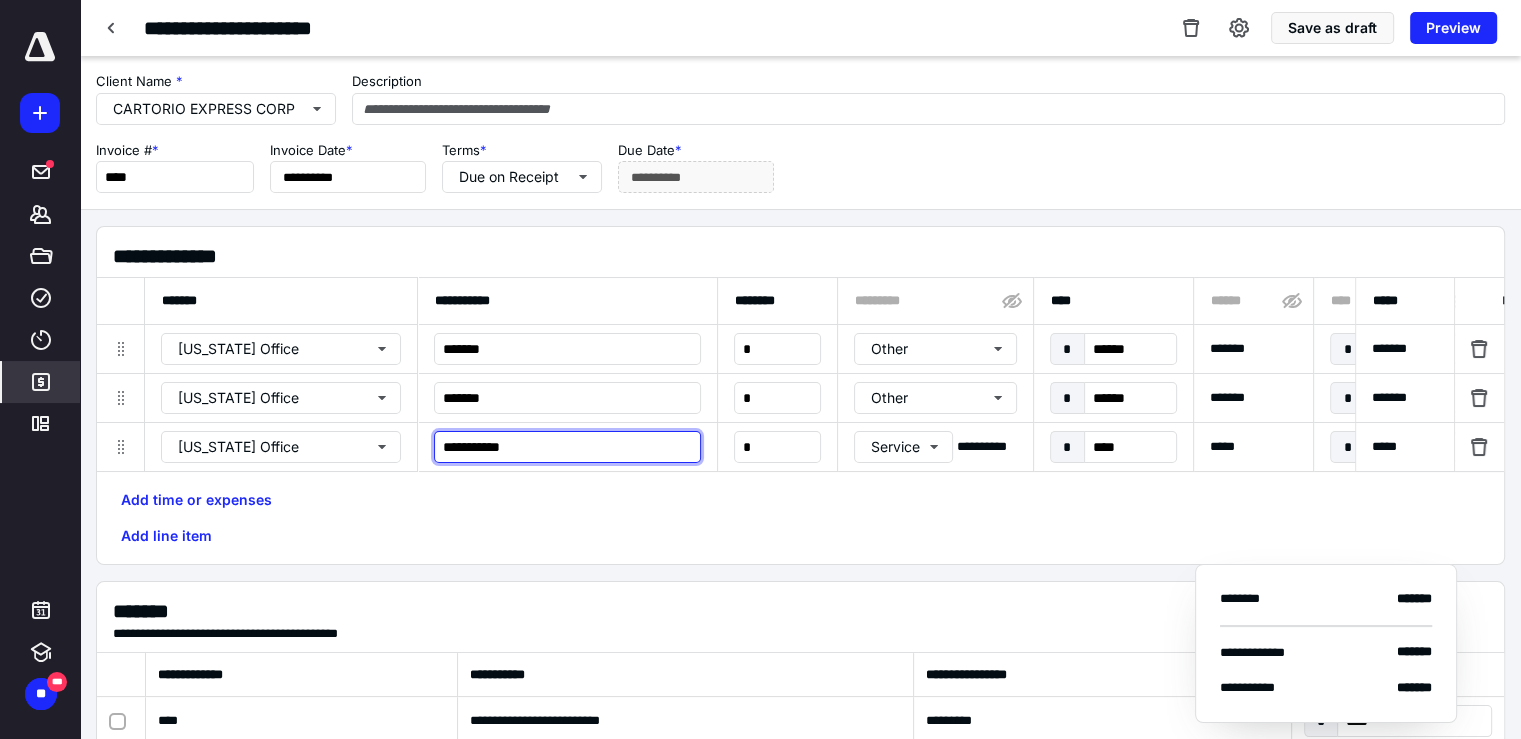 type on "**********" 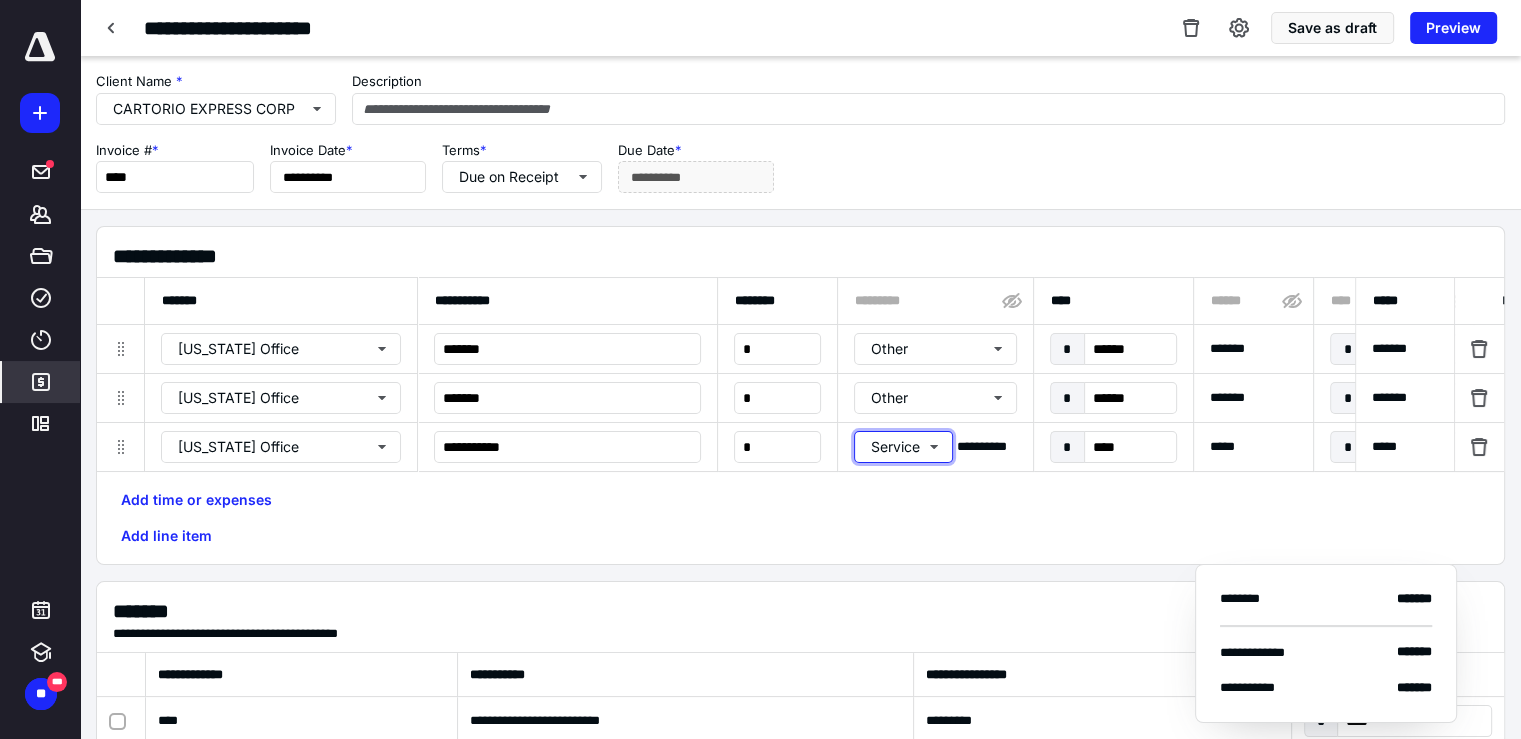 type 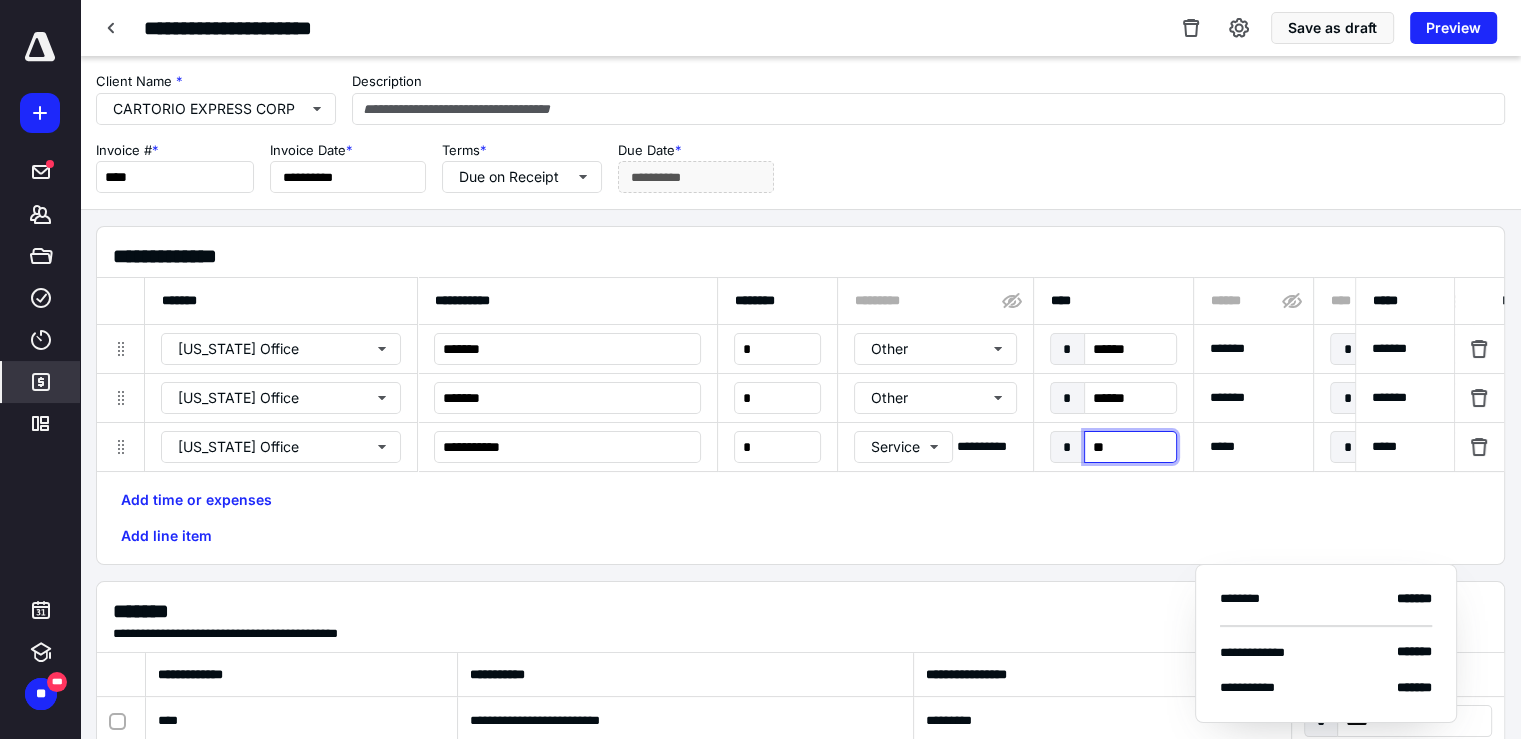 type on "***" 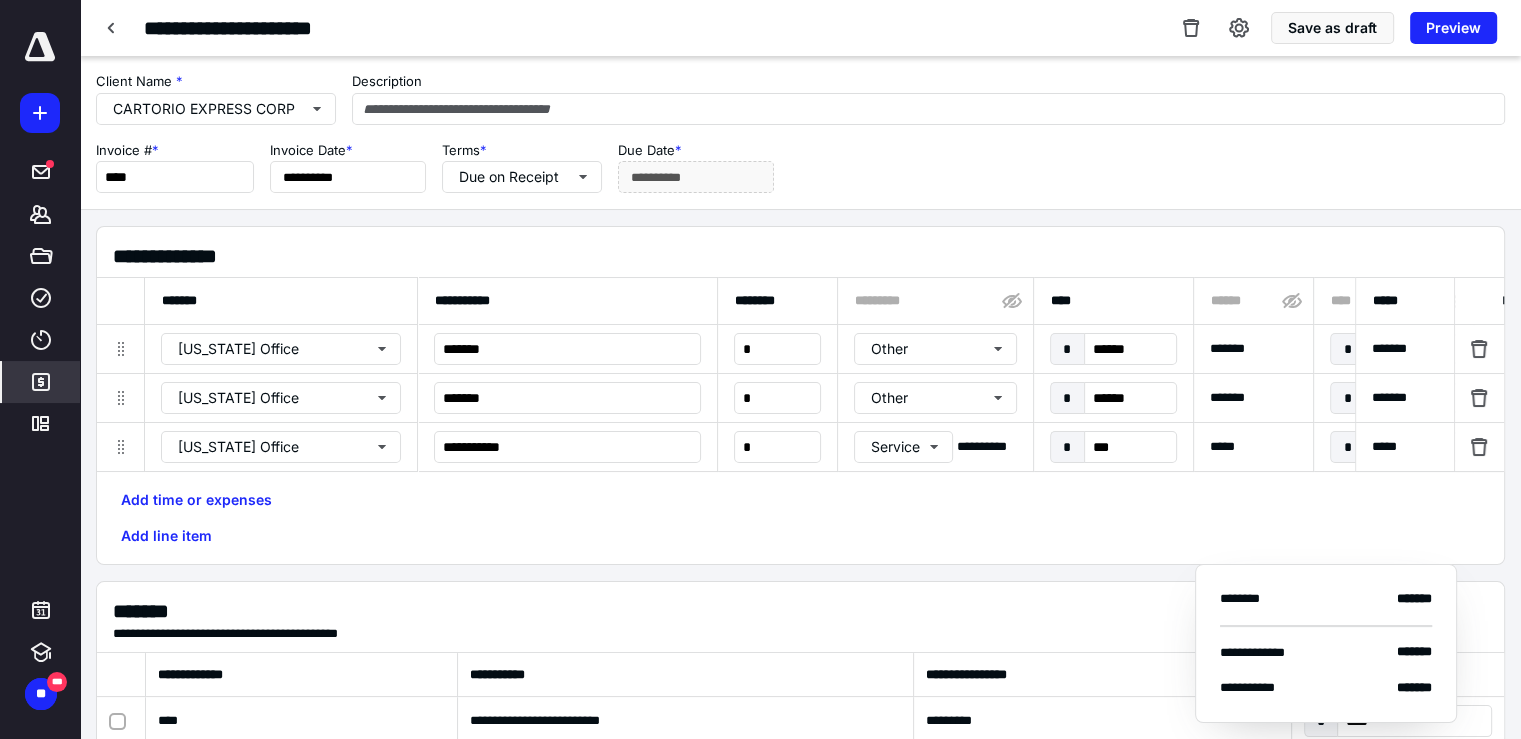 scroll, scrollTop: 0, scrollLeft: 1041, axis: horizontal 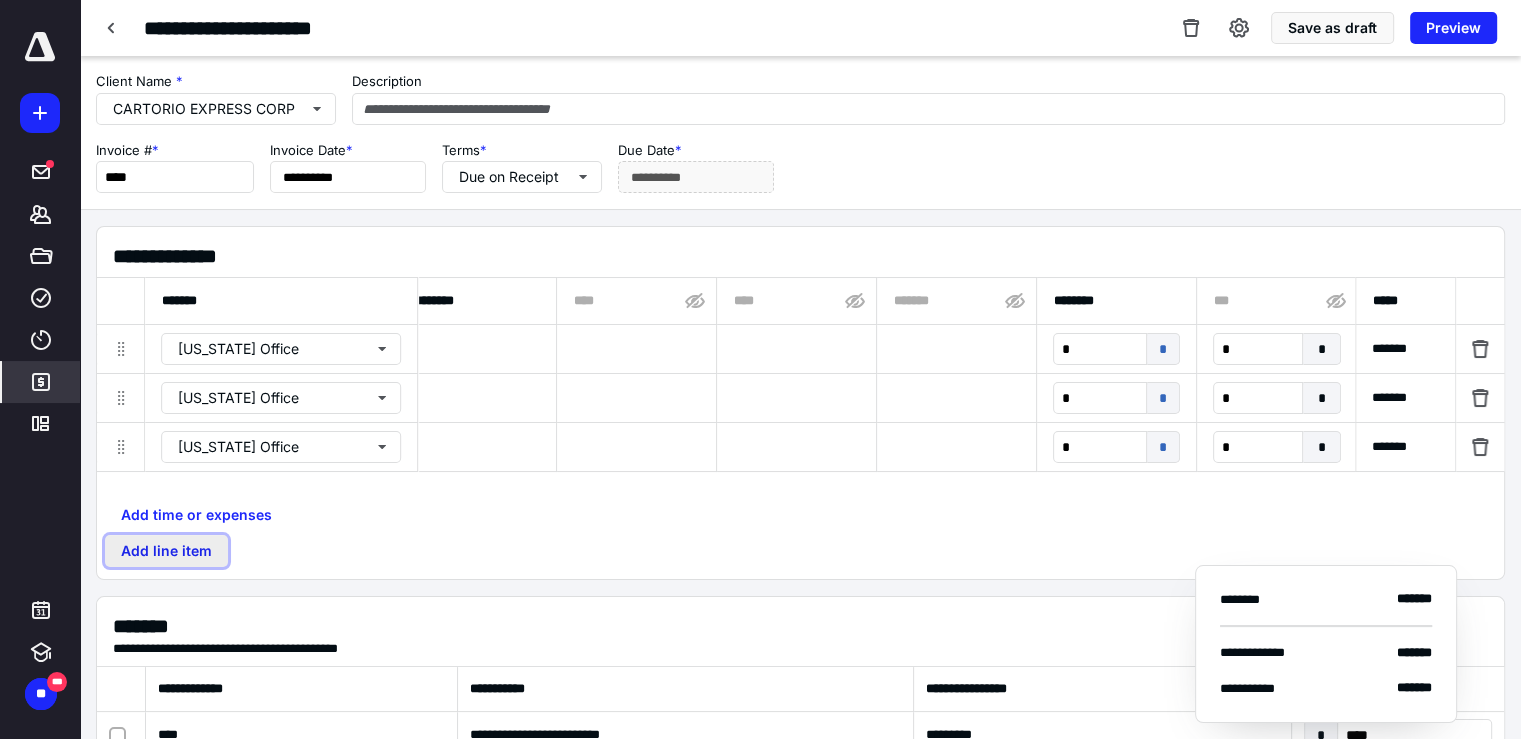 click on "Add line item" at bounding box center [166, 551] 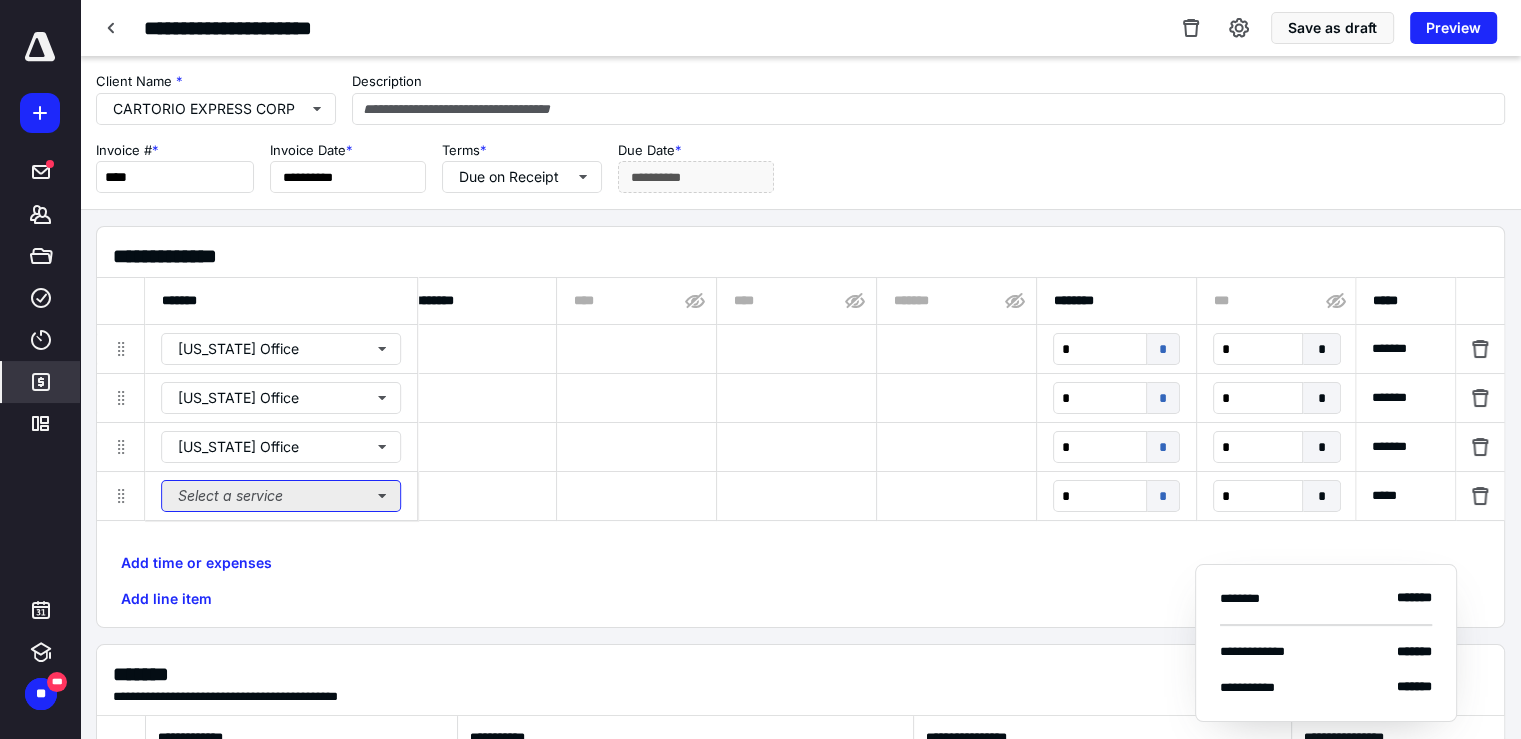 click on "Select a service" at bounding box center (281, 496) 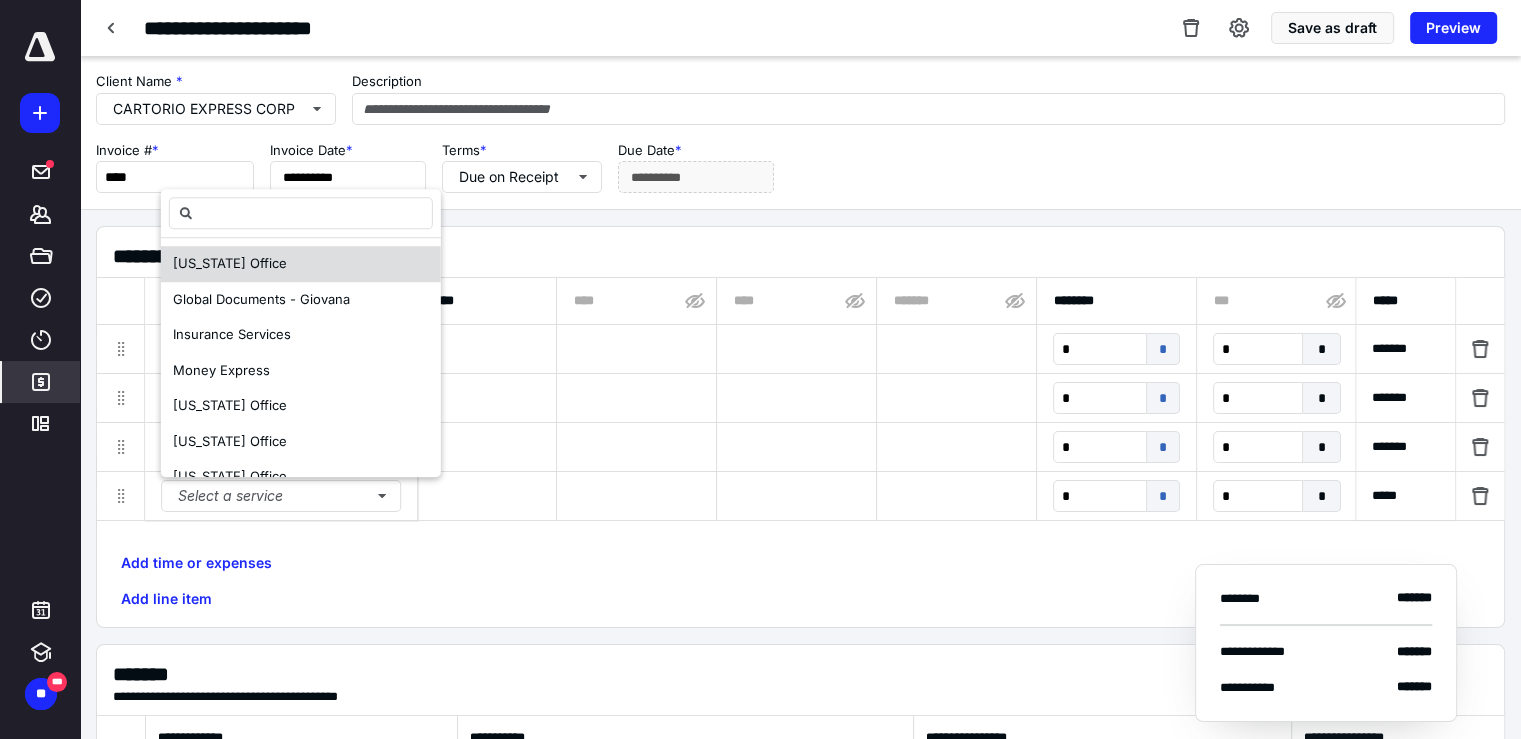 click on "[US_STATE] Office" at bounding box center (301, 264) 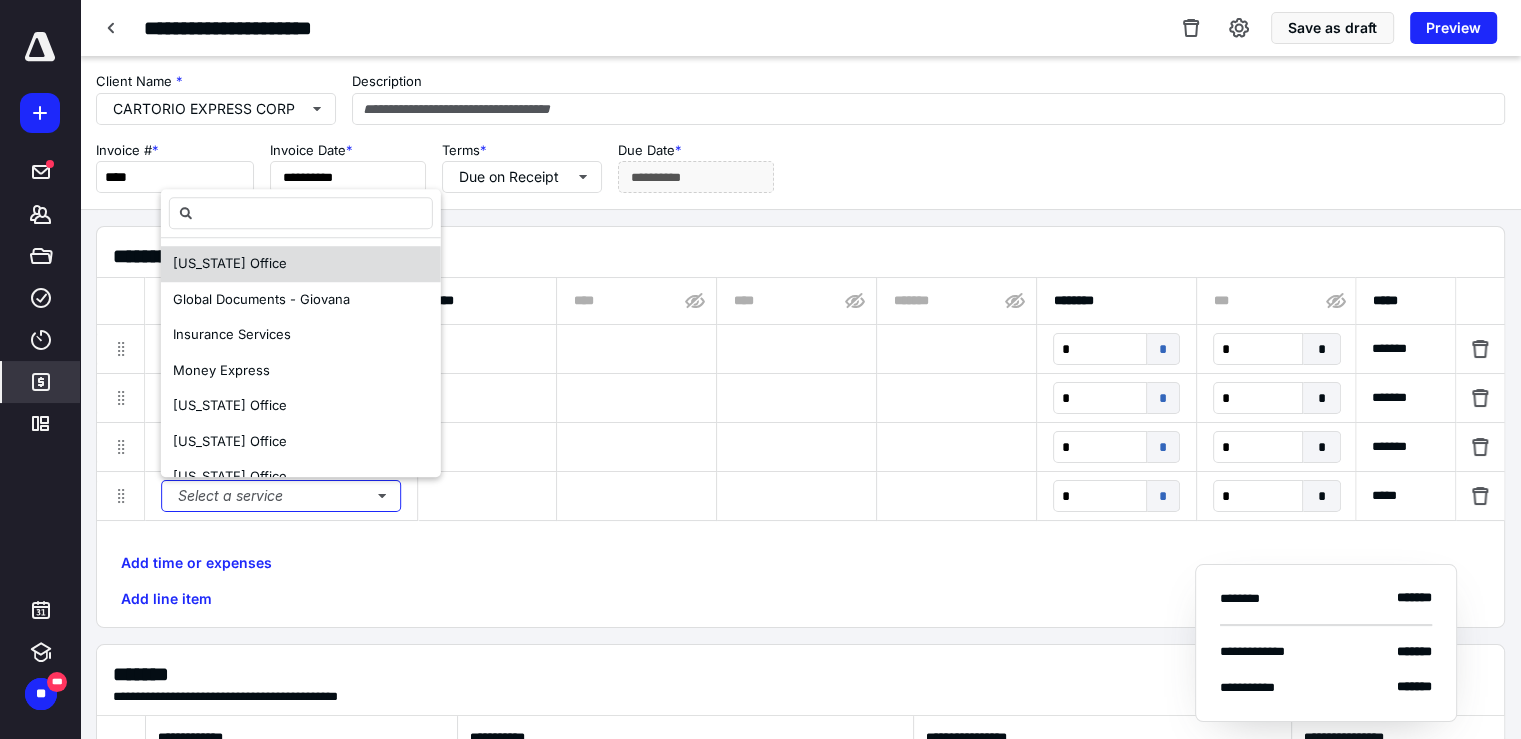 type 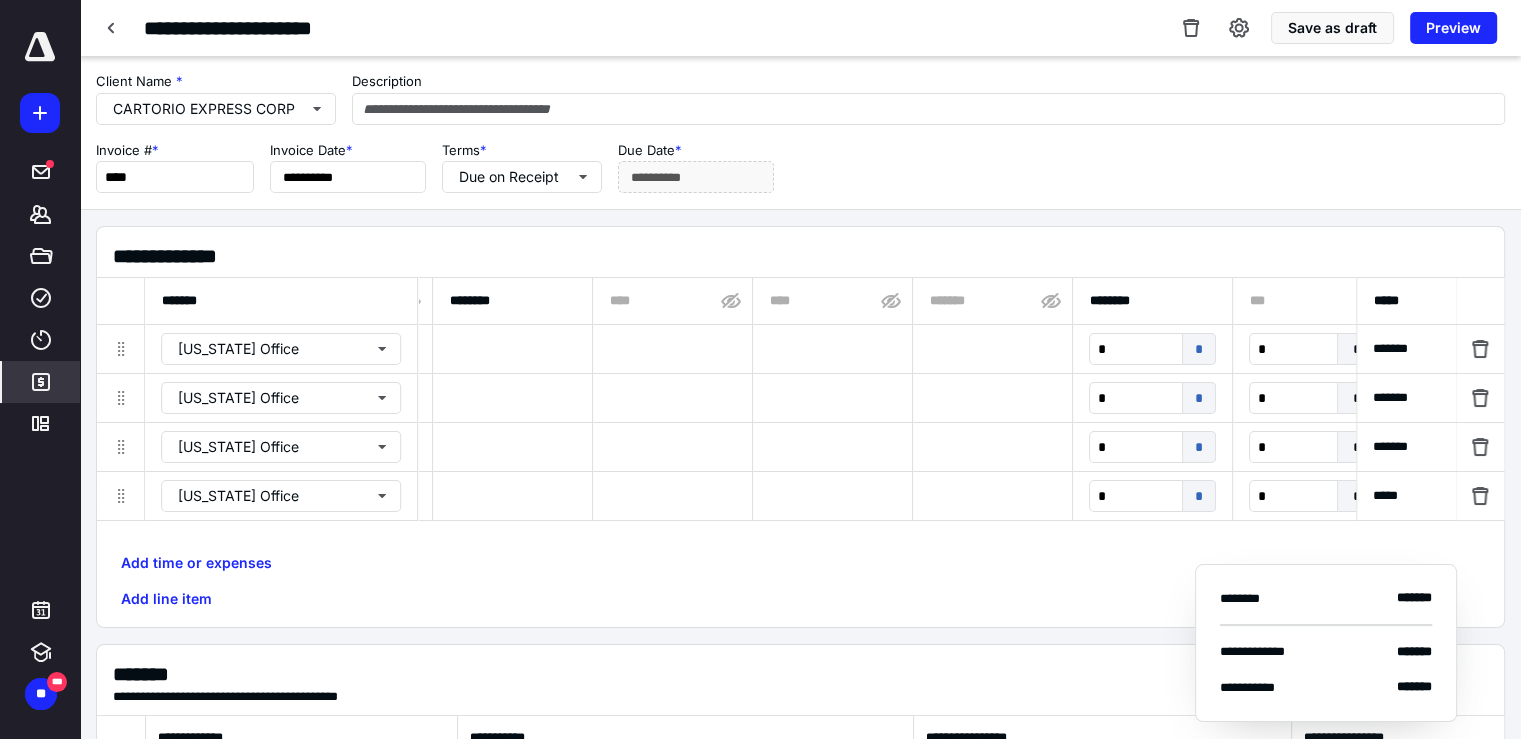scroll, scrollTop: 0, scrollLeft: 0, axis: both 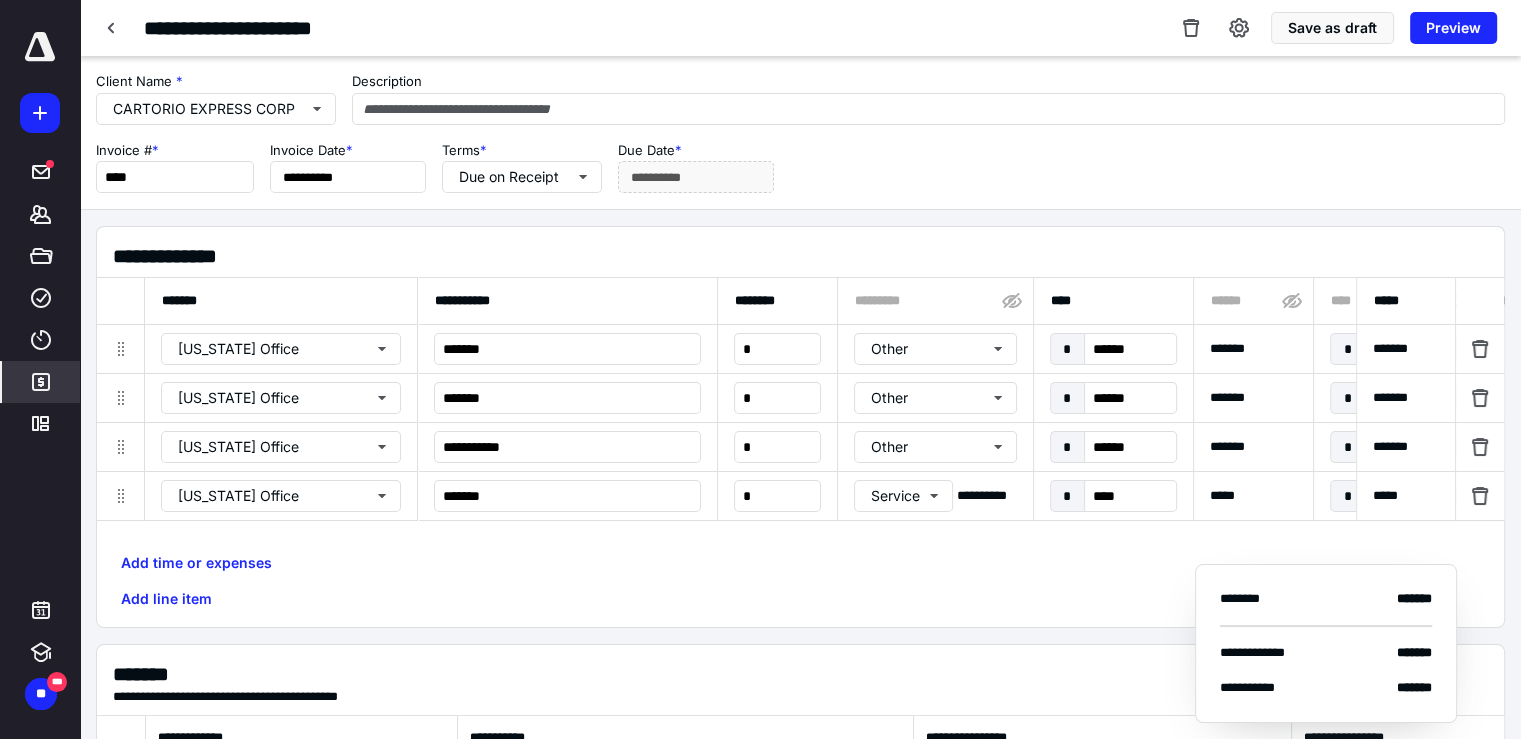 type on "*******" 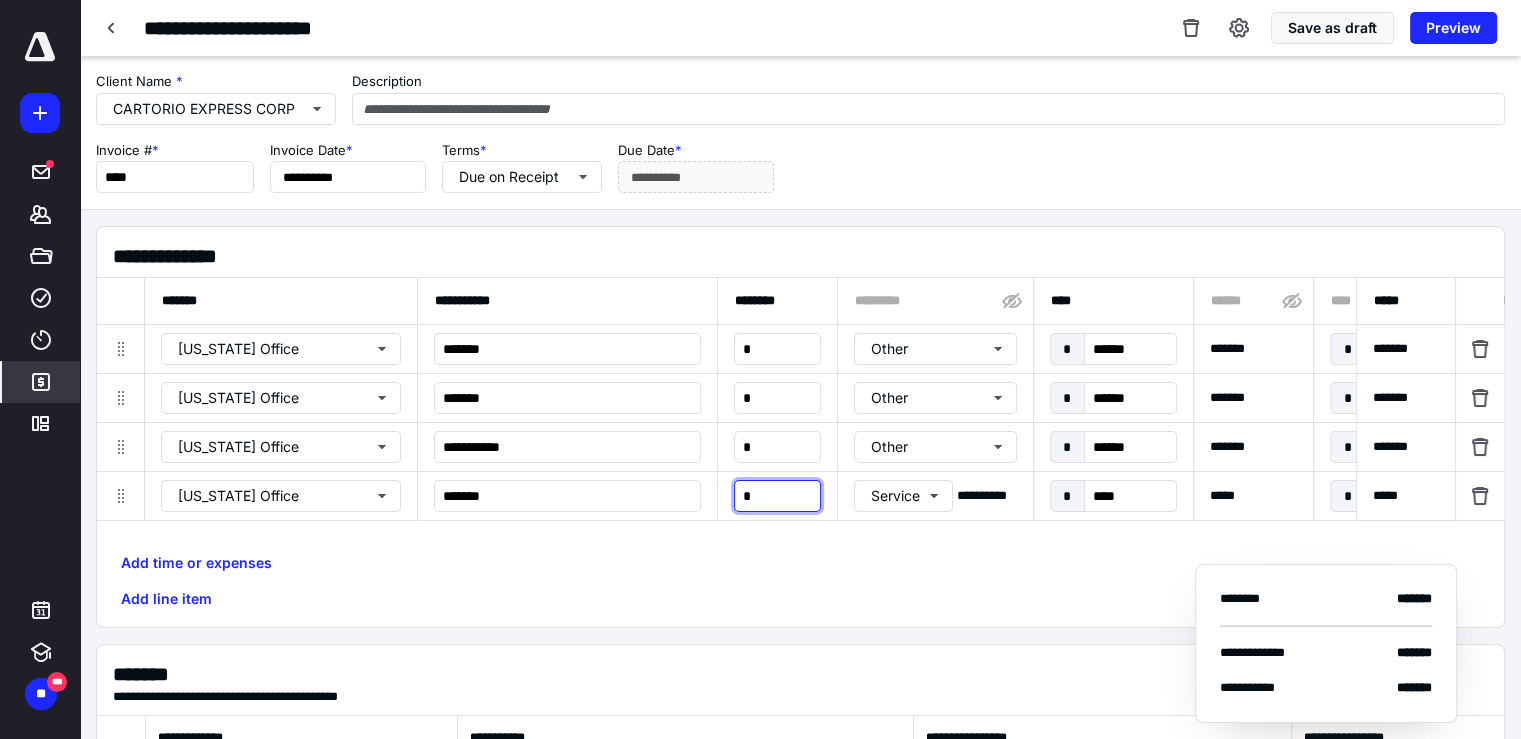 type on "*" 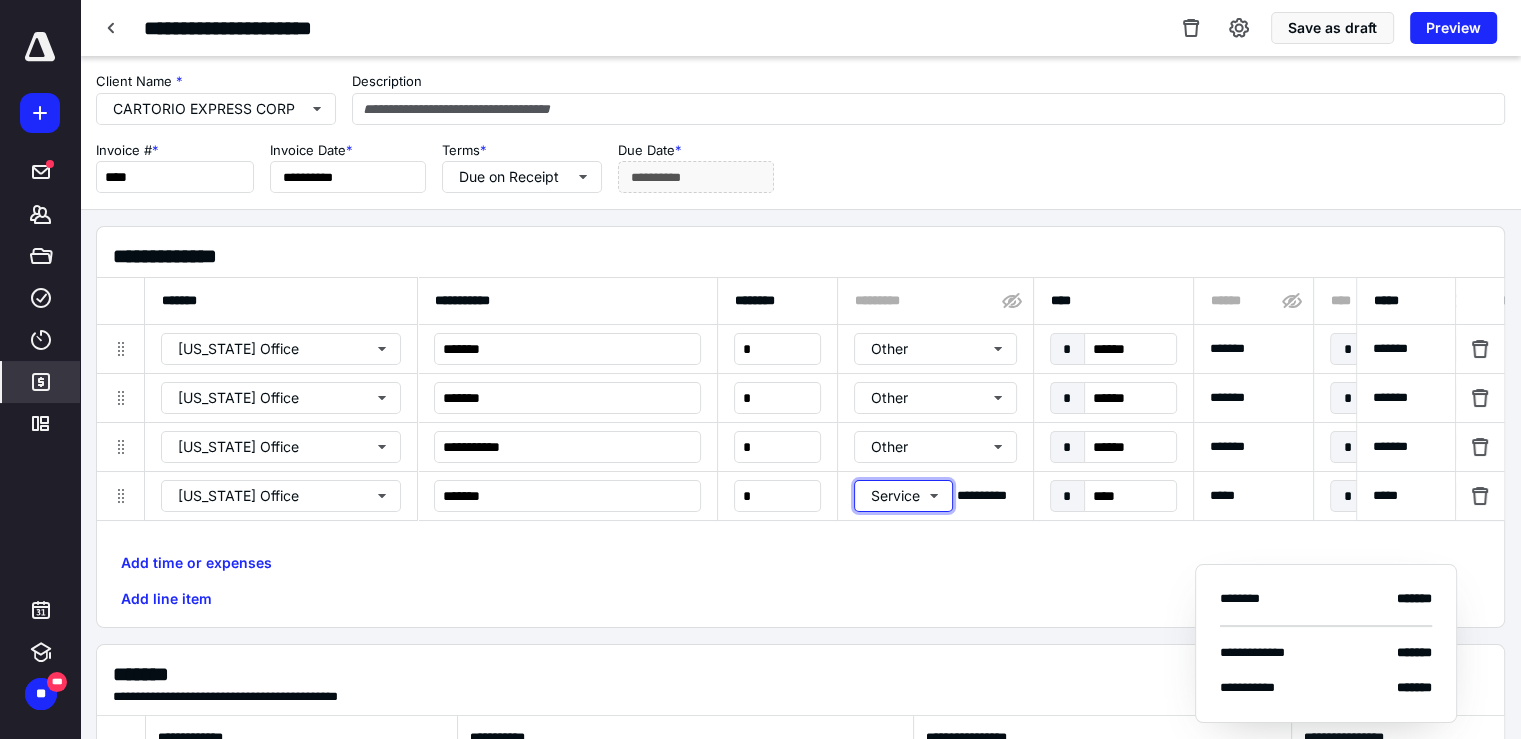 type 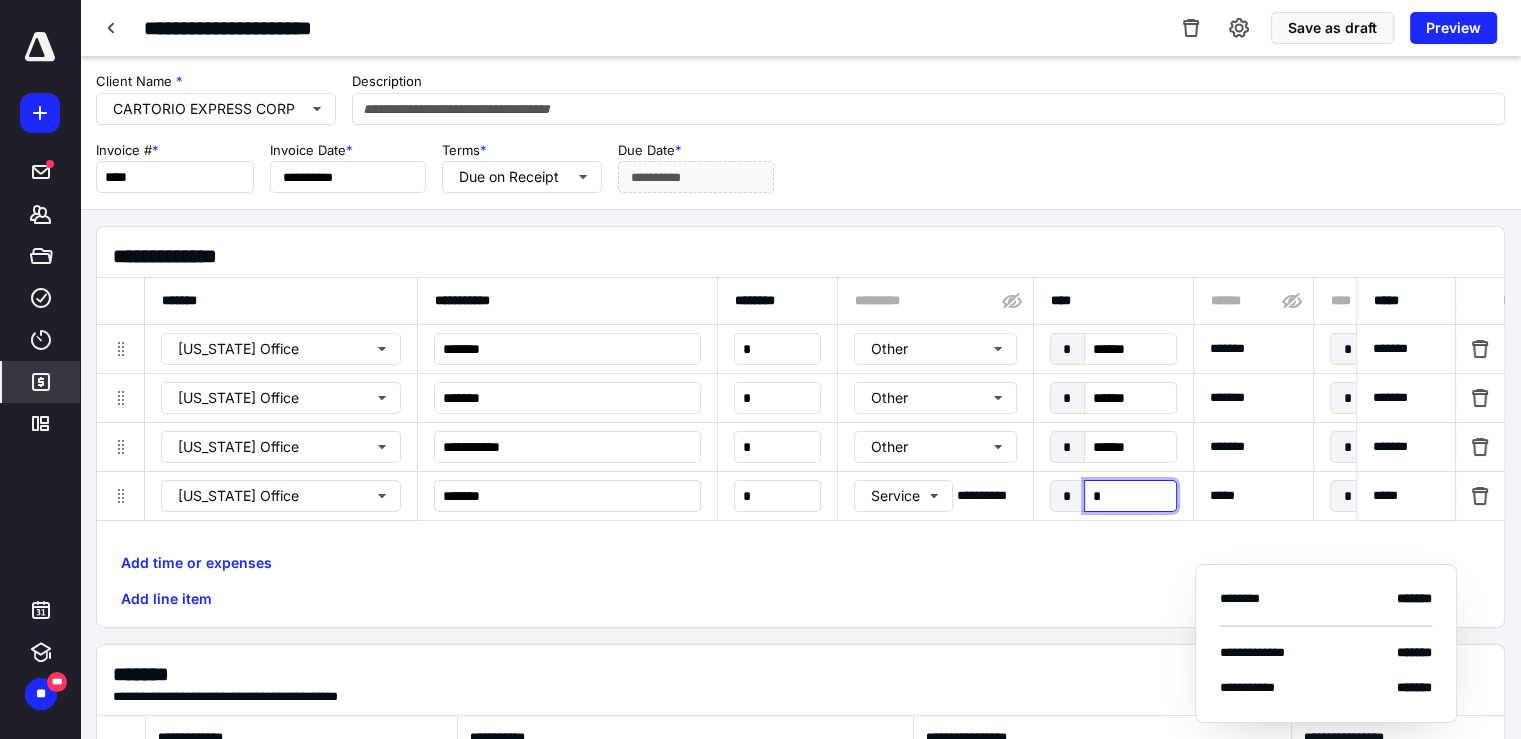 type on "**" 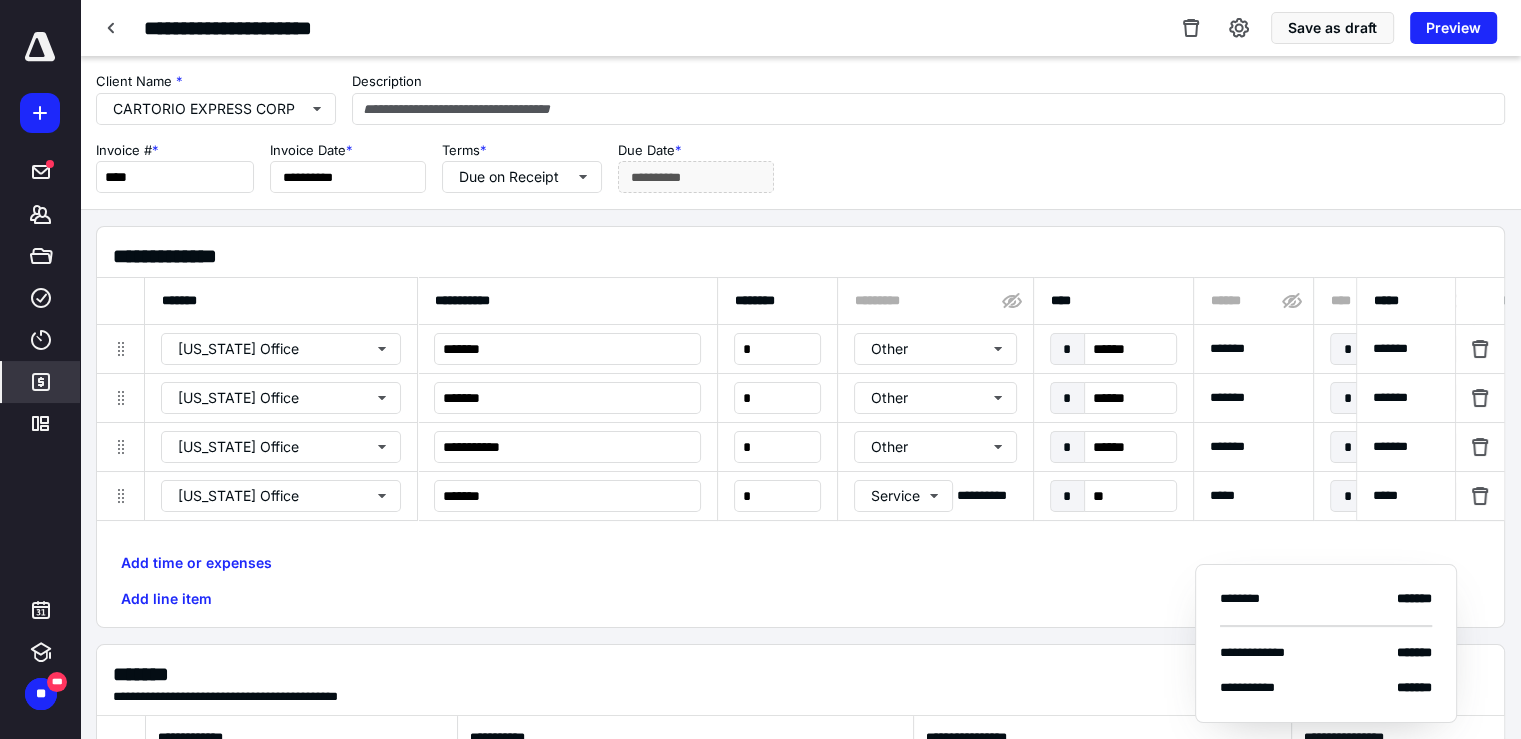 scroll, scrollTop: 0, scrollLeft: 1041, axis: horizontal 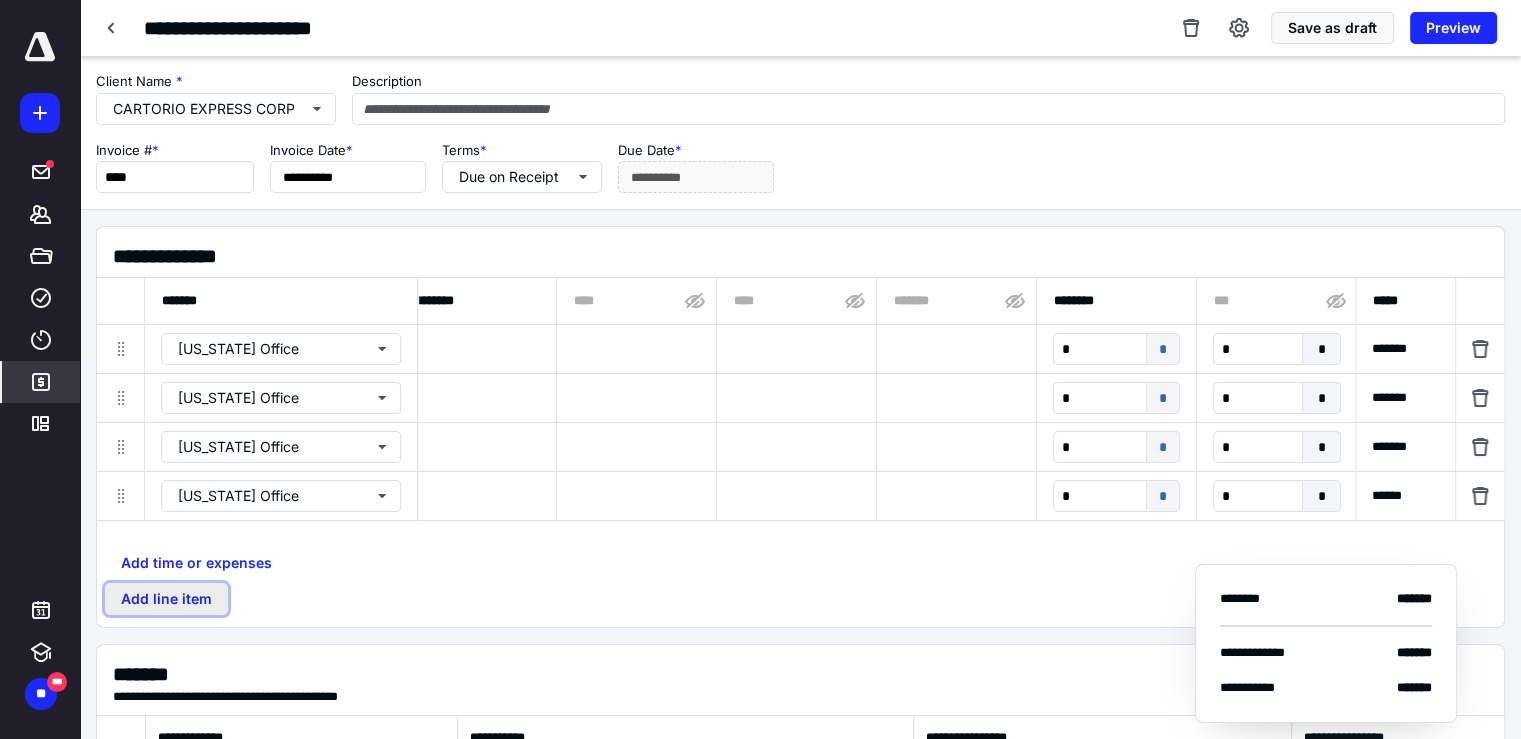 click on "Add line item" at bounding box center (166, 599) 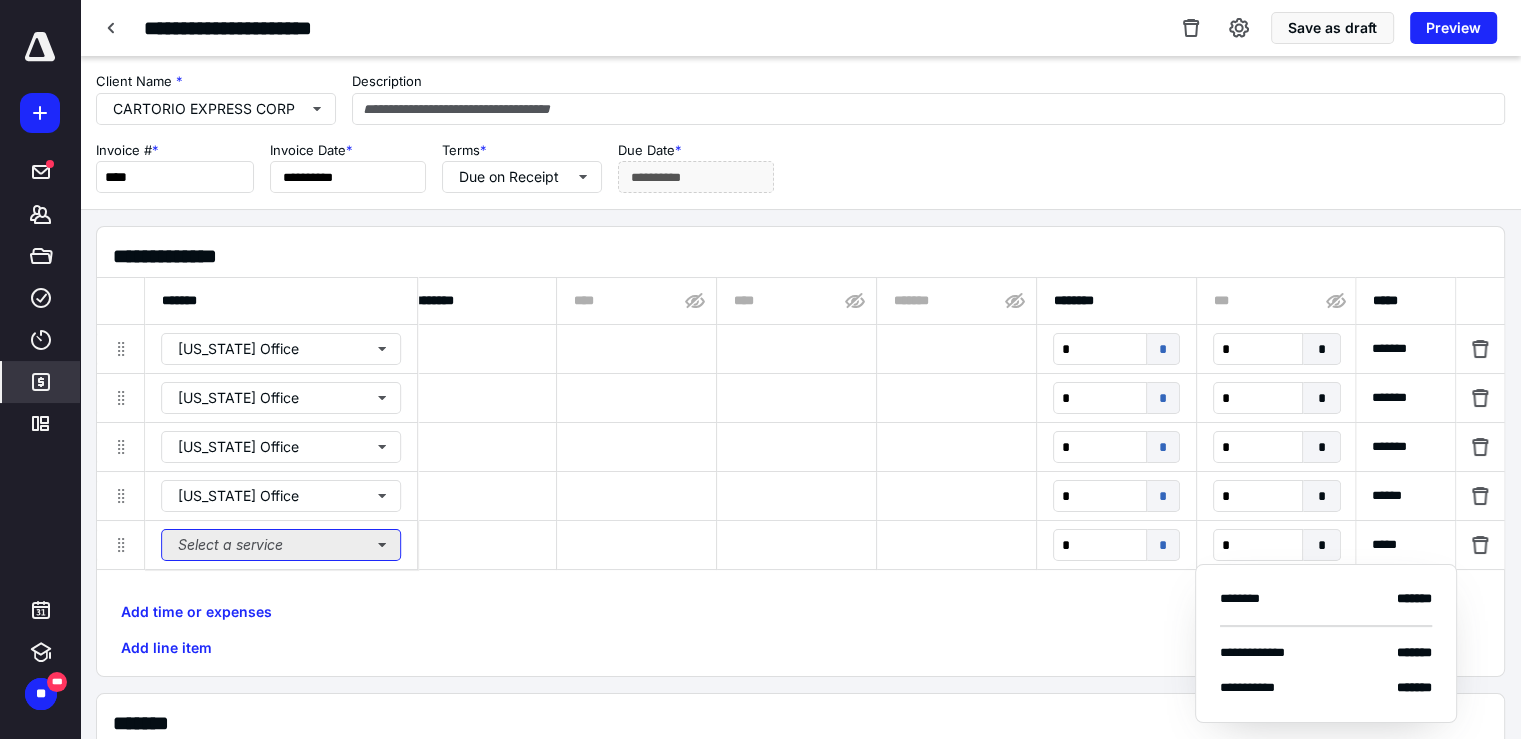 click on "Select a service" at bounding box center (281, 545) 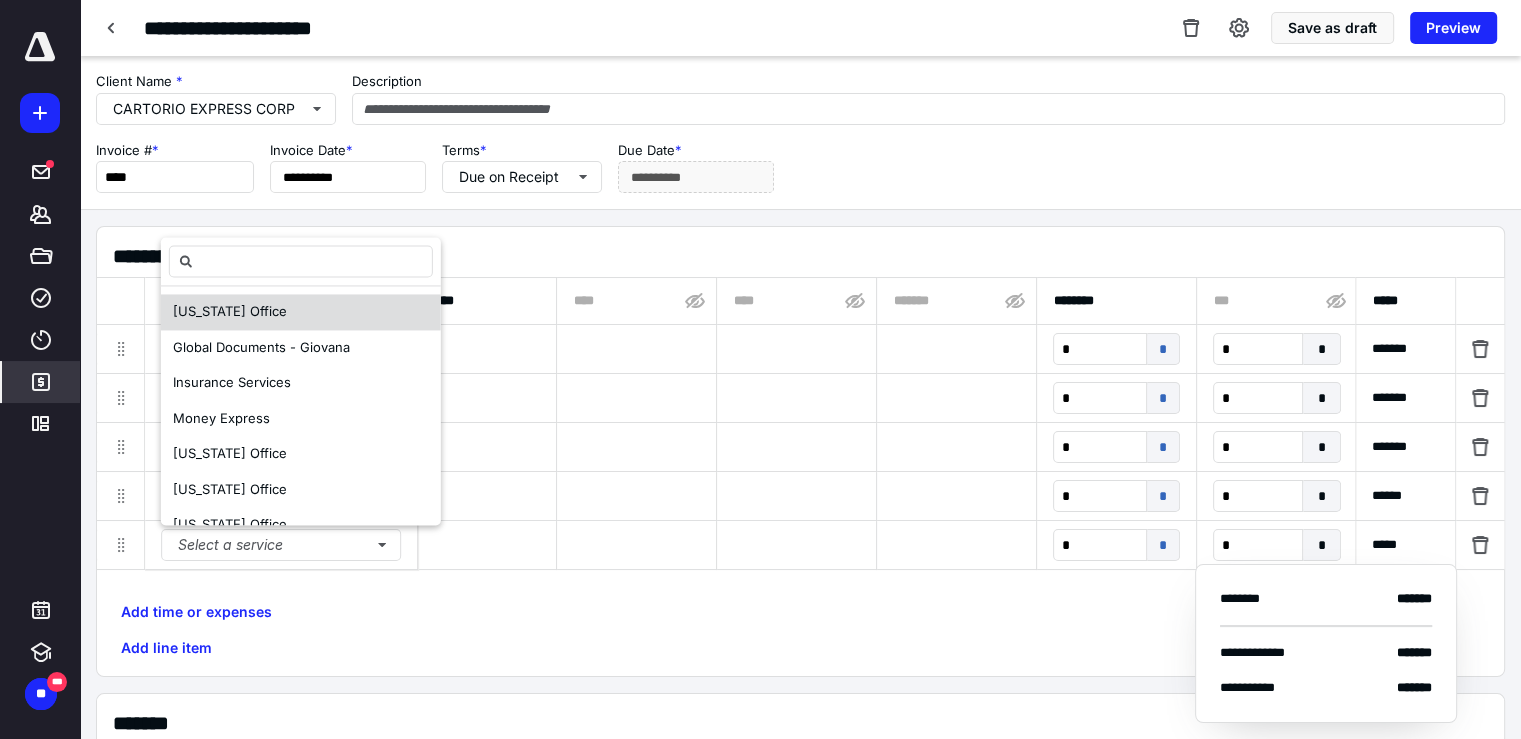 click on "[US_STATE] Office" at bounding box center [301, 312] 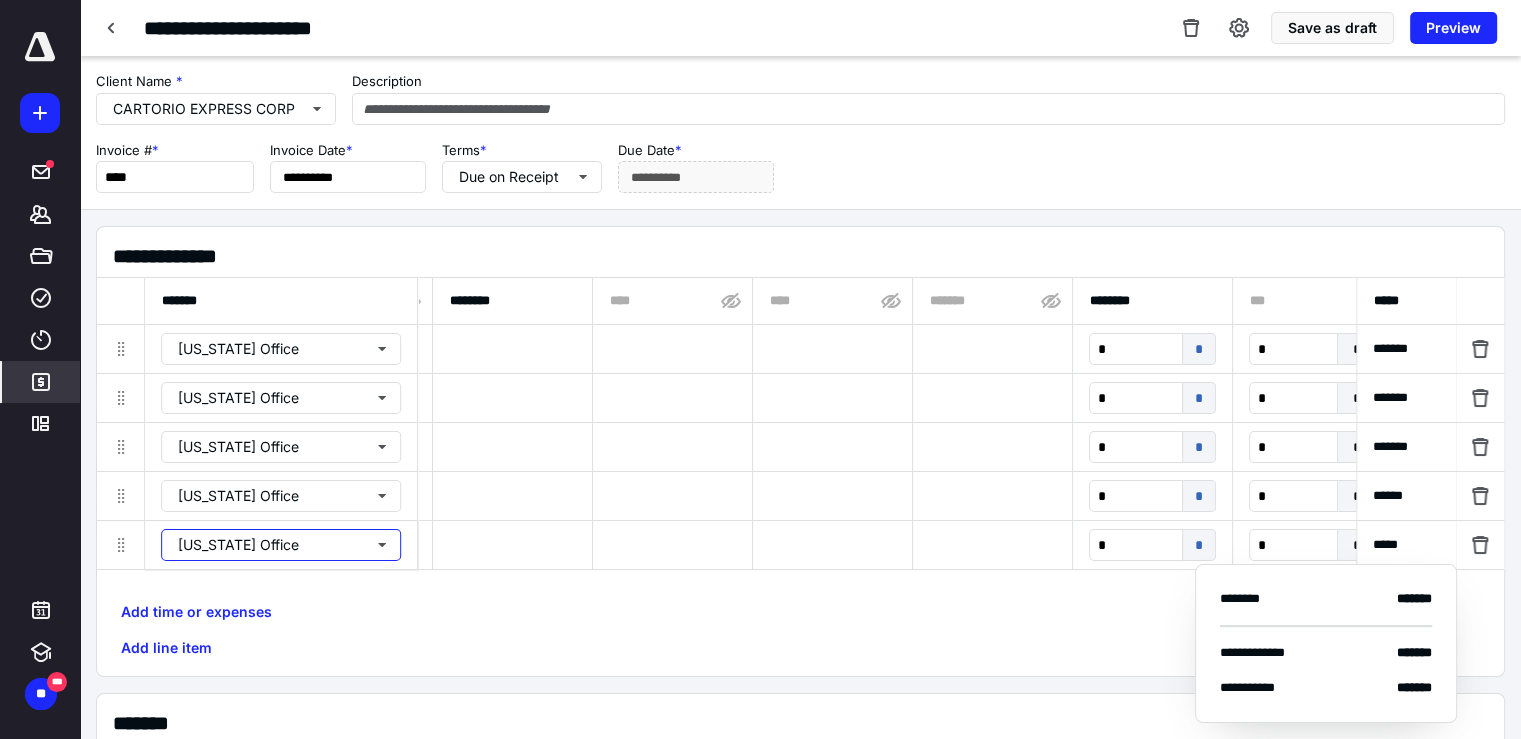type 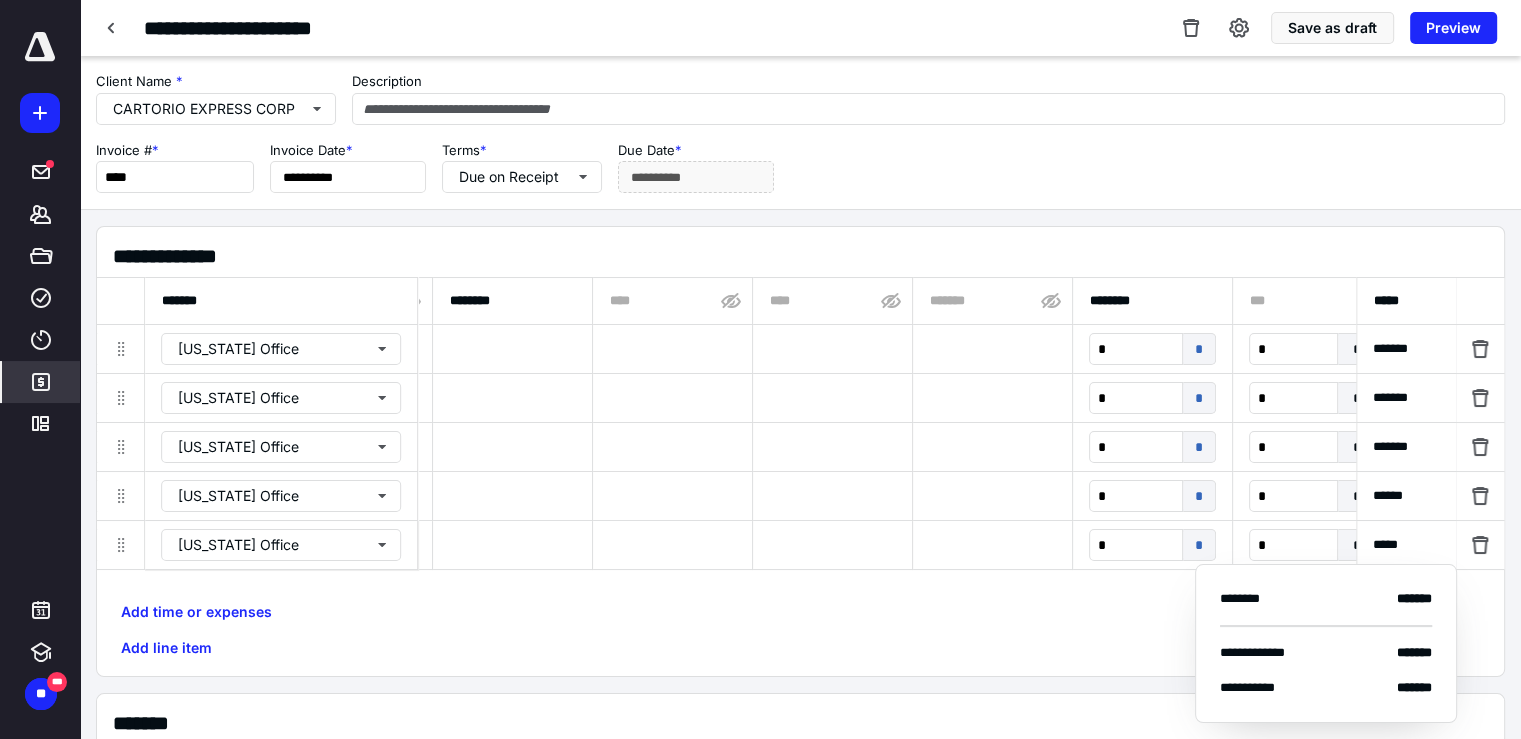 scroll, scrollTop: 0, scrollLeft: 0, axis: both 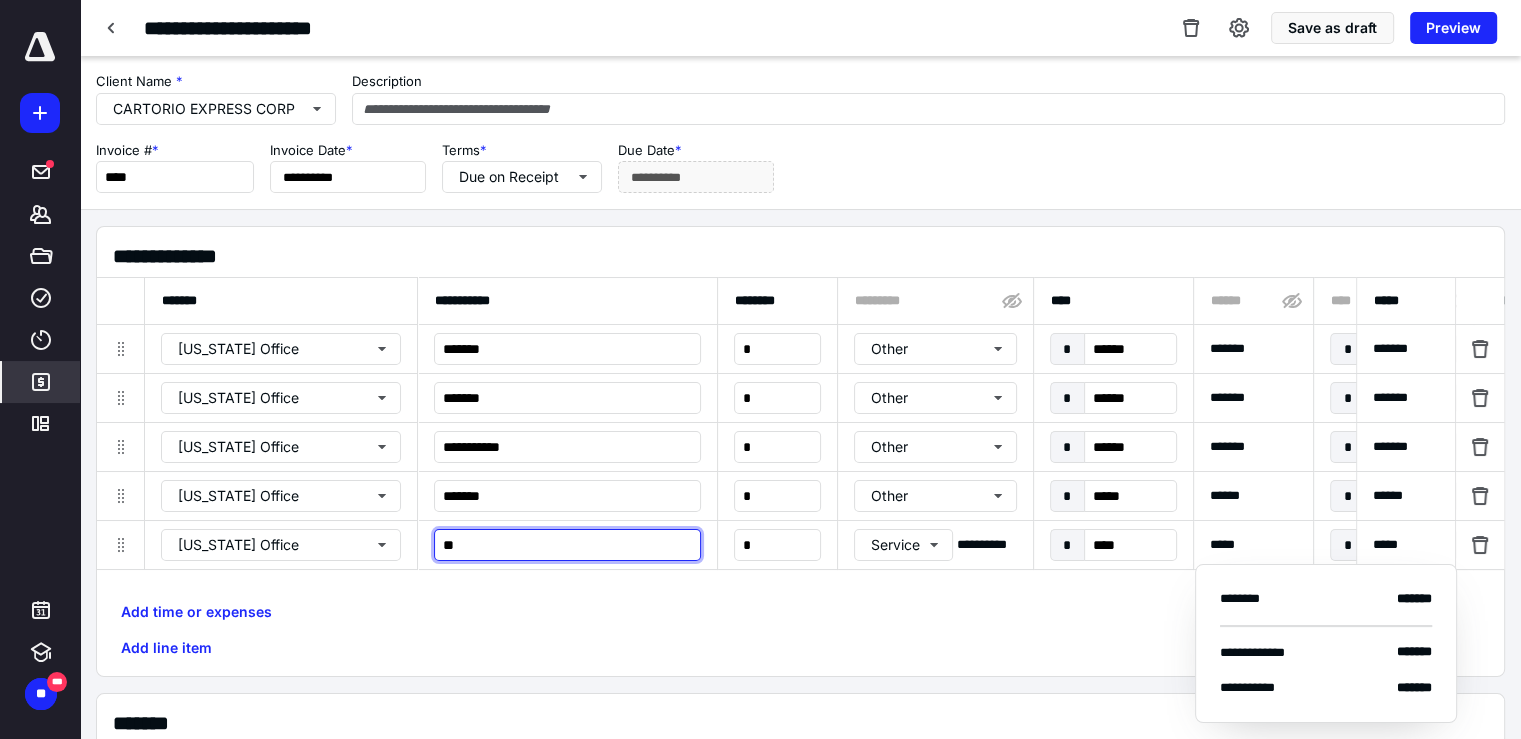 type on "*" 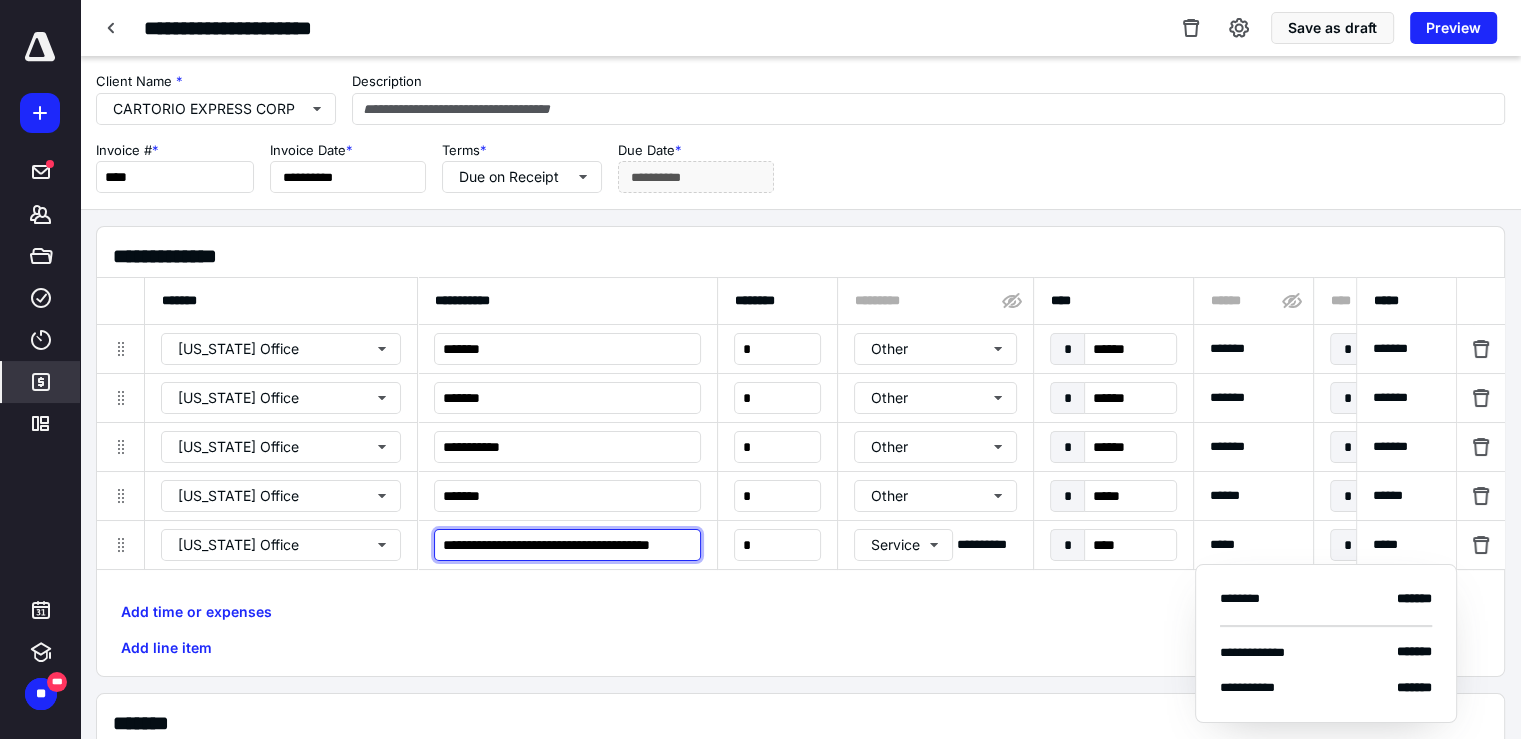 scroll, scrollTop: 0, scrollLeft: 84, axis: horizontal 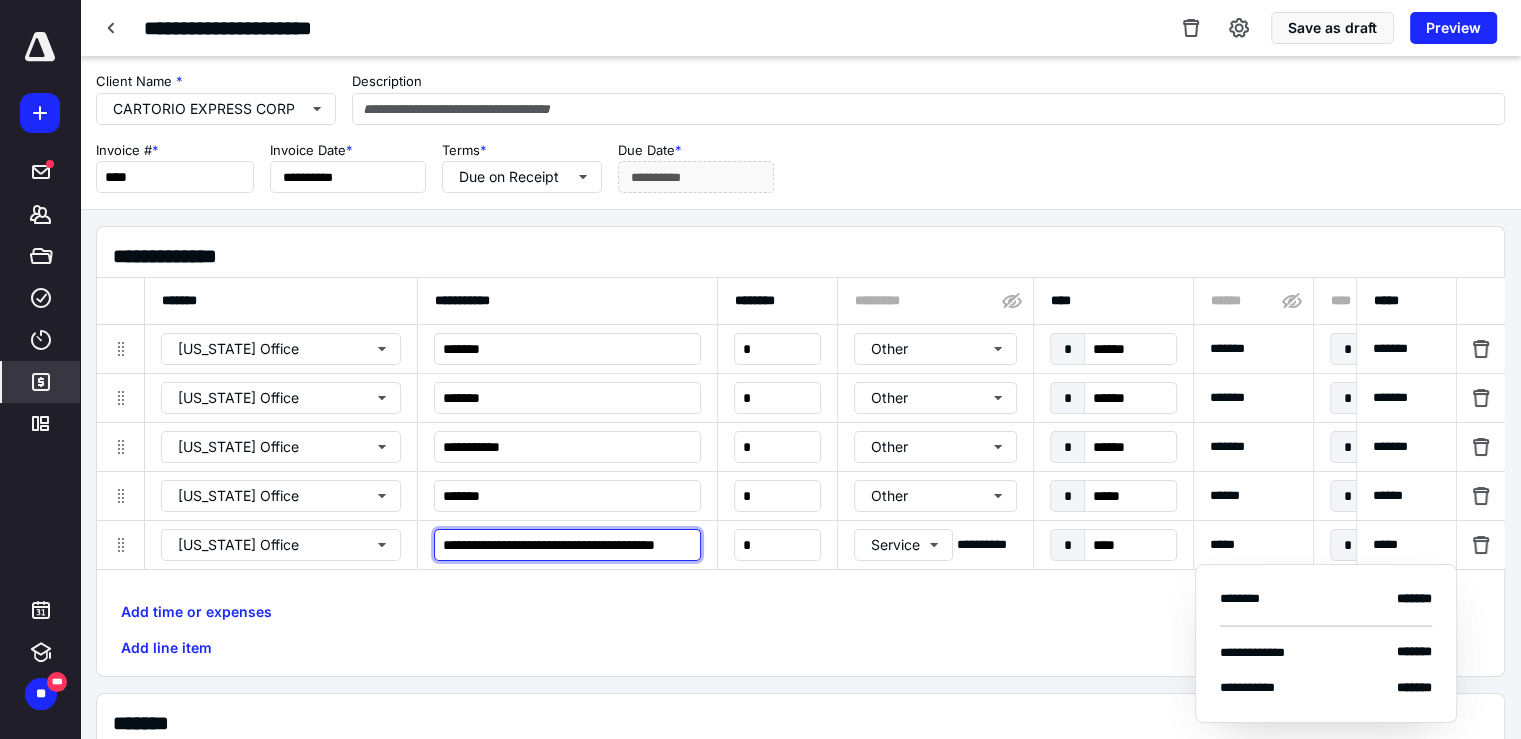 type on "**********" 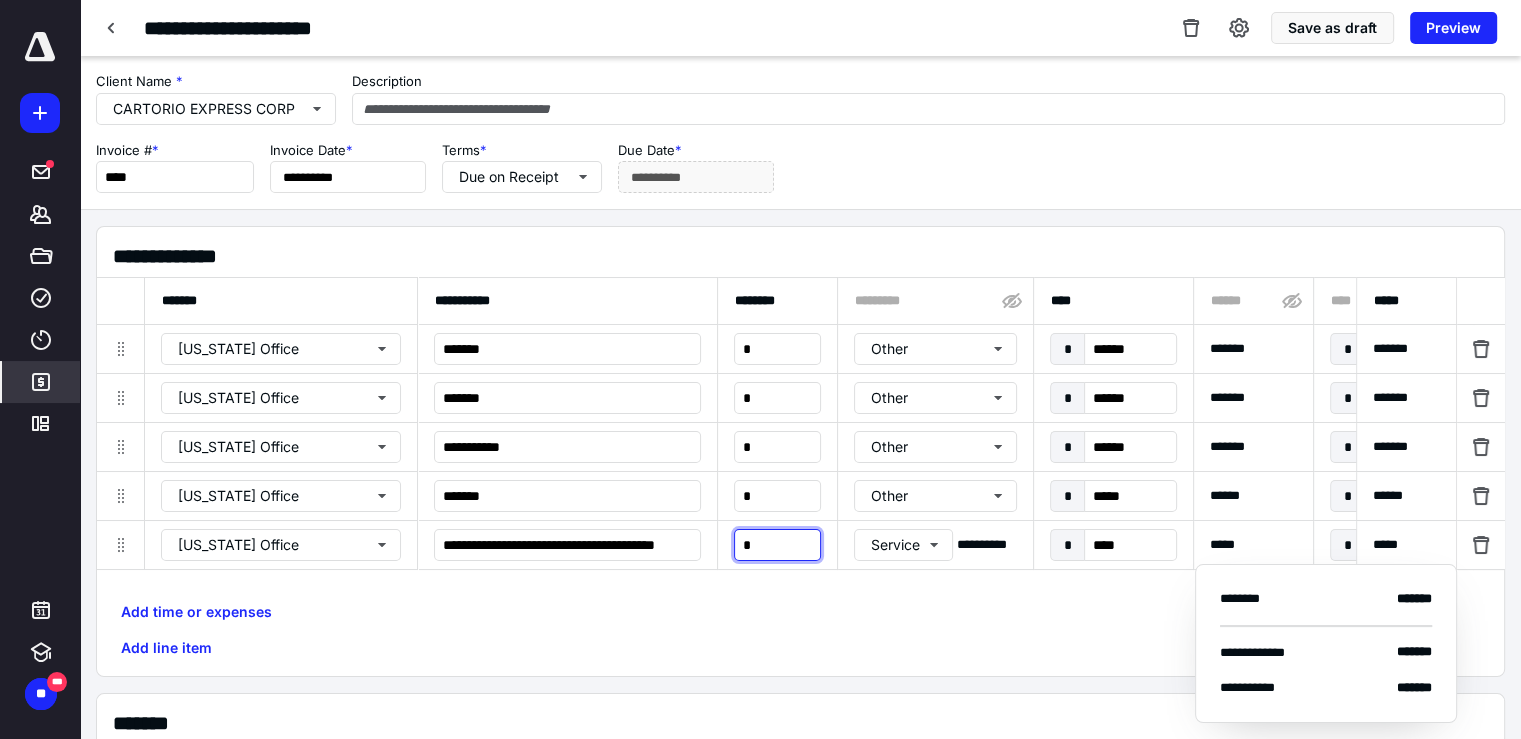 scroll, scrollTop: 0, scrollLeft: 0, axis: both 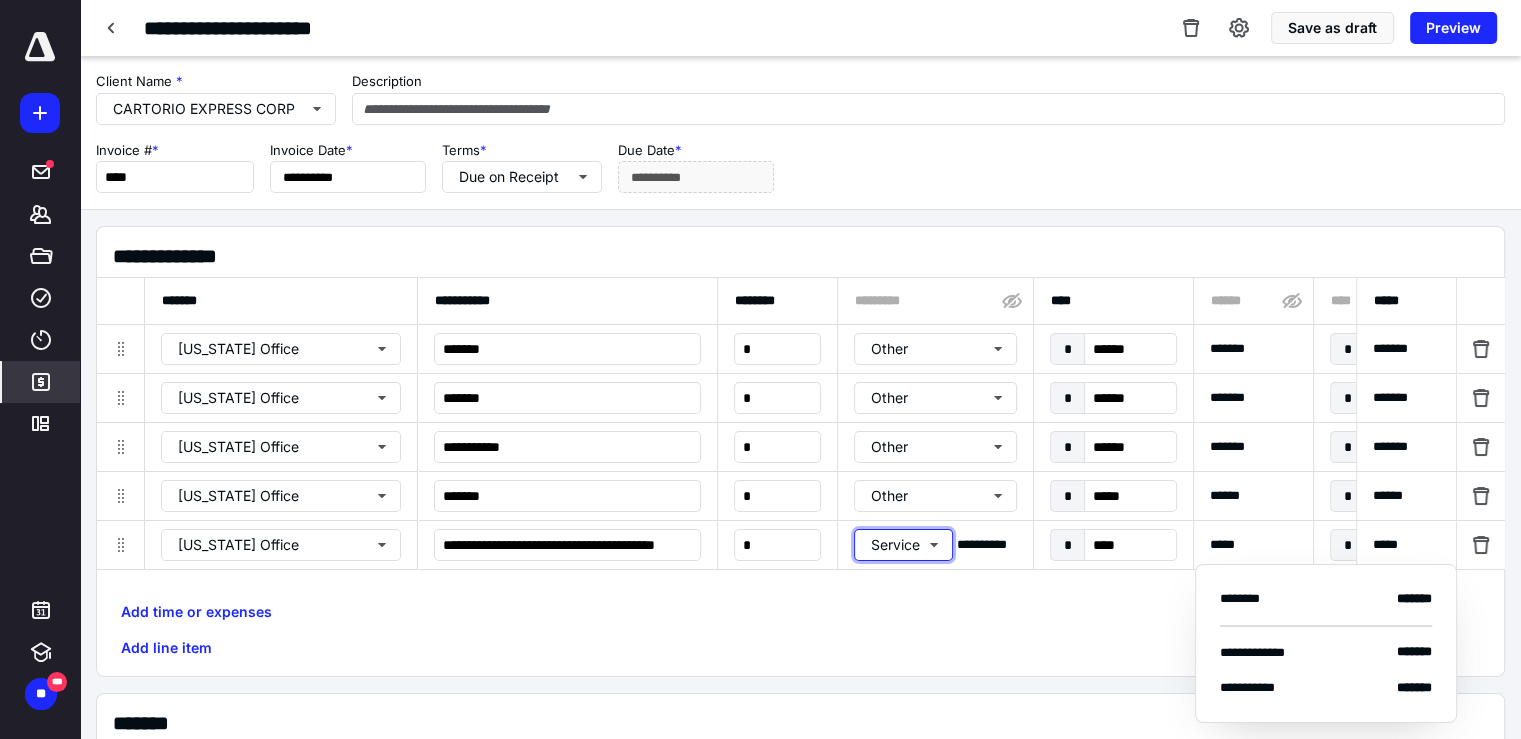 type 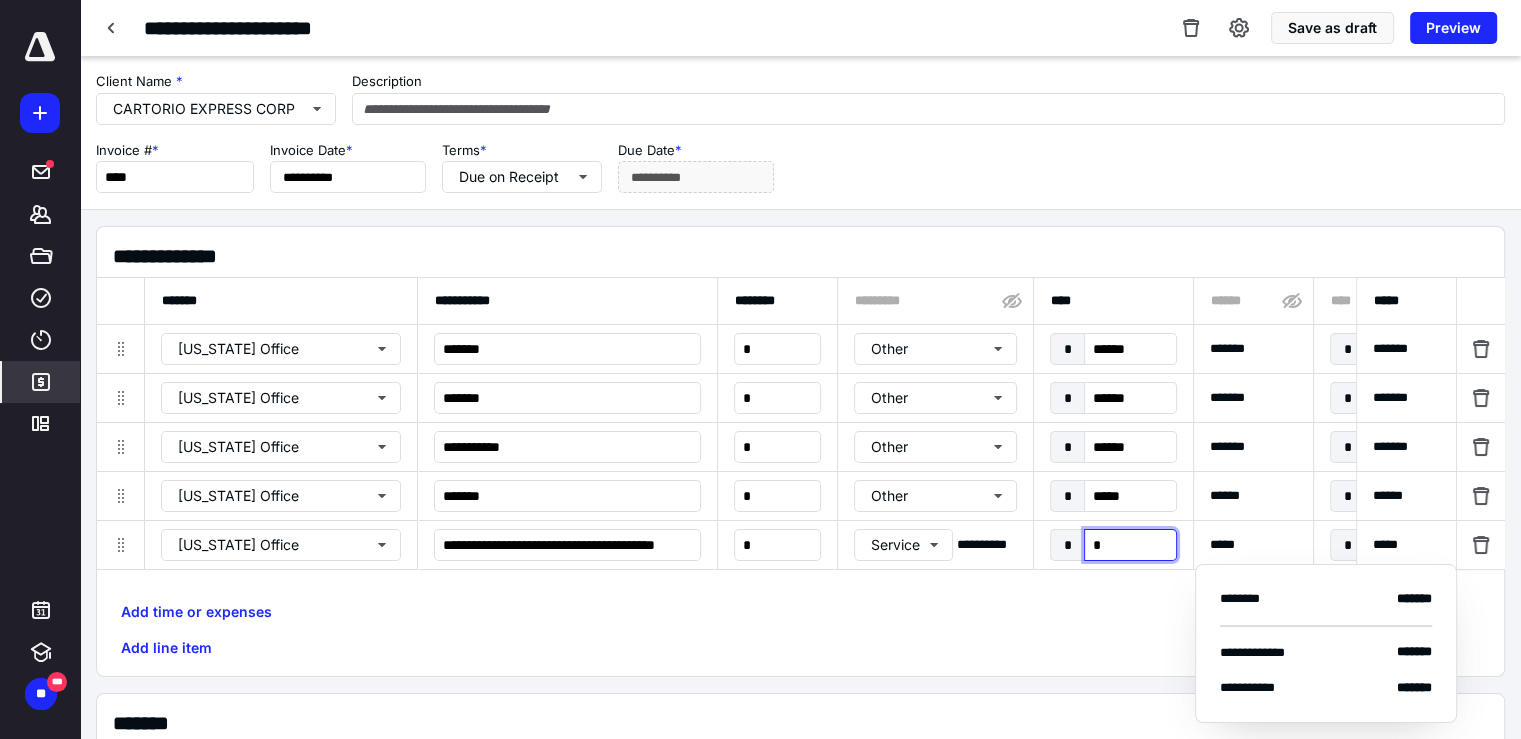 type on "**" 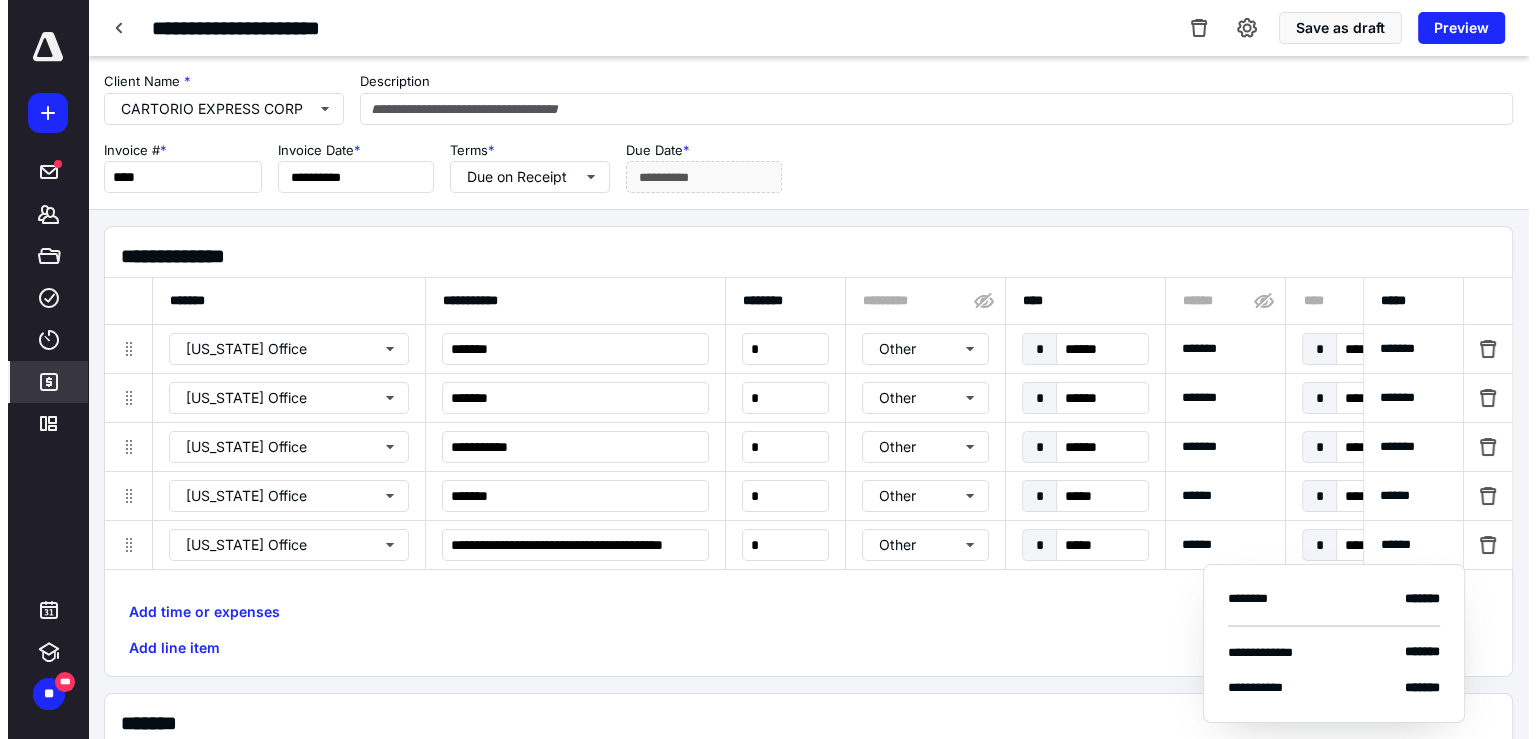 scroll, scrollTop: 0, scrollLeft: 1041, axis: horizontal 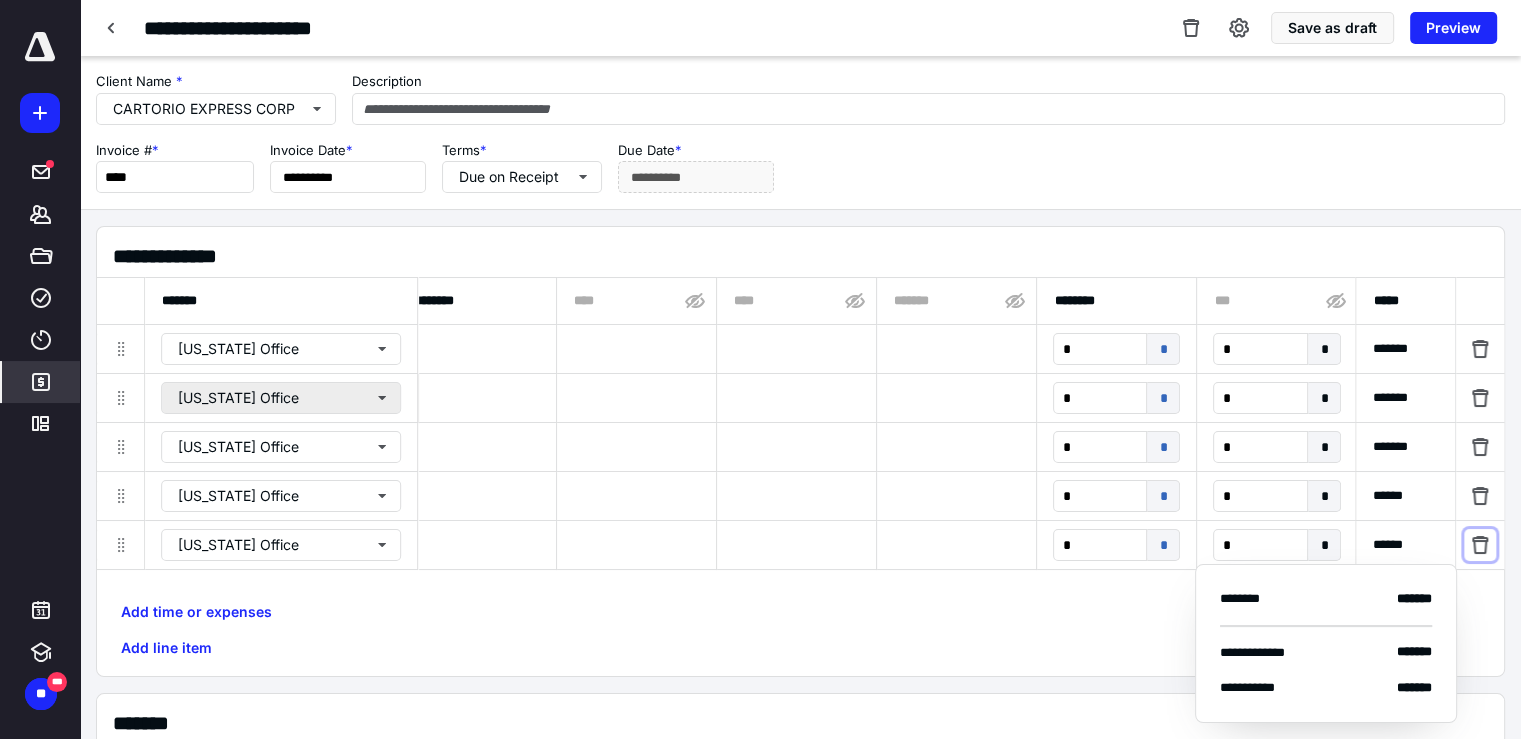 type 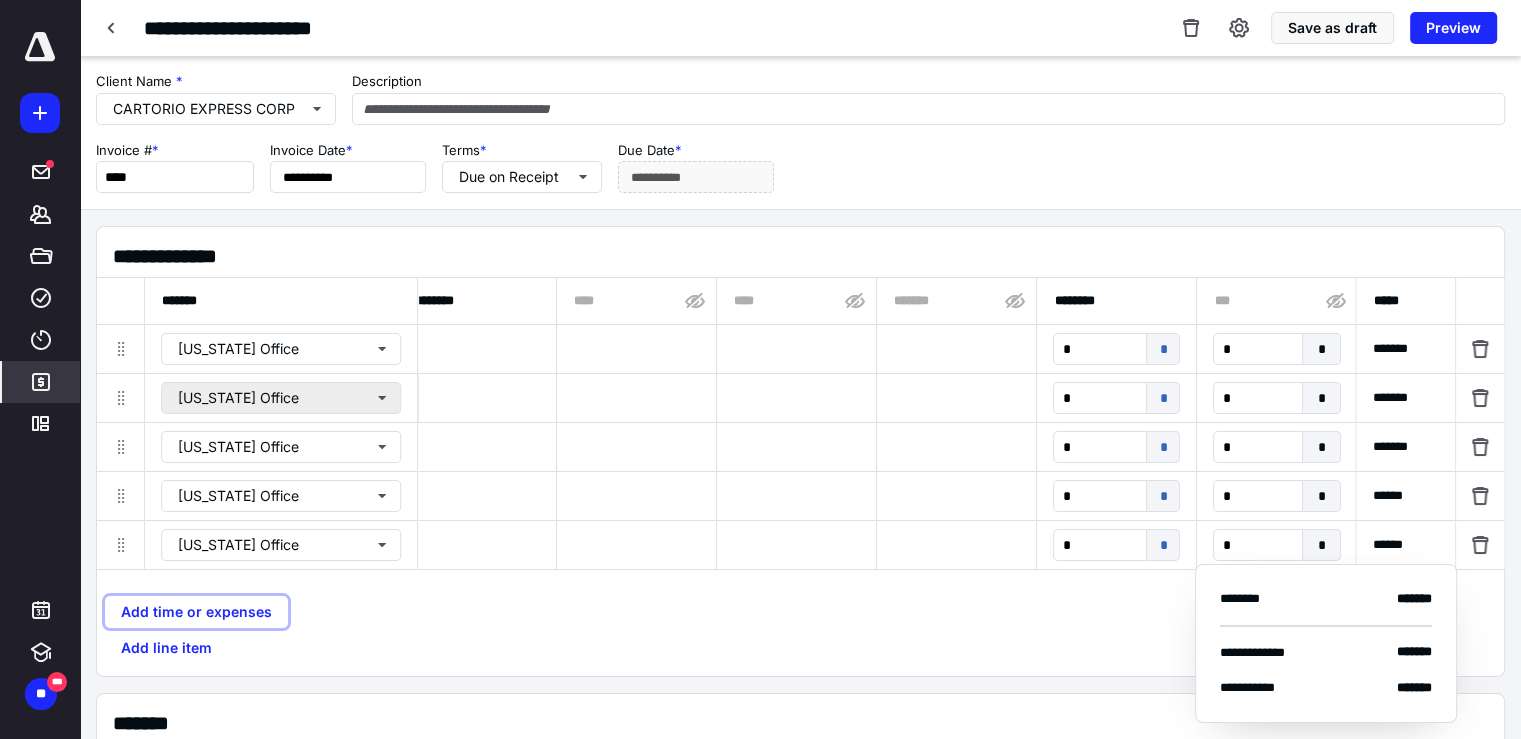 type 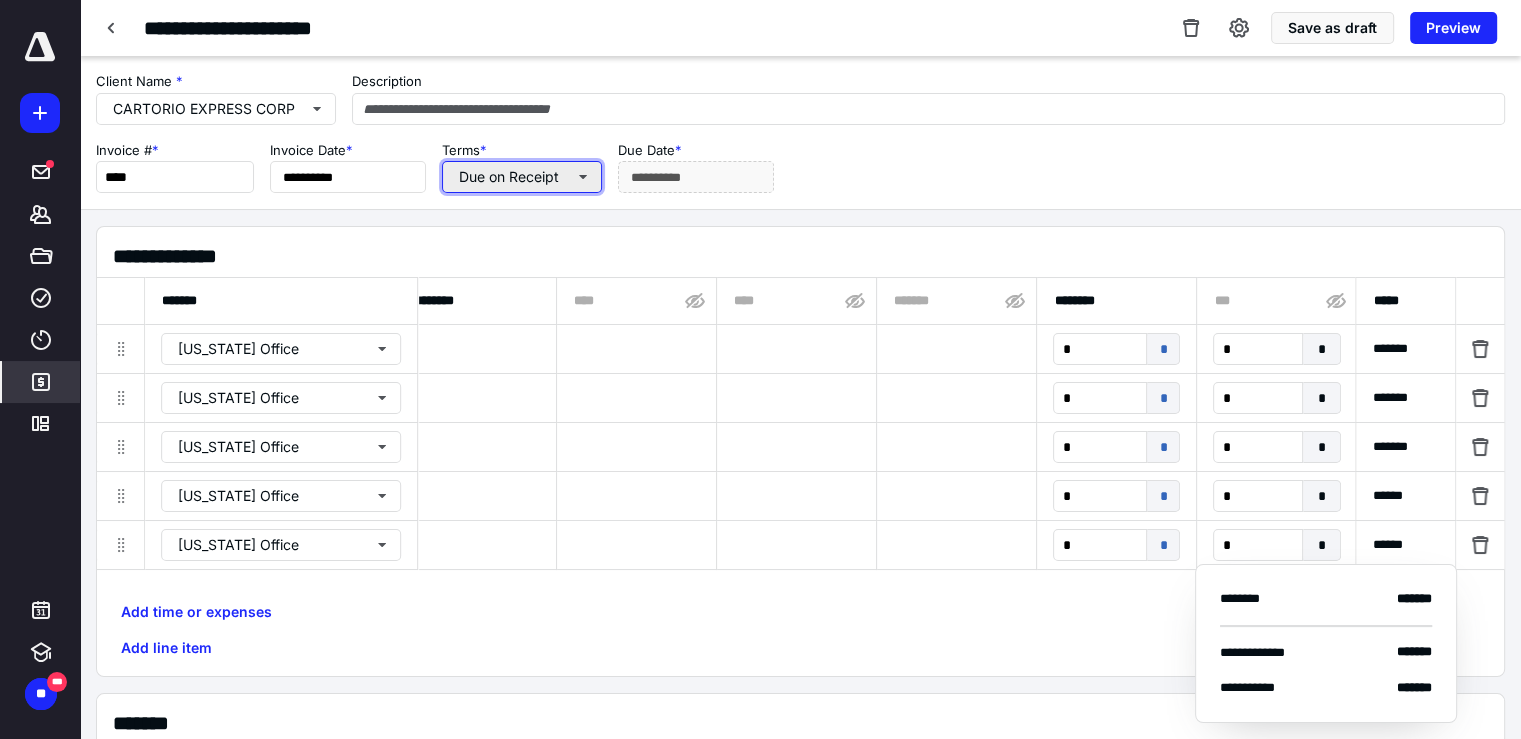 click on "Due on Receipt" at bounding box center [522, 177] 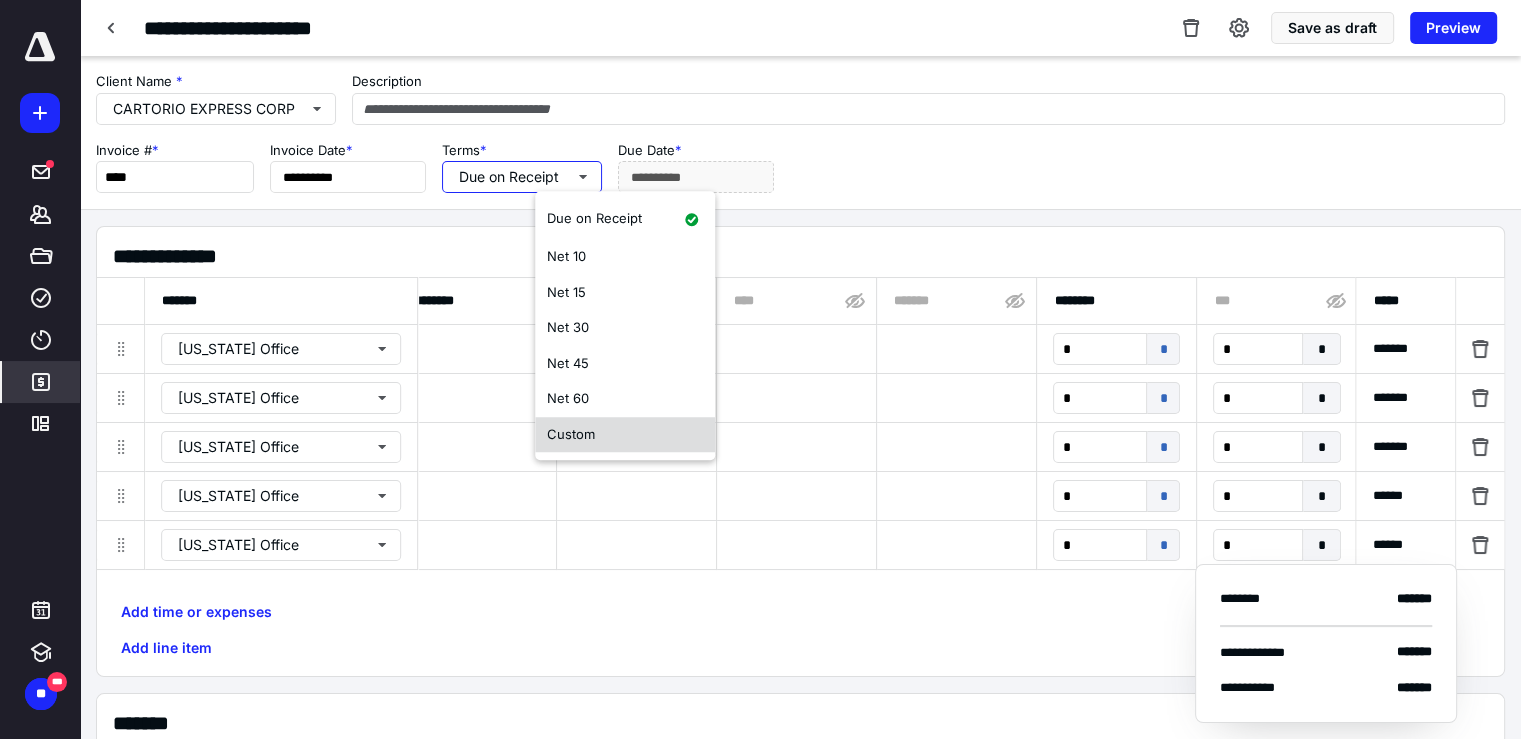 click on "Custom" at bounding box center (625, 435) 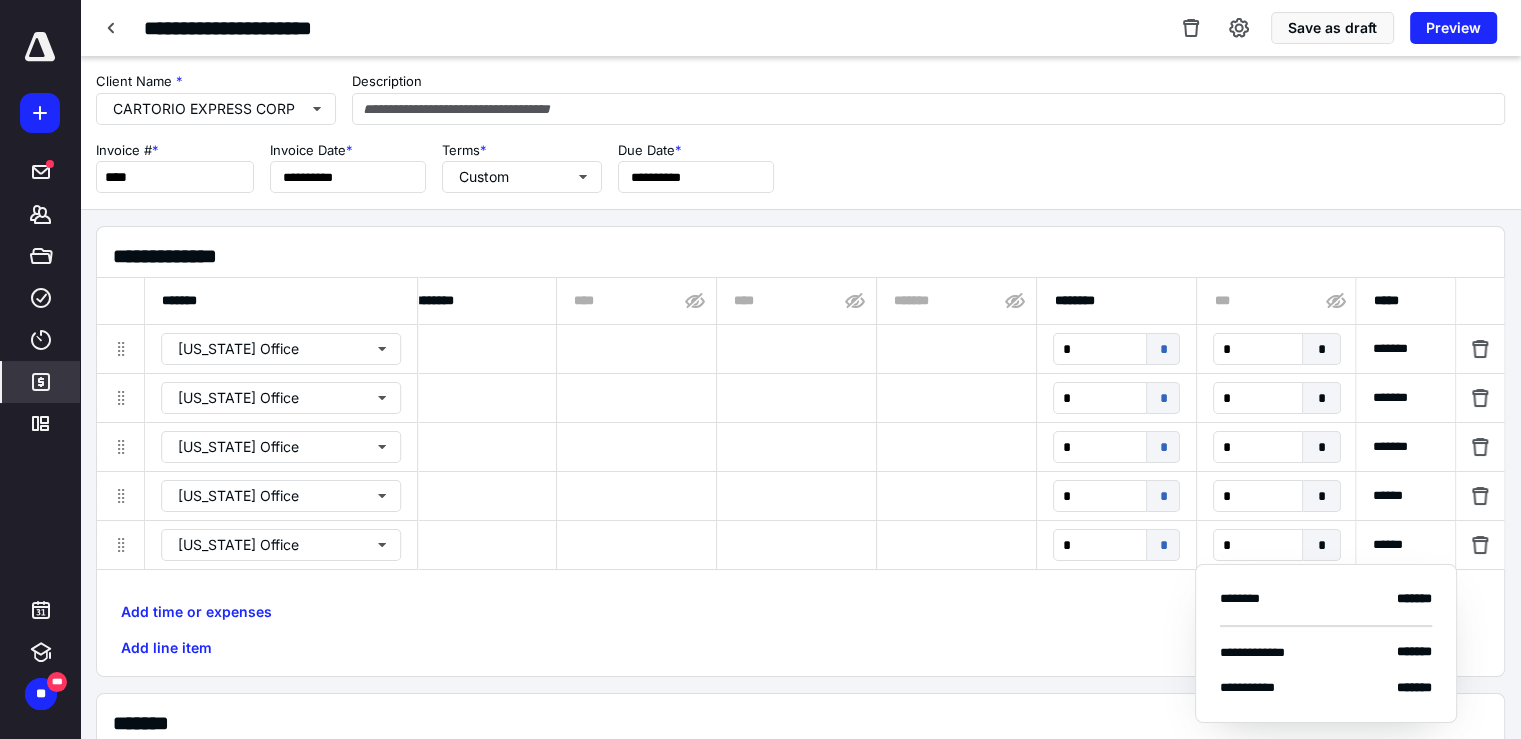 click on "**********" at bounding box center (696, 167) 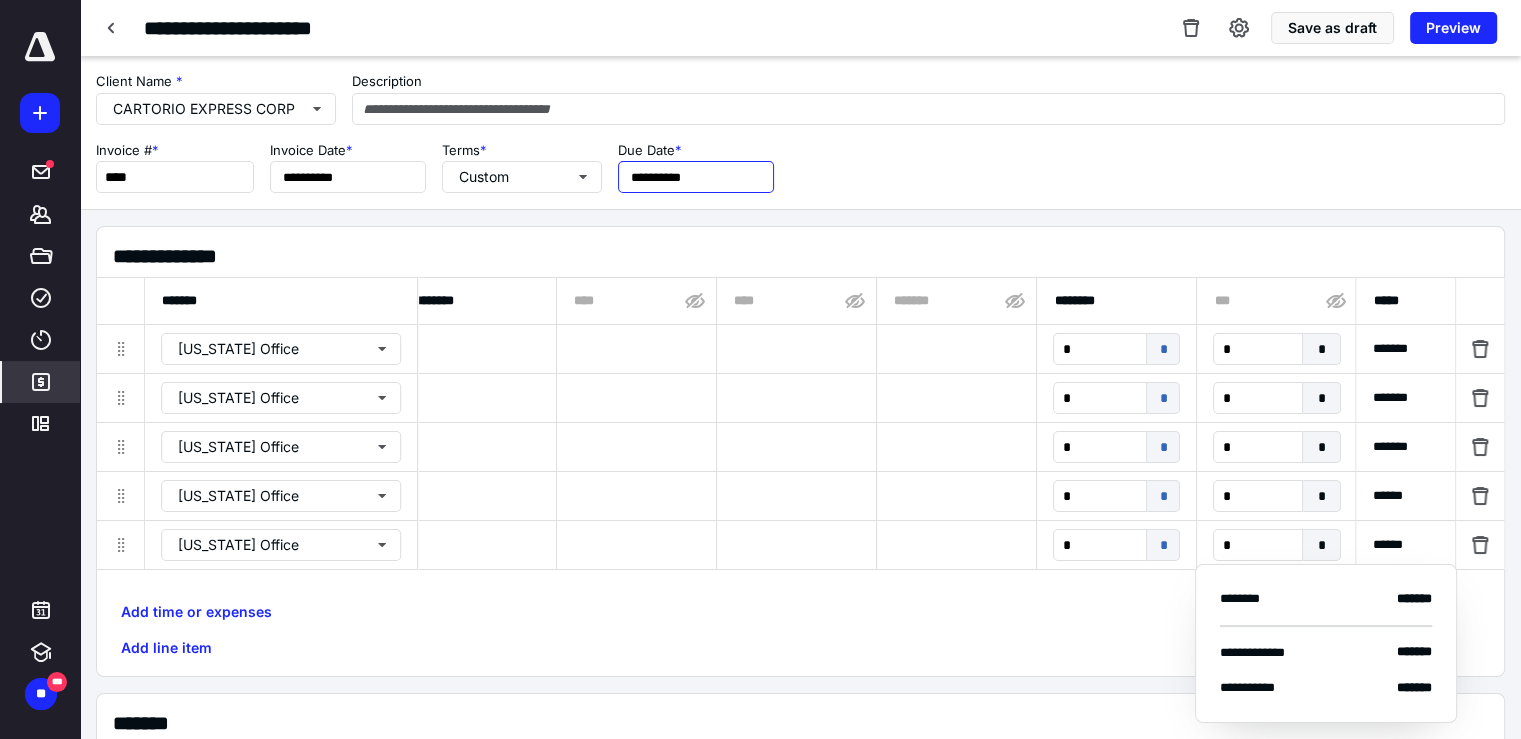 click on "**********" at bounding box center (696, 177) 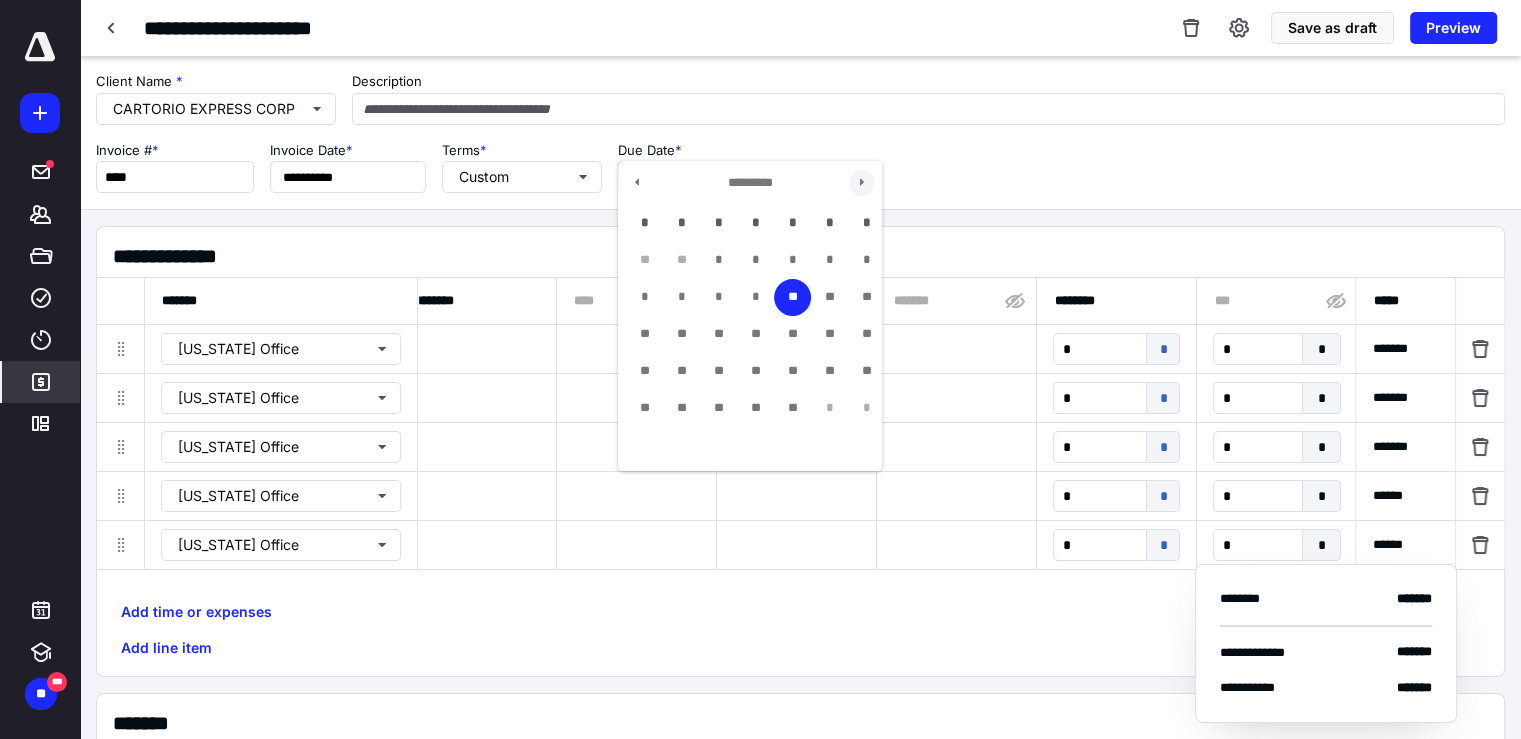 click at bounding box center (862, 183) 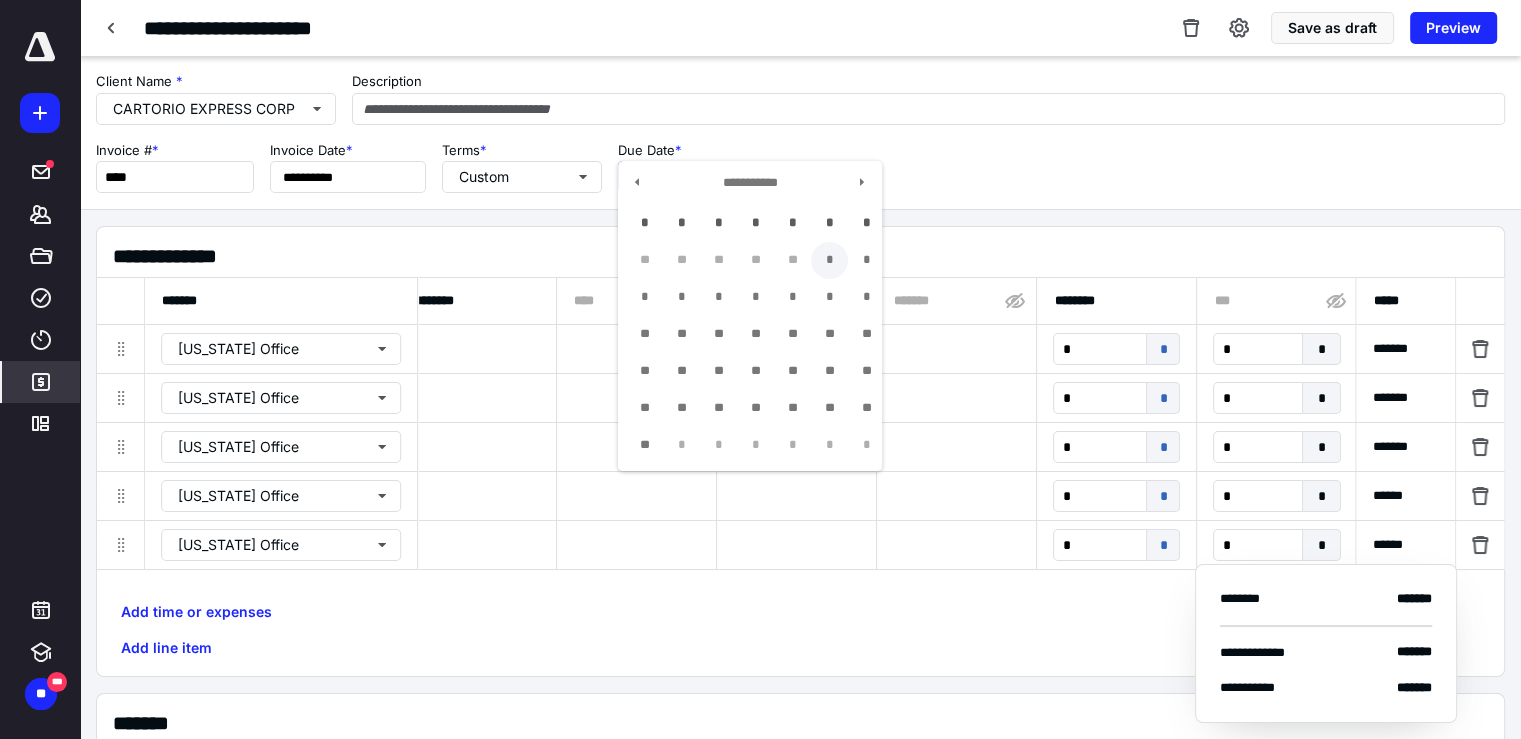 click on "*" at bounding box center [829, 260] 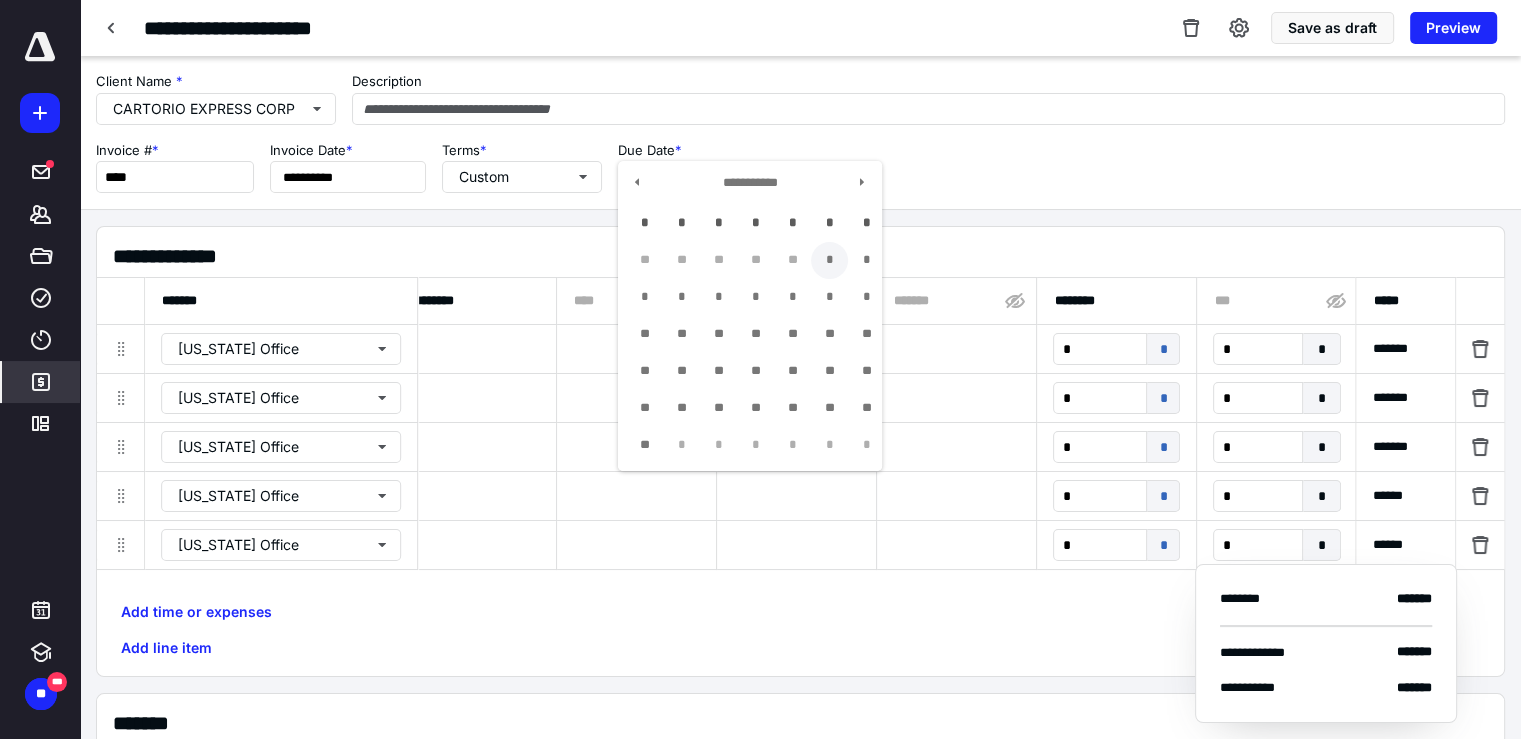 type on "**********" 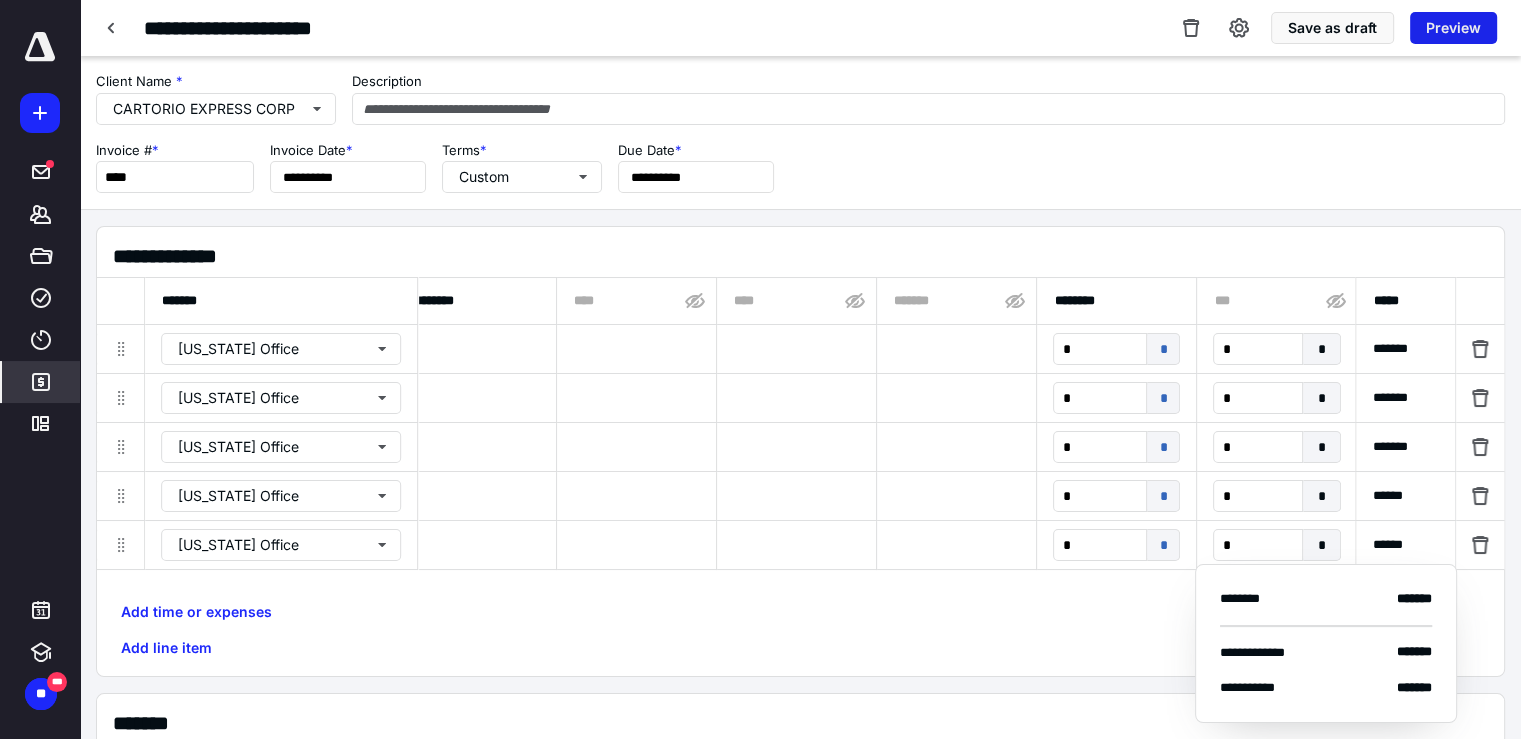 click on "Preview" at bounding box center [1453, 28] 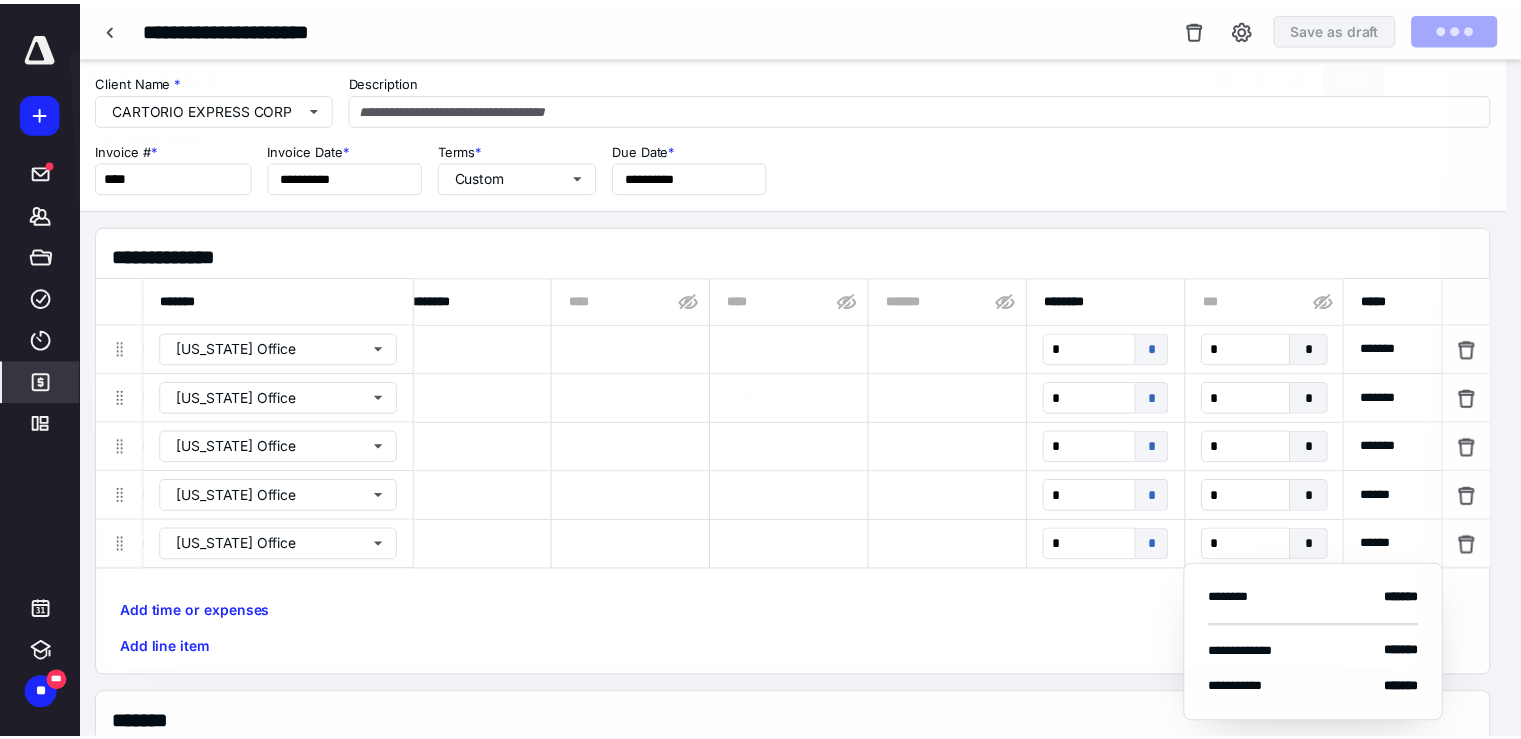 scroll, scrollTop: 0, scrollLeft: 1026, axis: horizontal 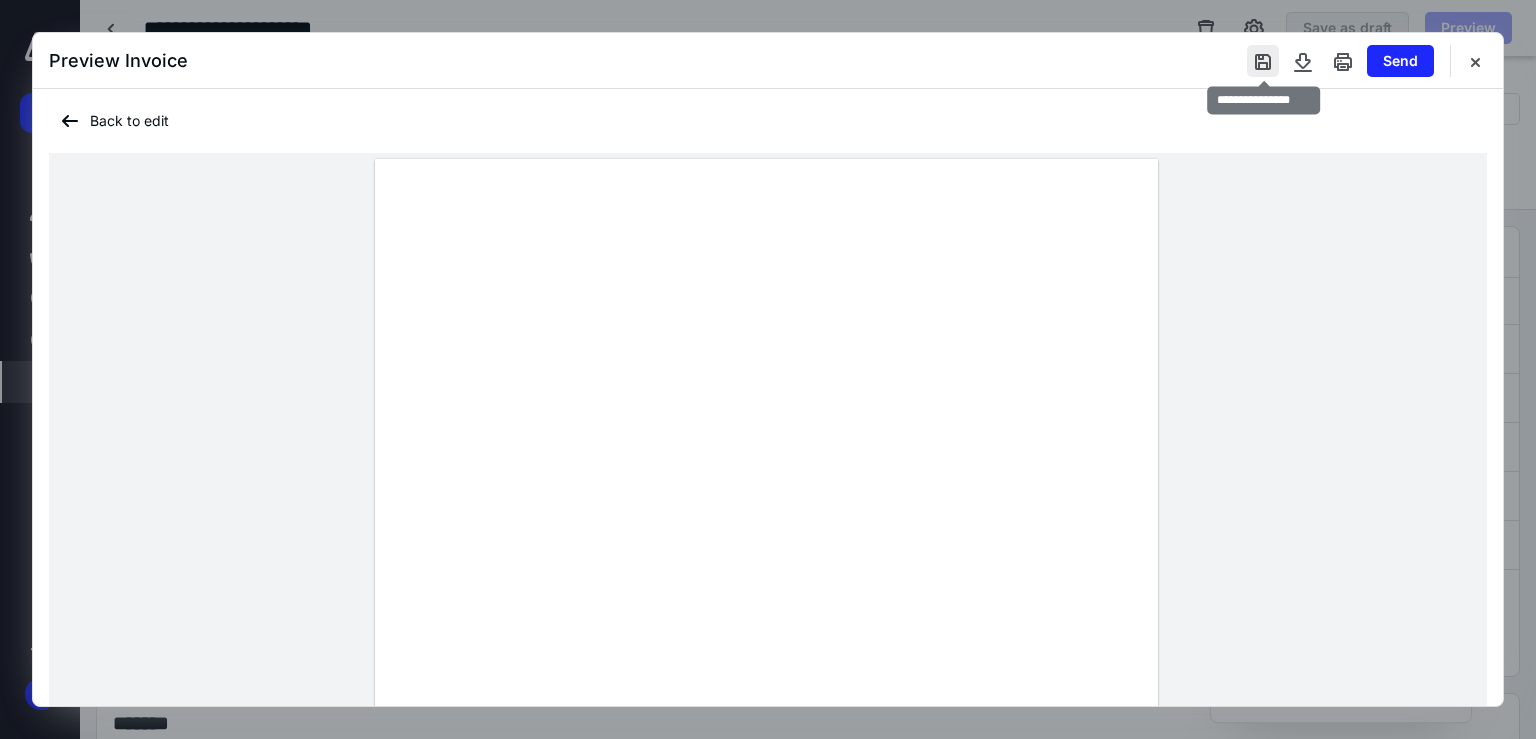 click at bounding box center [1263, 61] 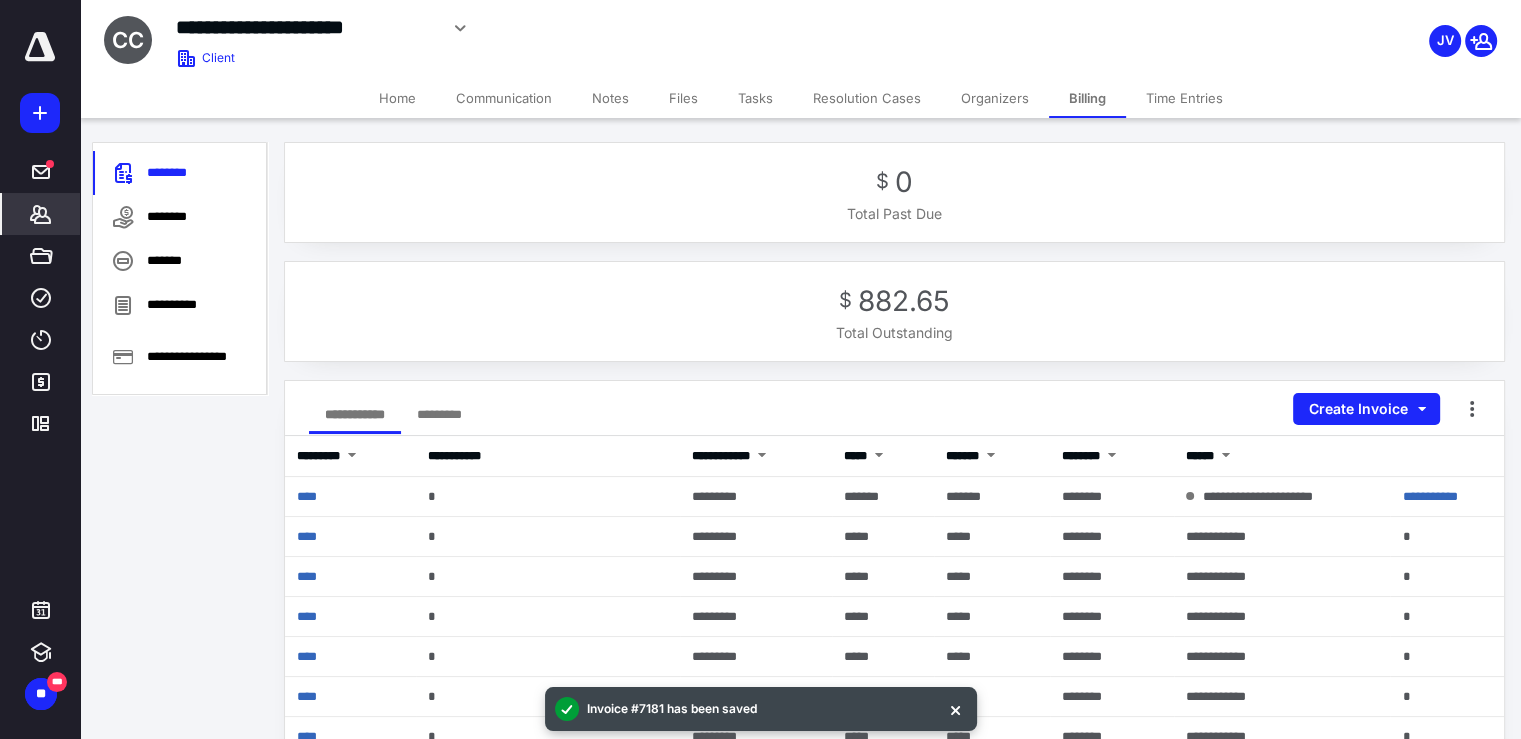 click on "Home" at bounding box center [397, 98] 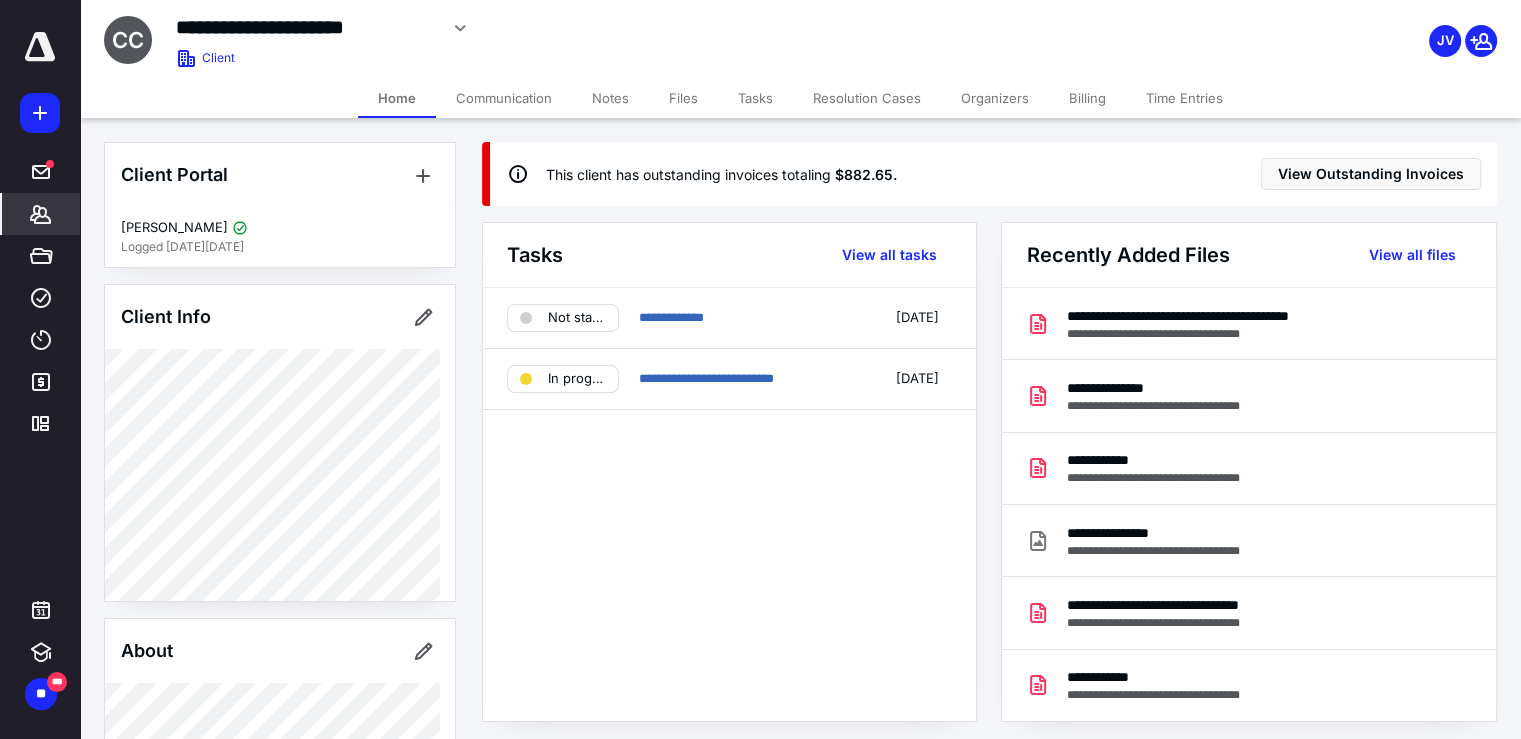 click on "Billing" at bounding box center (1087, 98) 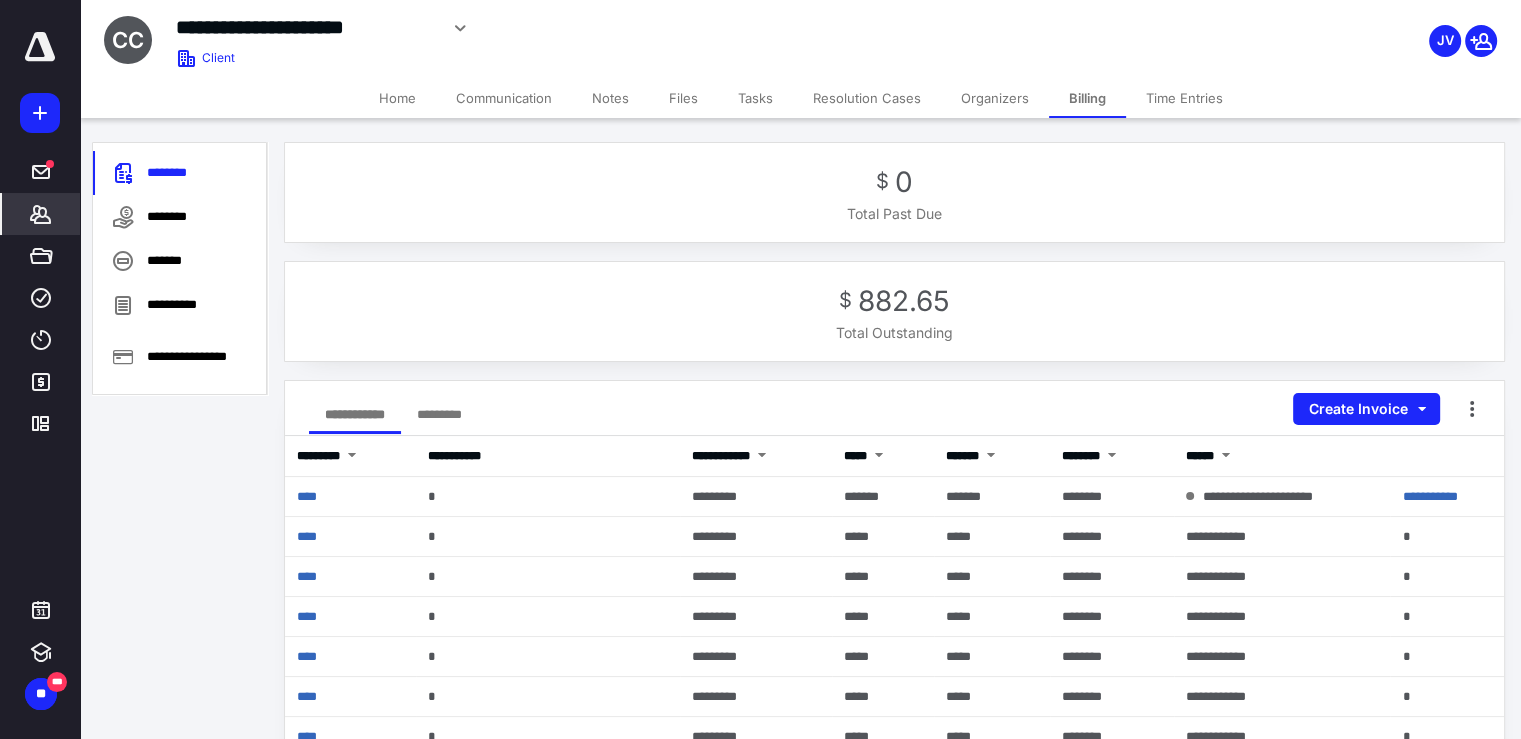 click on "Tasks" at bounding box center [755, 98] 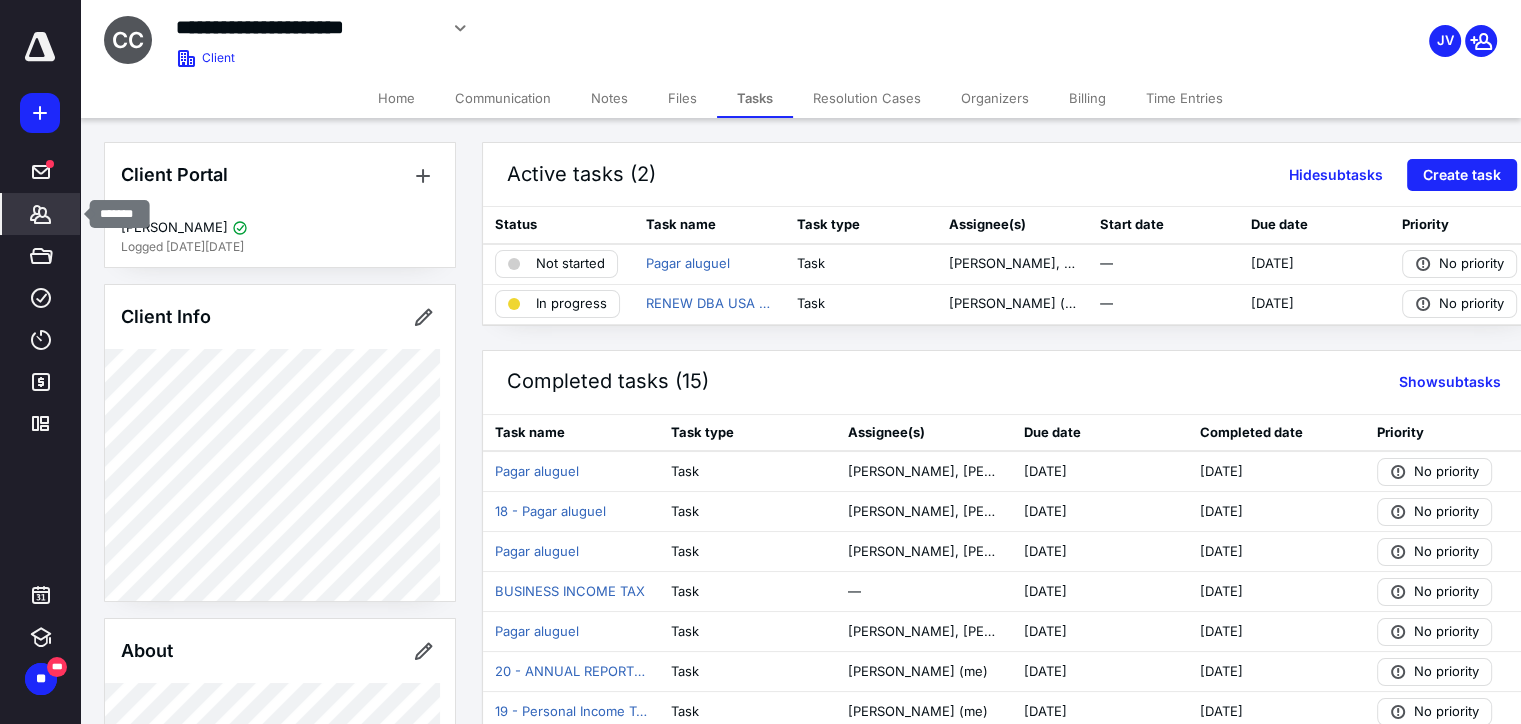 click 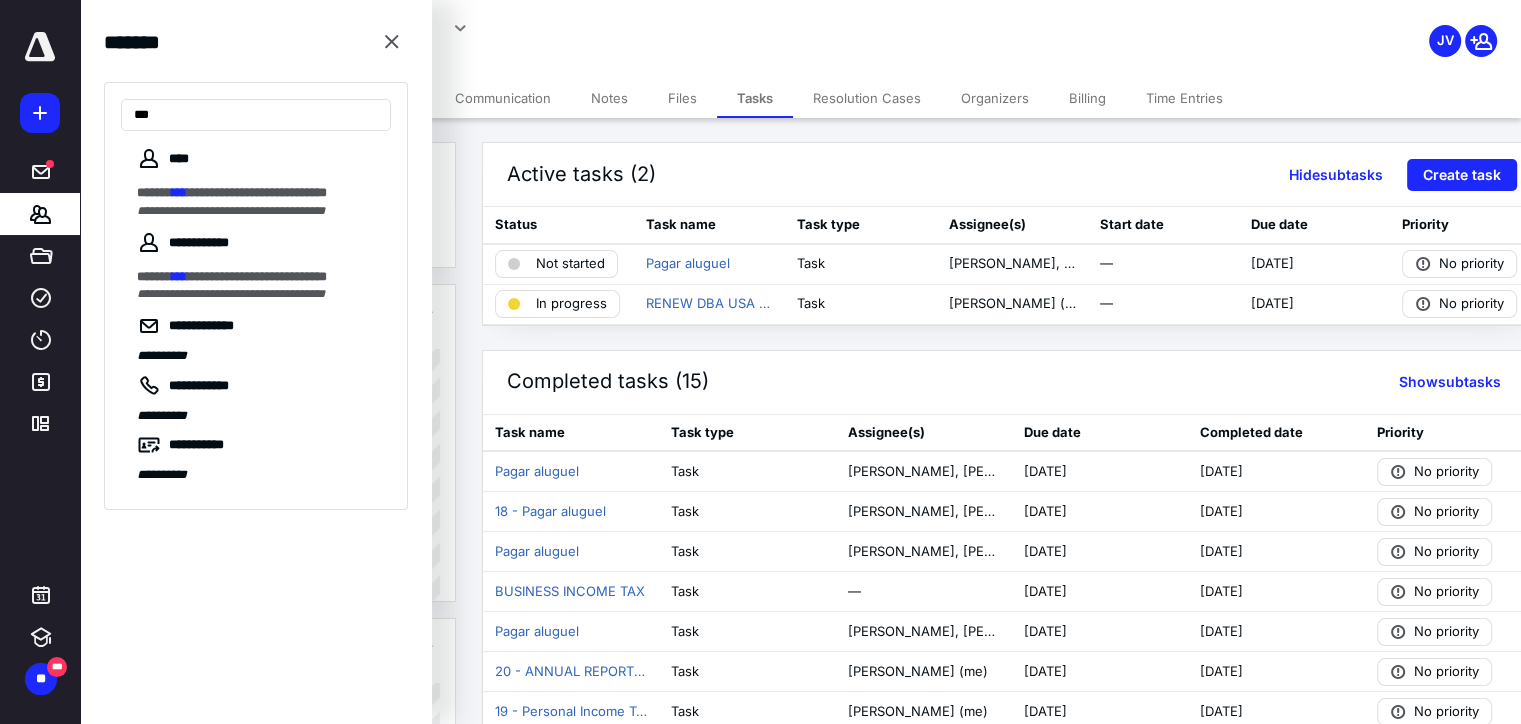 type on "***" 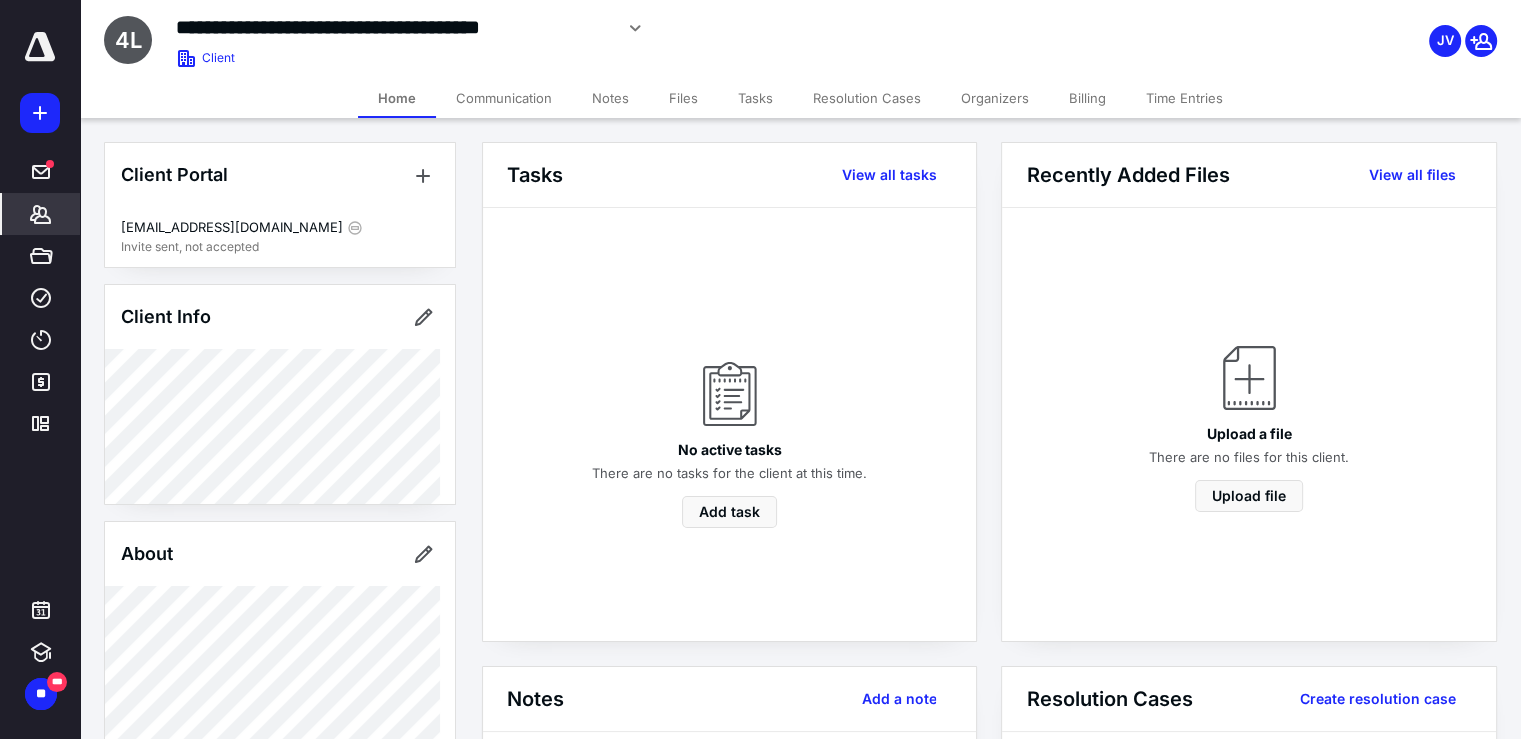 click on "Billing" at bounding box center (1087, 98) 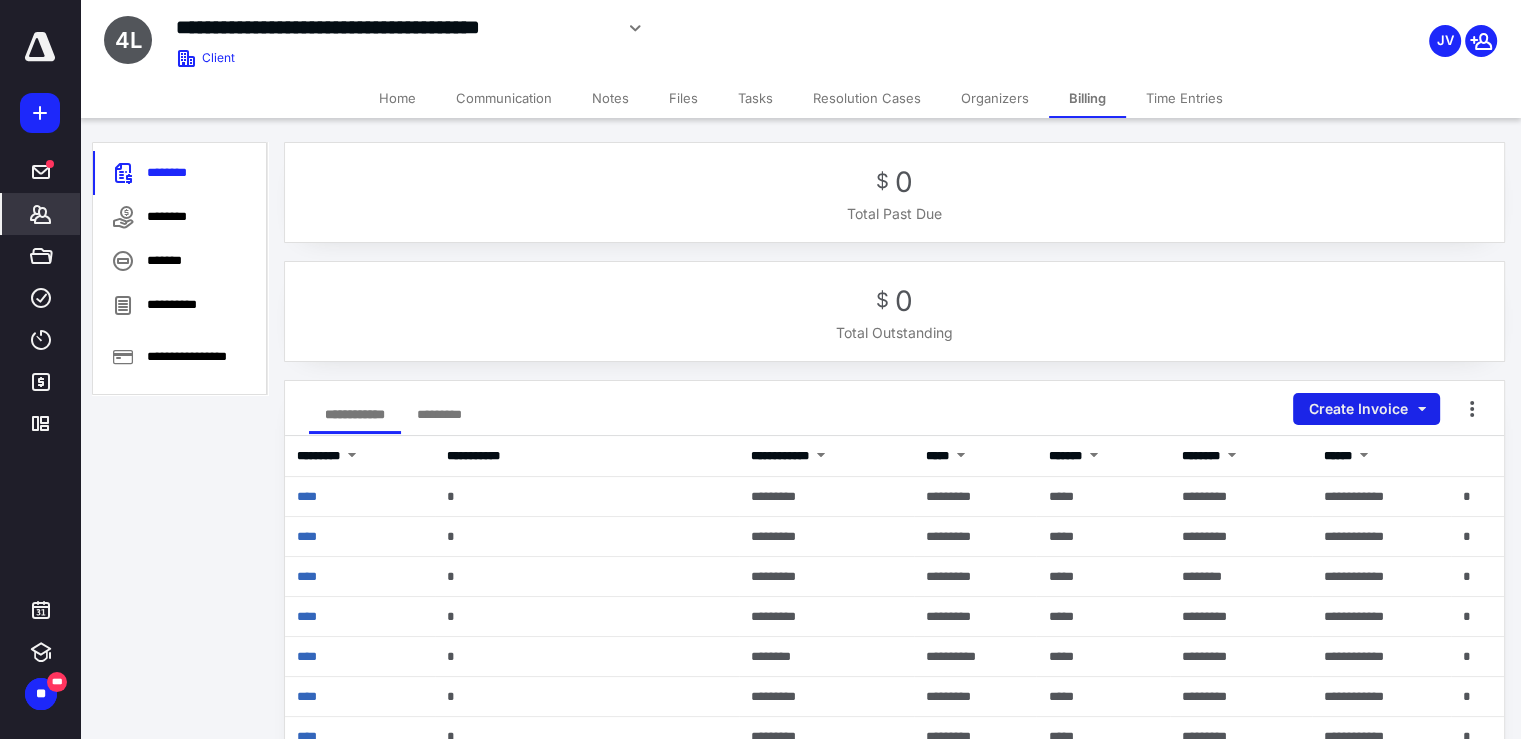 click on "Create Invoice" at bounding box center (1366, 409) 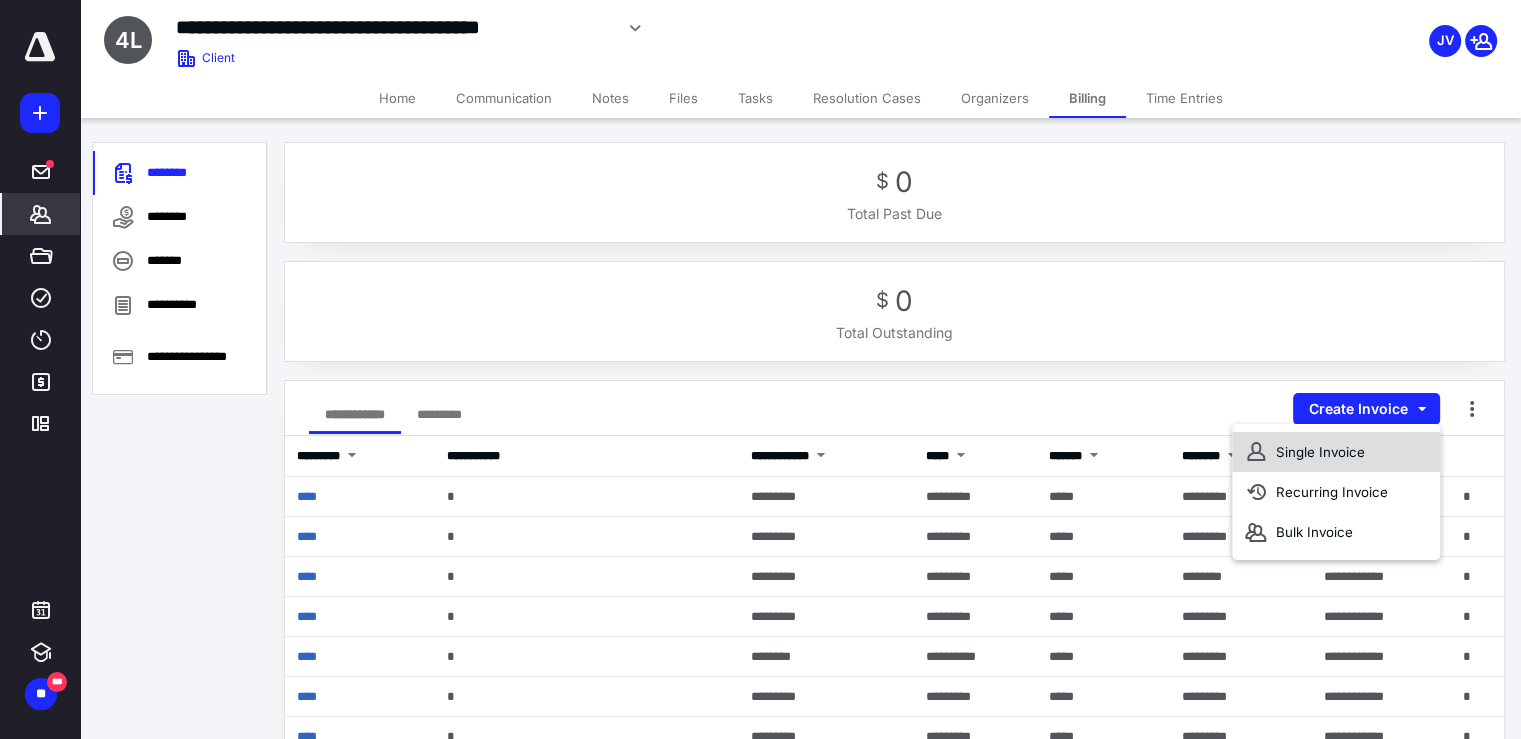 click on "Single Invoice" at bounding box center (1336, 452) 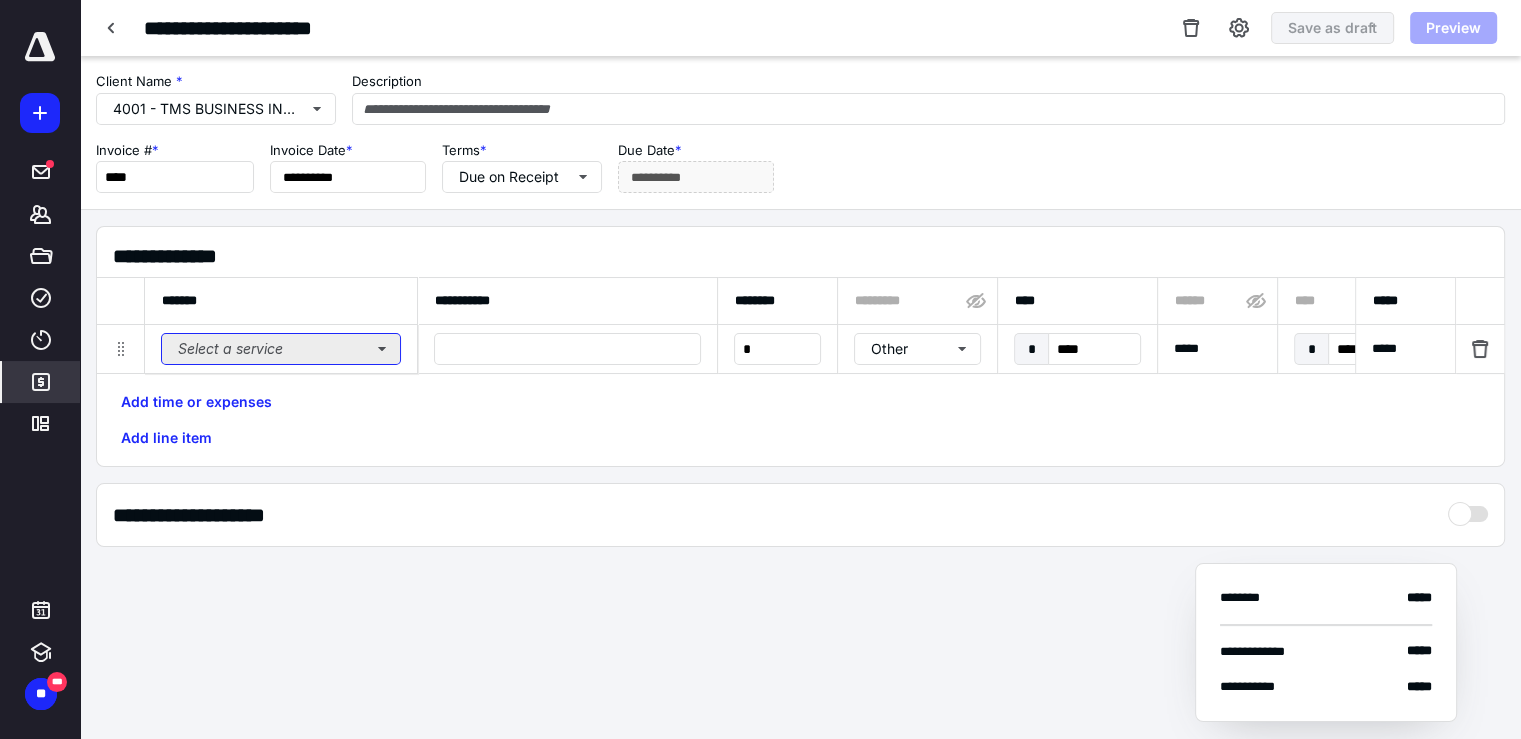 click on "Select a service" at bounding box center (281, 349) 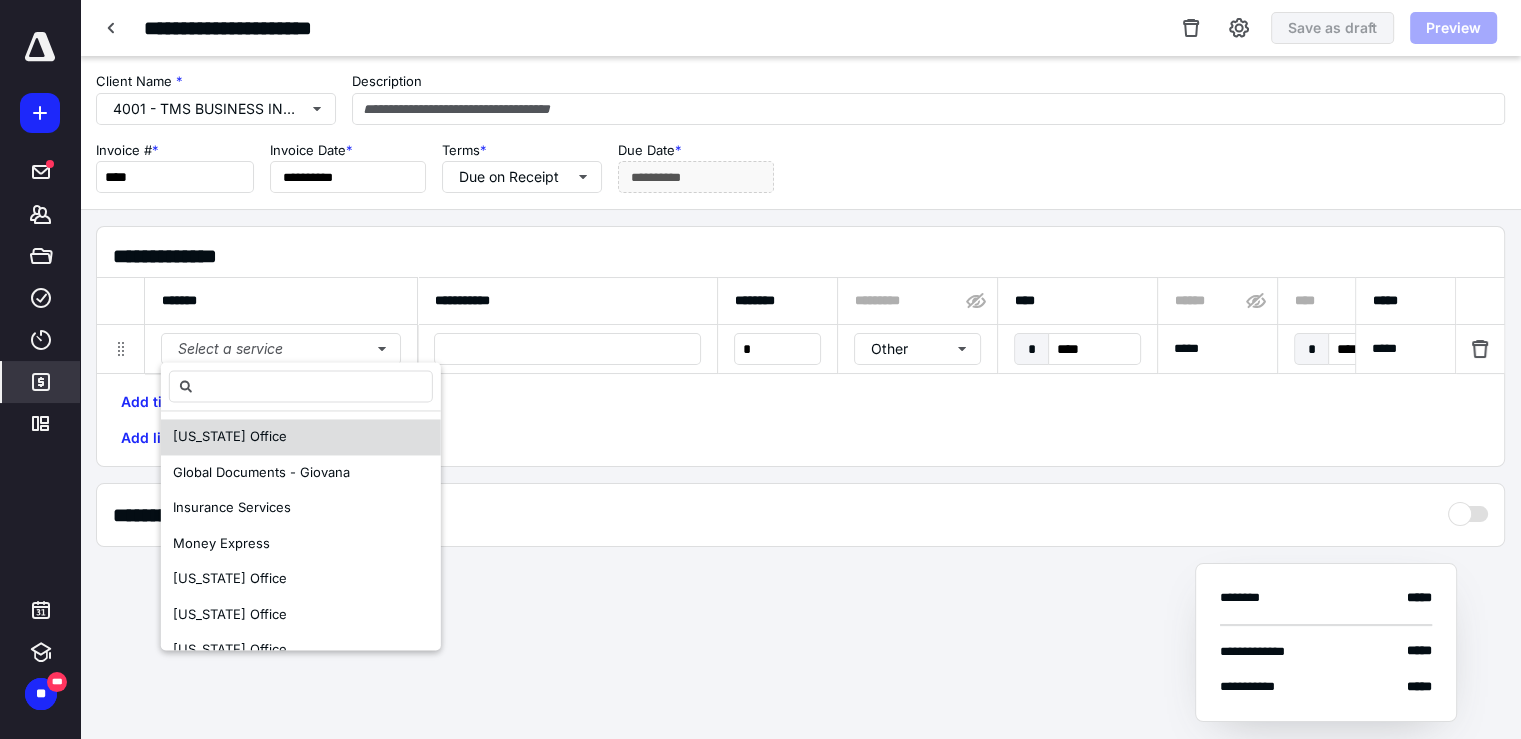 click on "[US_STATE] Office" at bounding box center [301, 437] 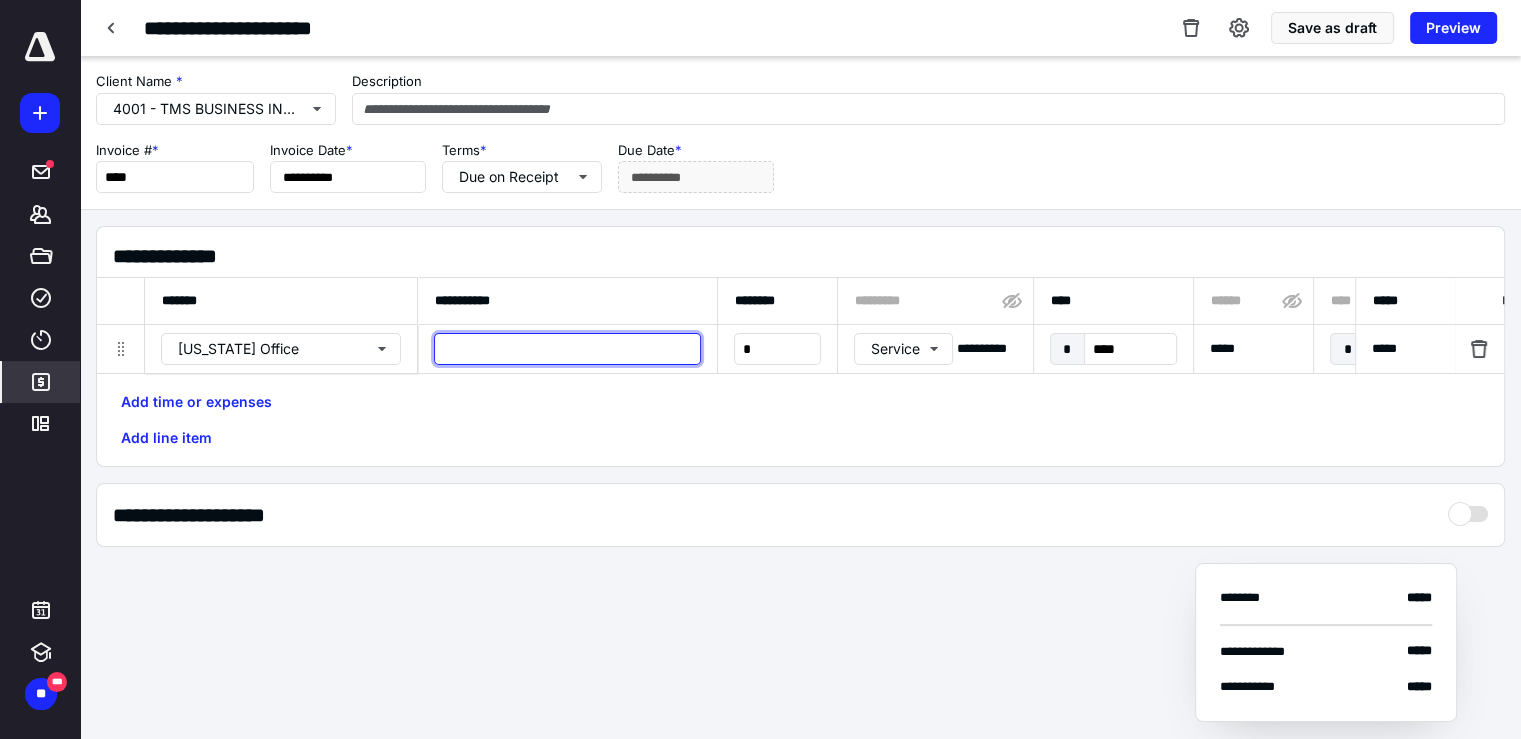 click at bounding box center (567, 349) 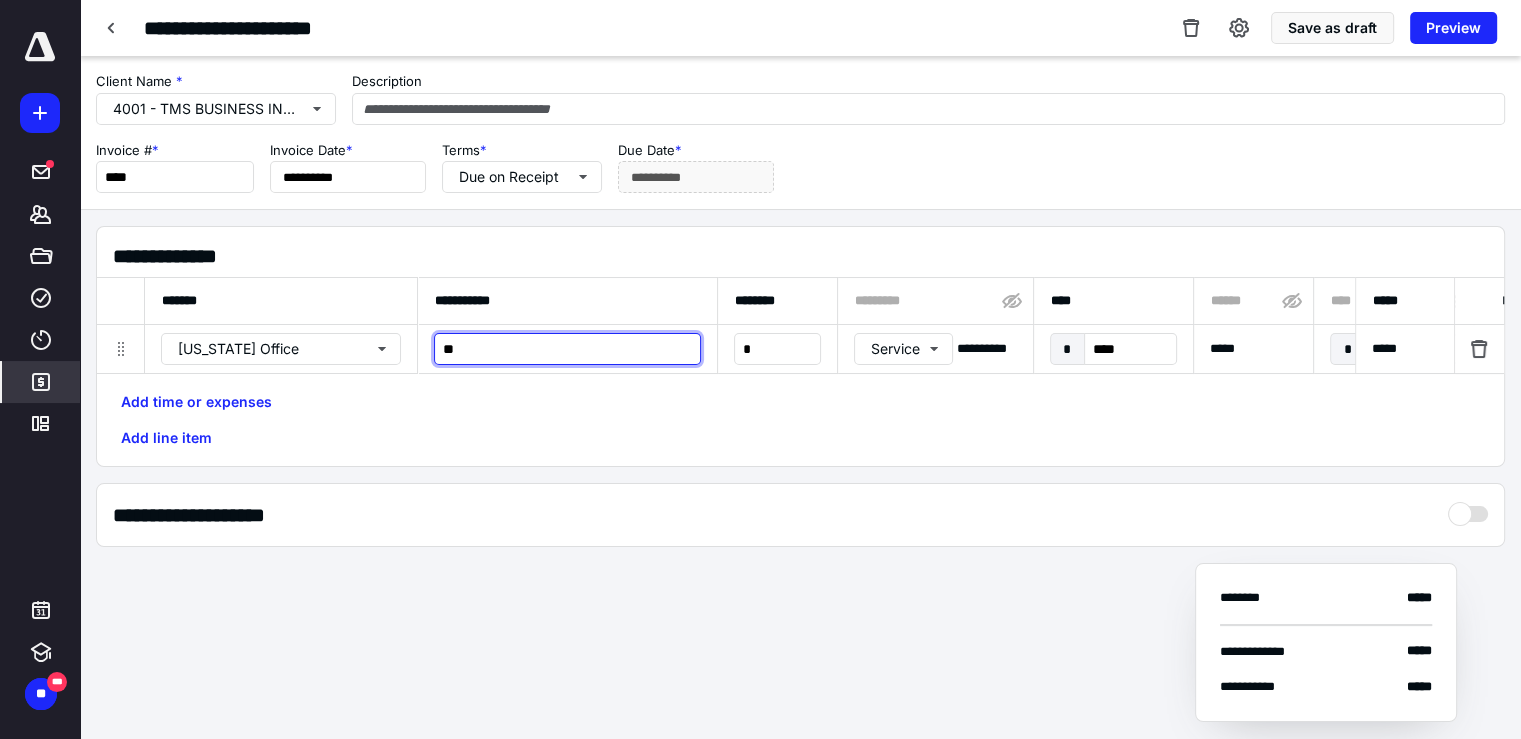 type on "*" 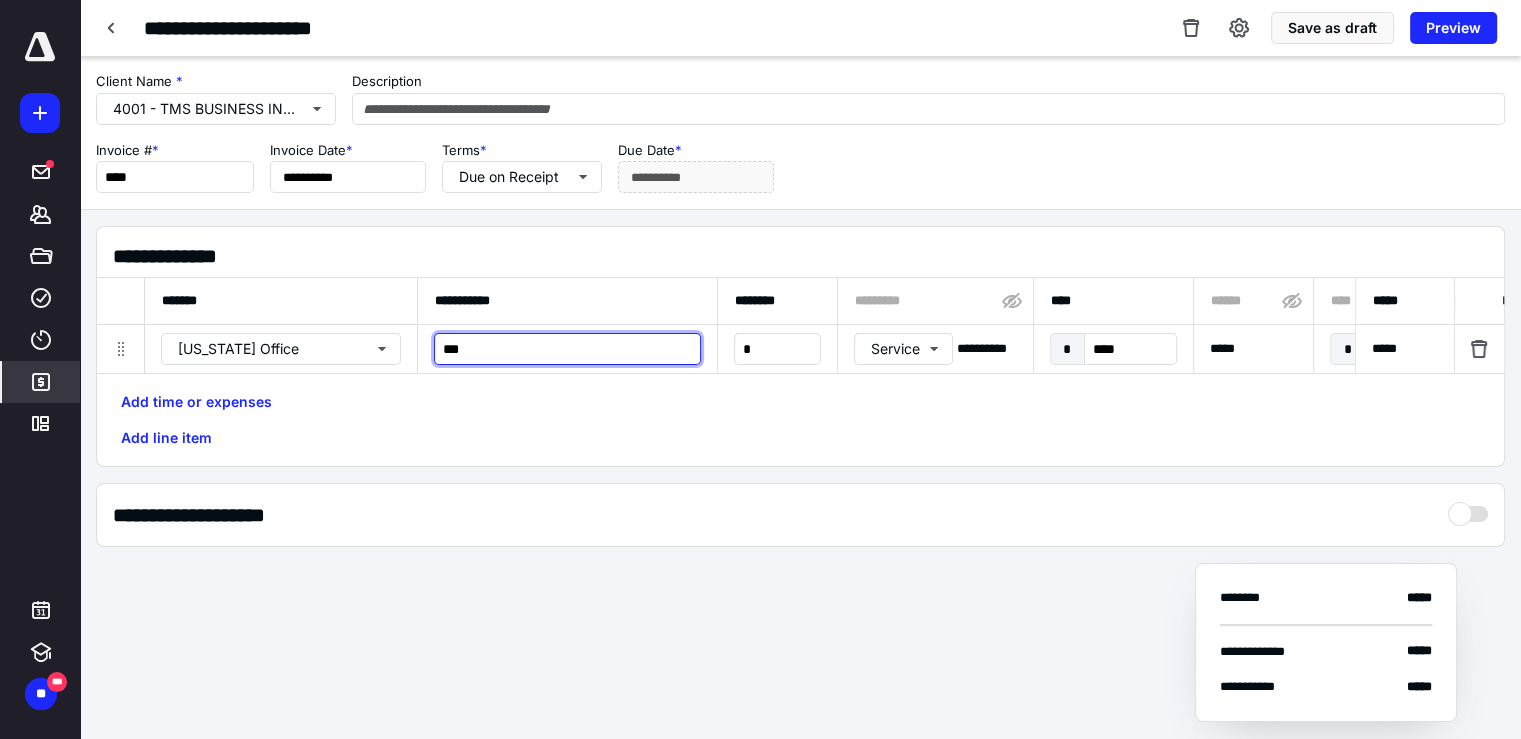 click on "**" at bounding box center [567, 349] 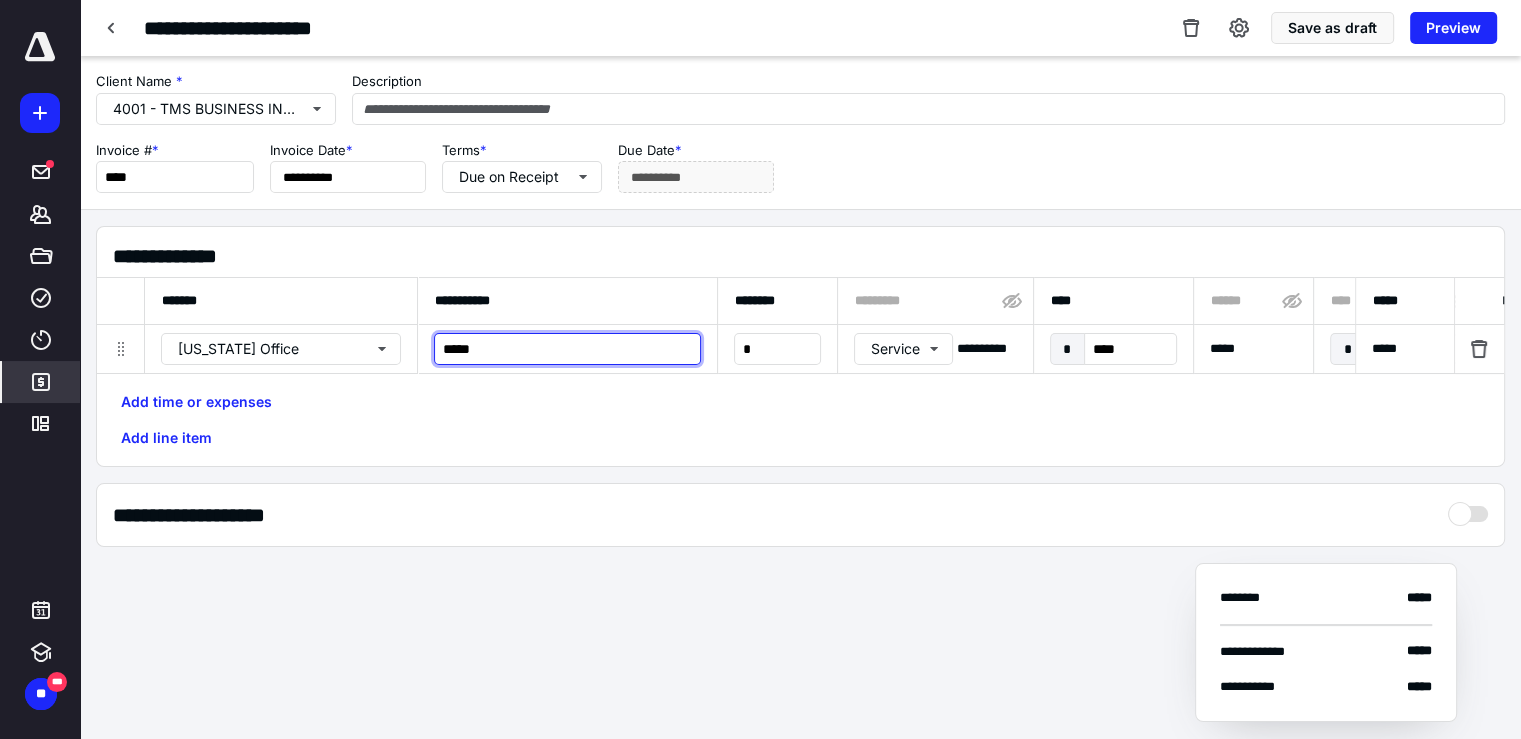 paste on "**********" 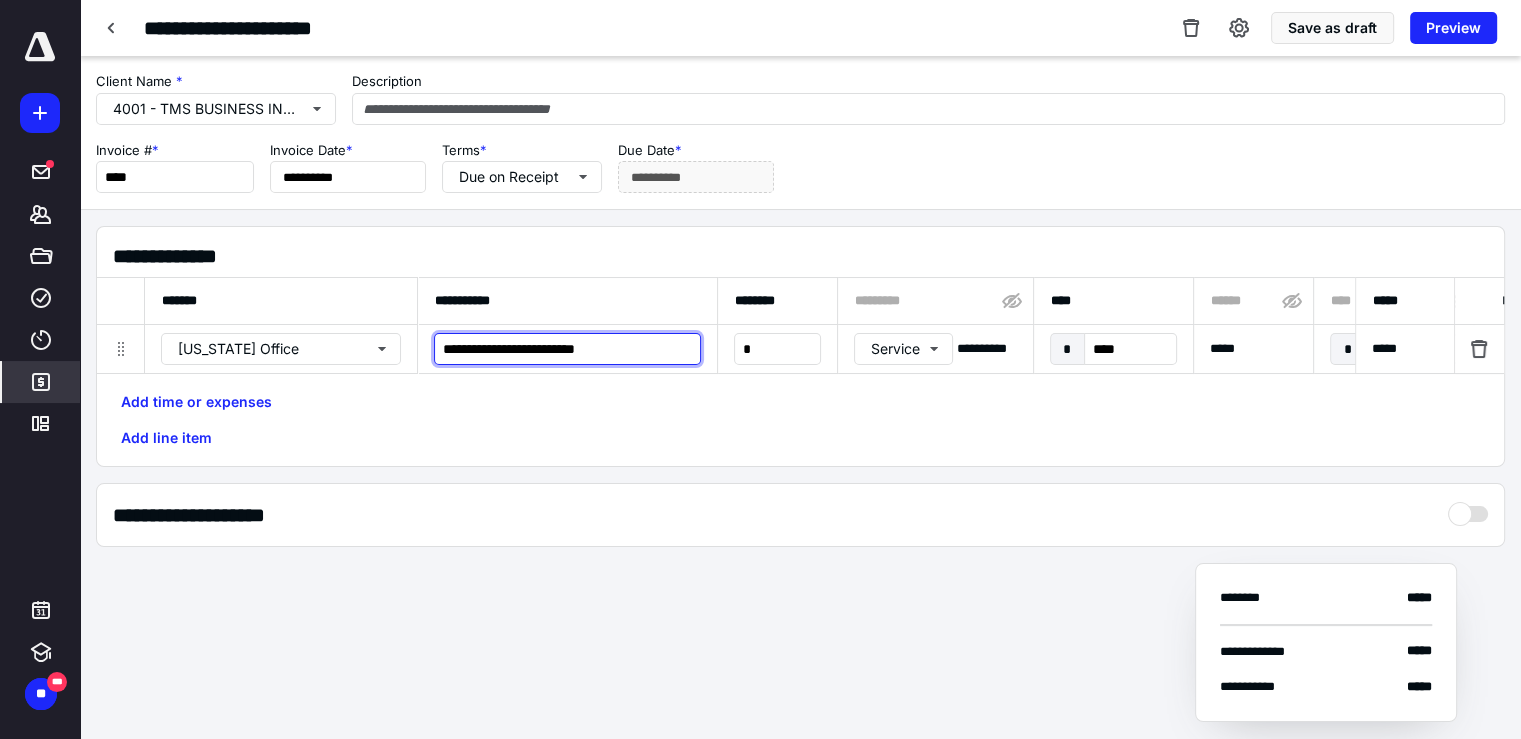 type on "**********" 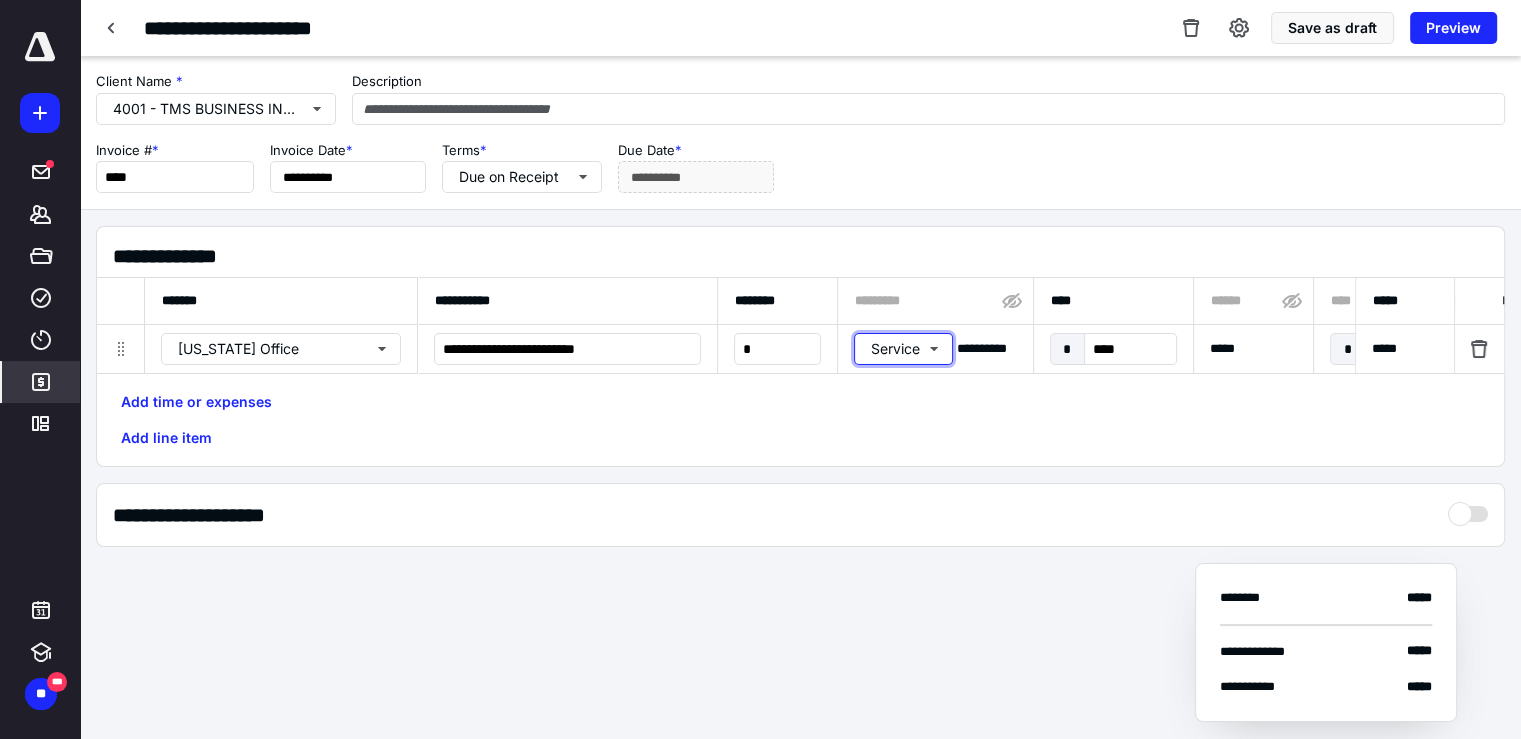 type 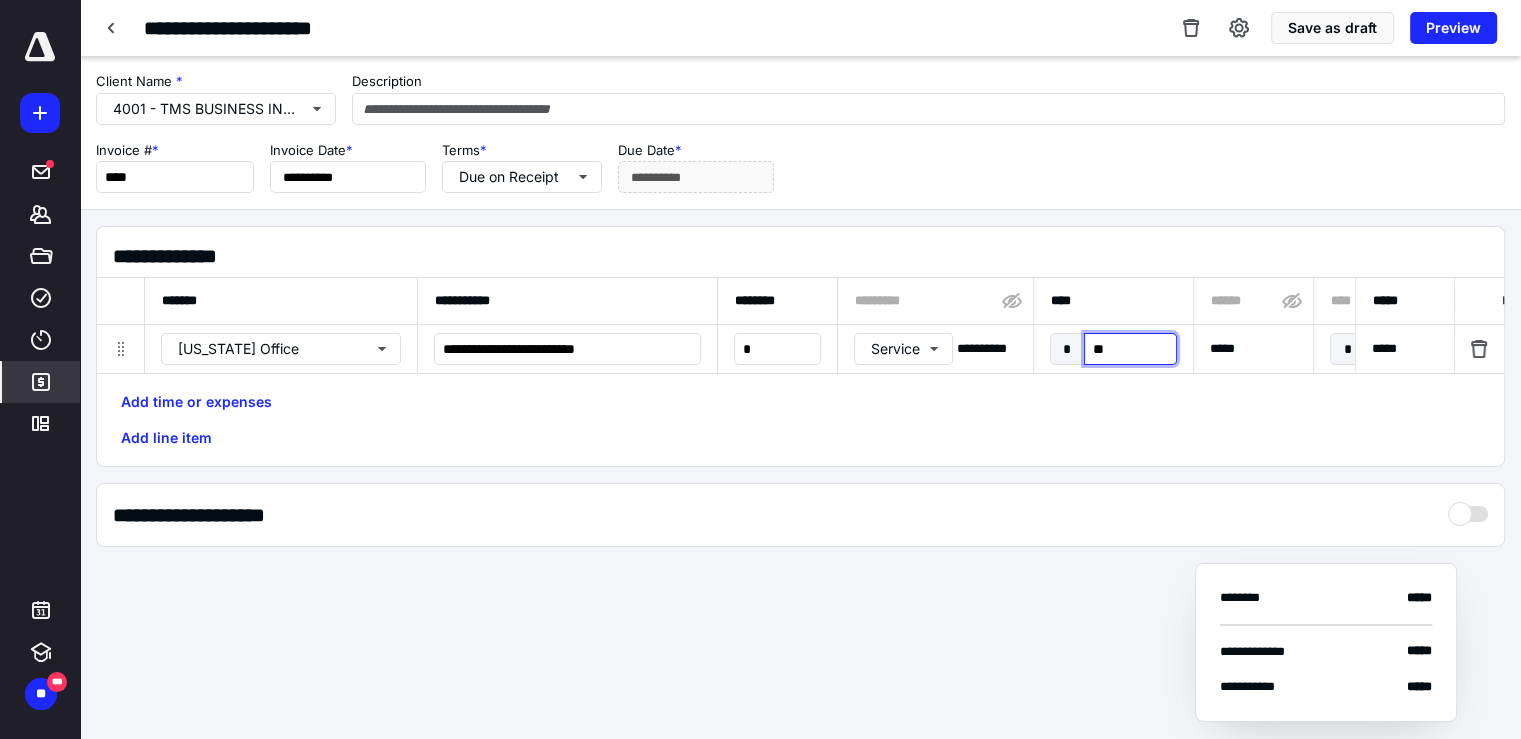 type on "***" 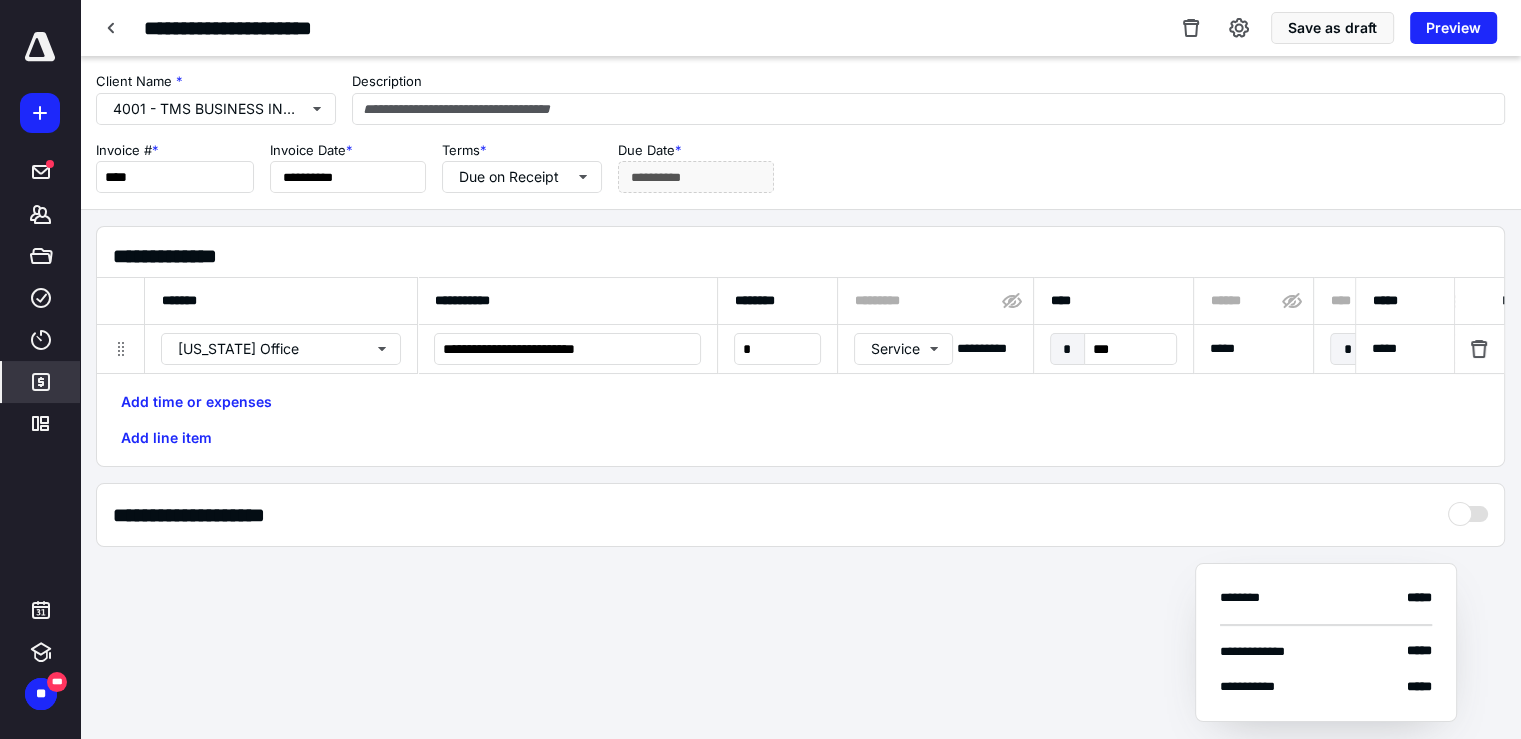 scroll, scrollTop: 0, scrollLeft: 1041, axis: horizontal 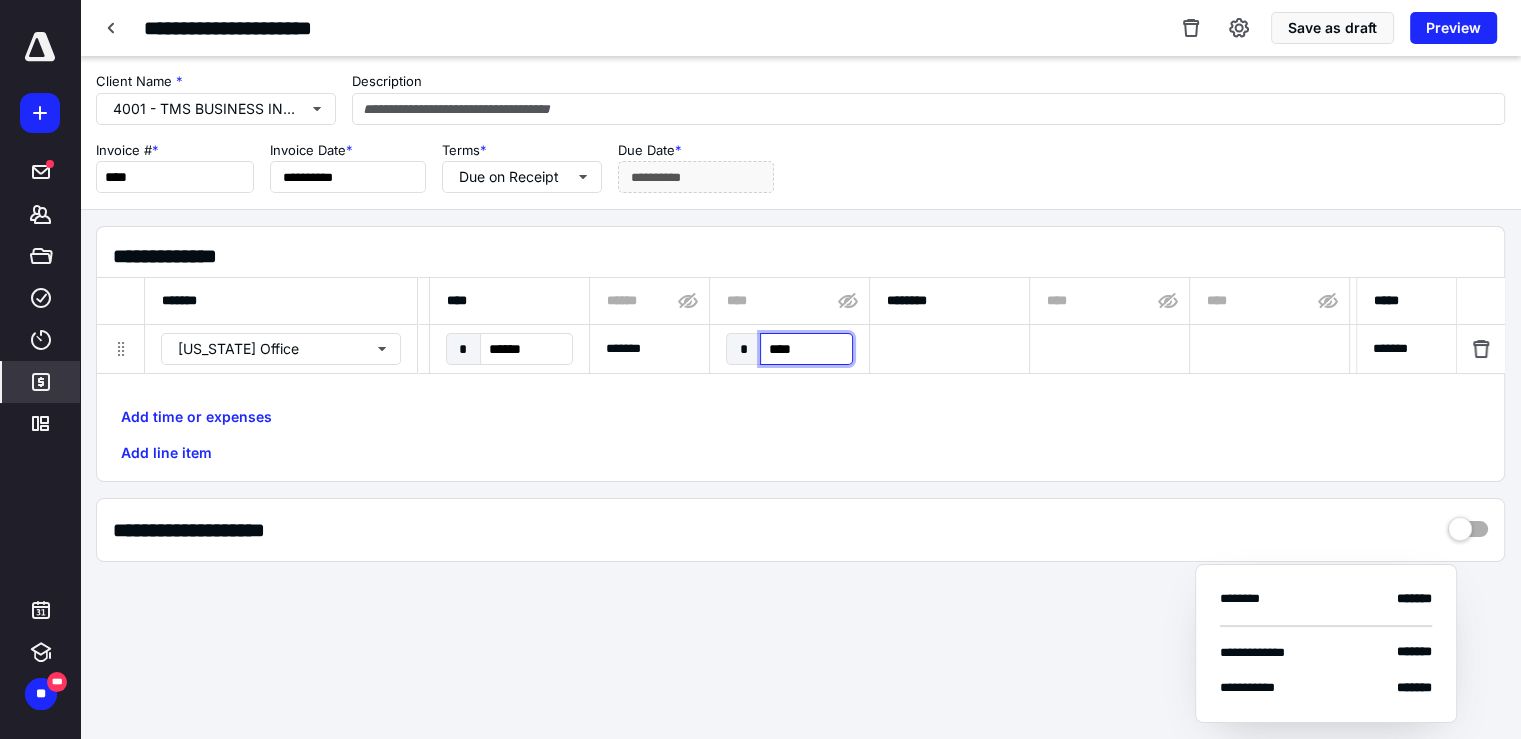 click on "****" at bounding box center (806, 349) 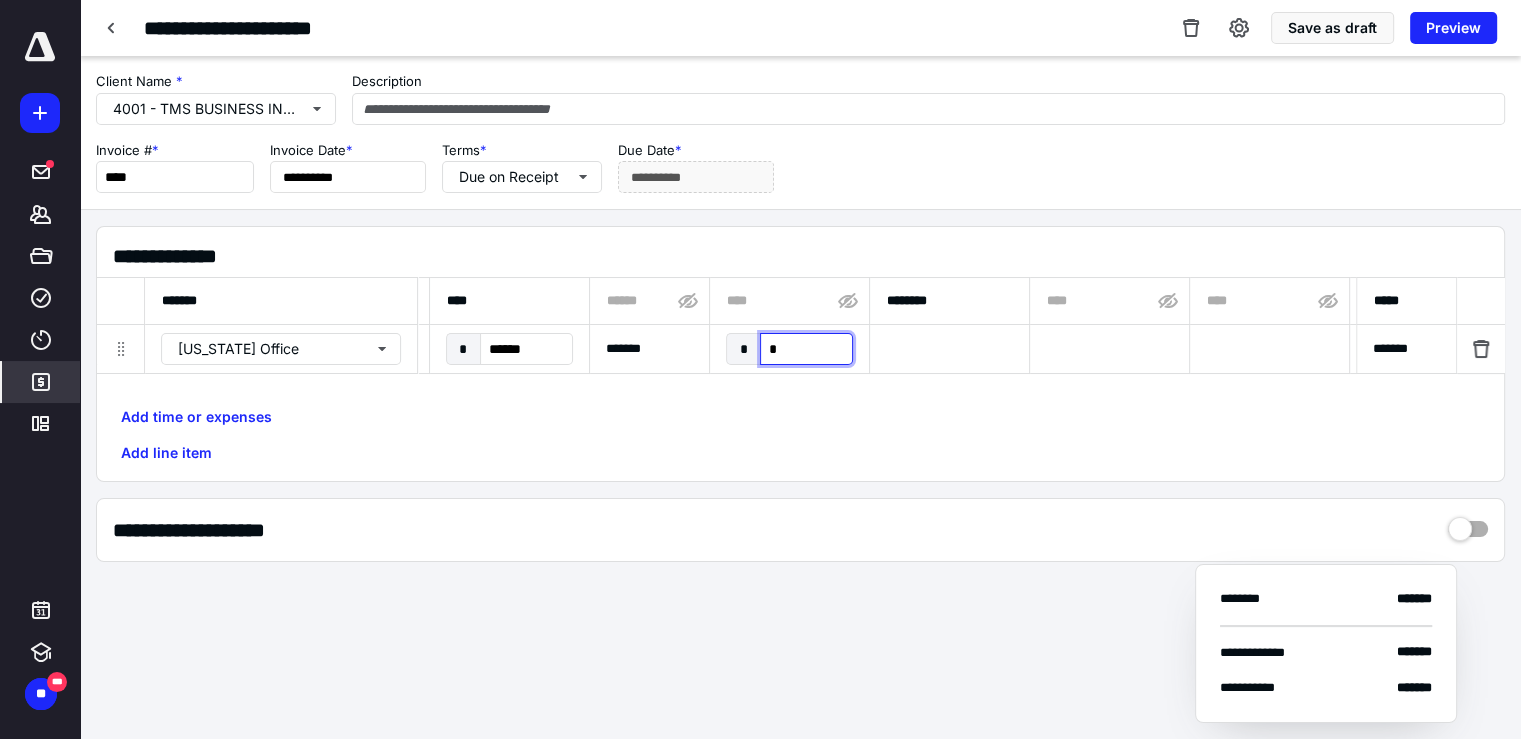 type on "**" 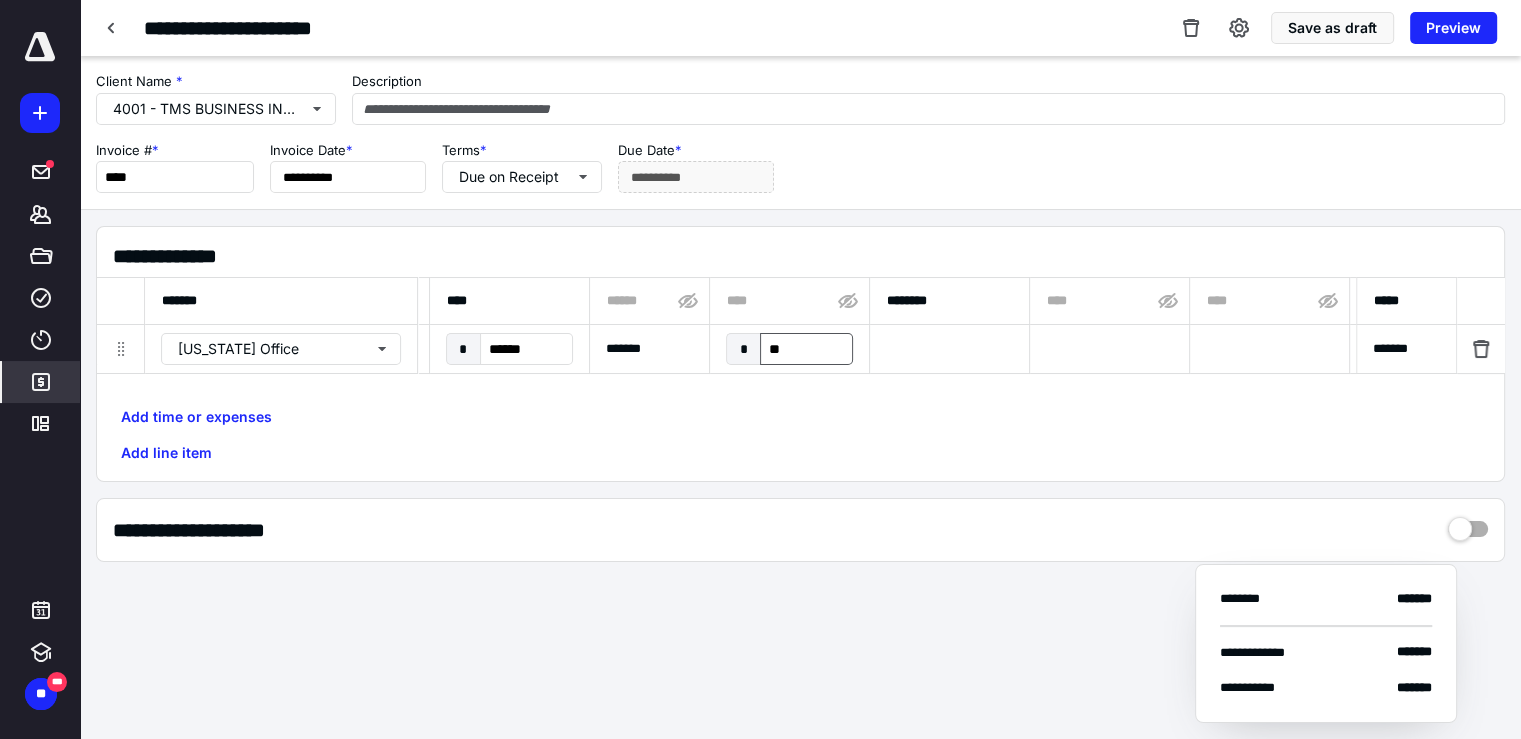 scroll, scrollTop: 0, scrollLeft: 1041, axis: horizontal 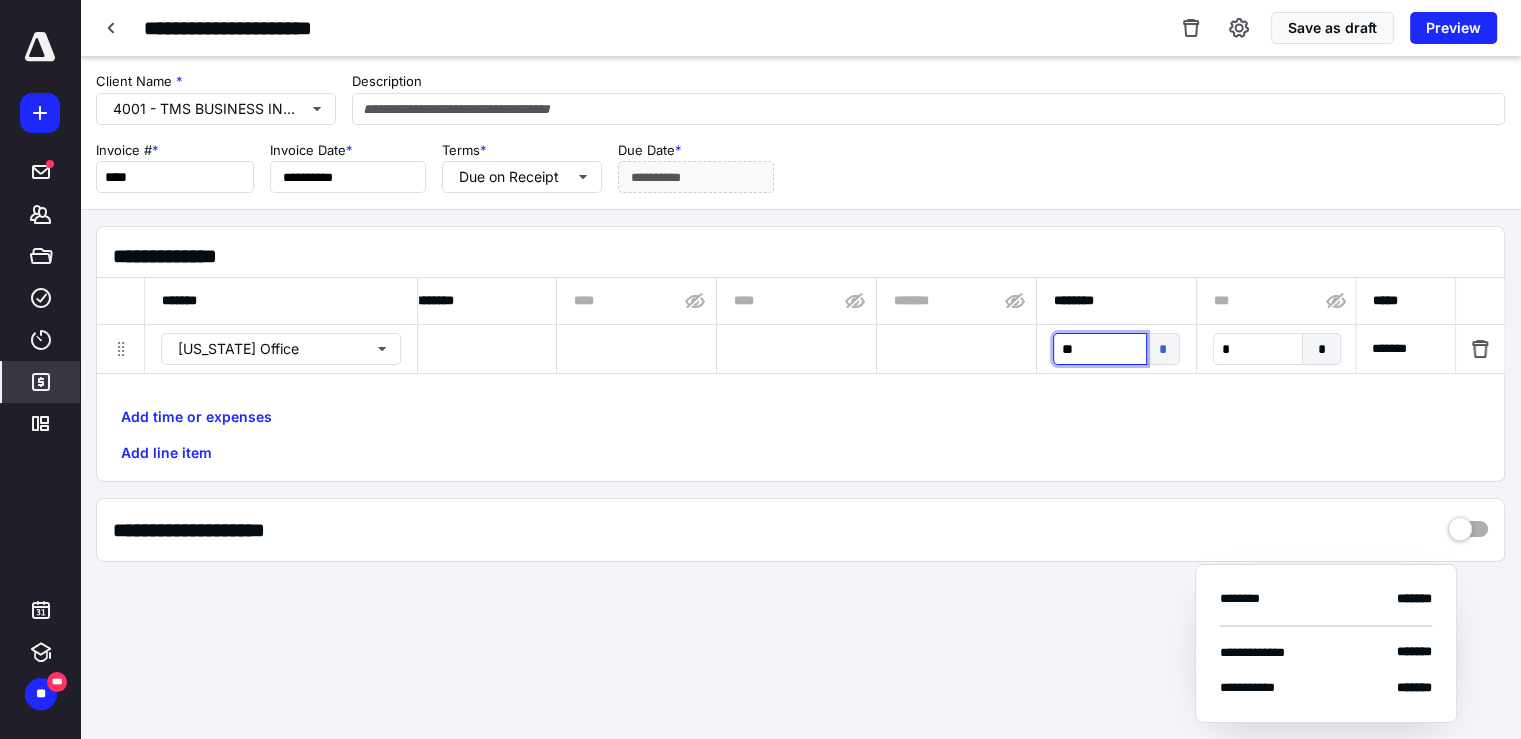 type on "***" 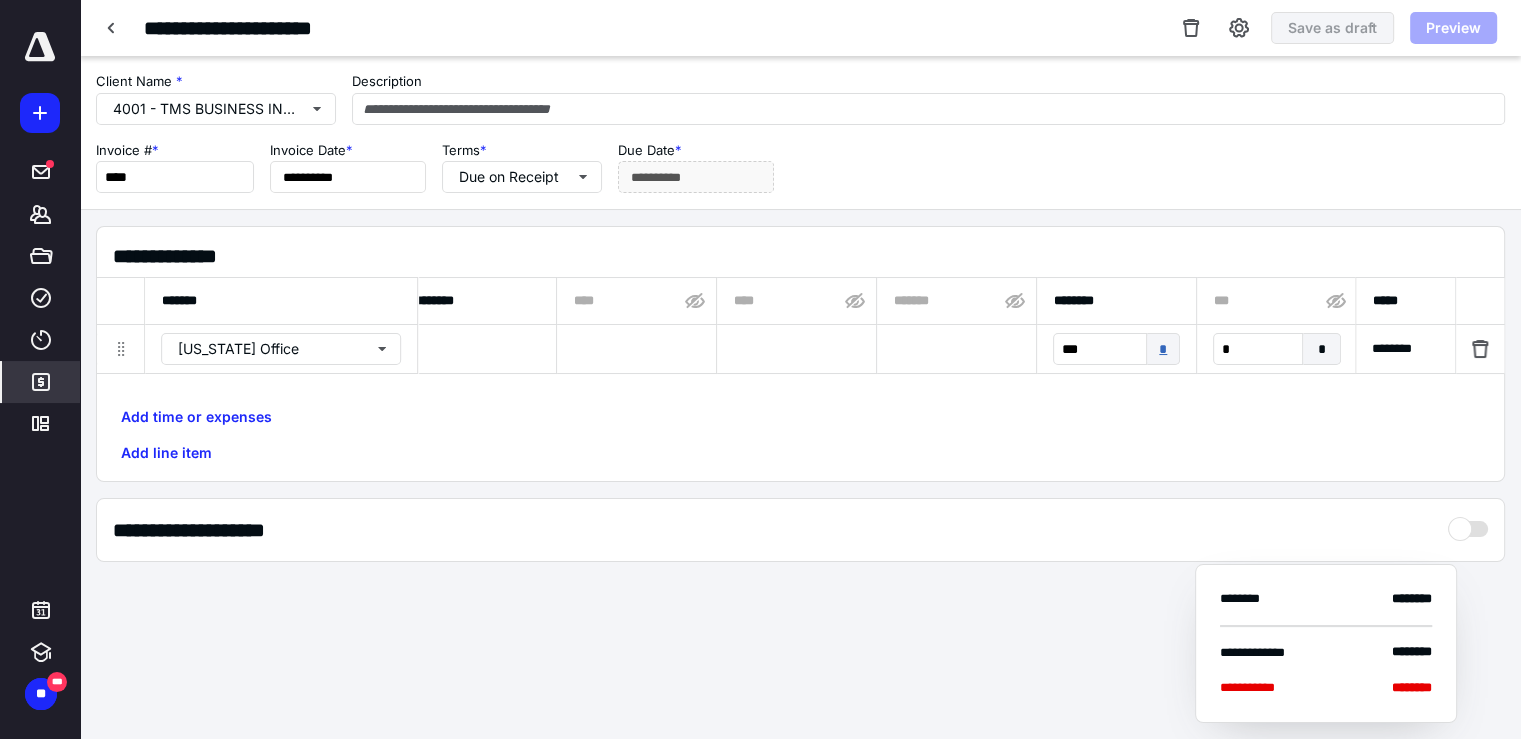 click on "*" at bounding box center [1163, 349] 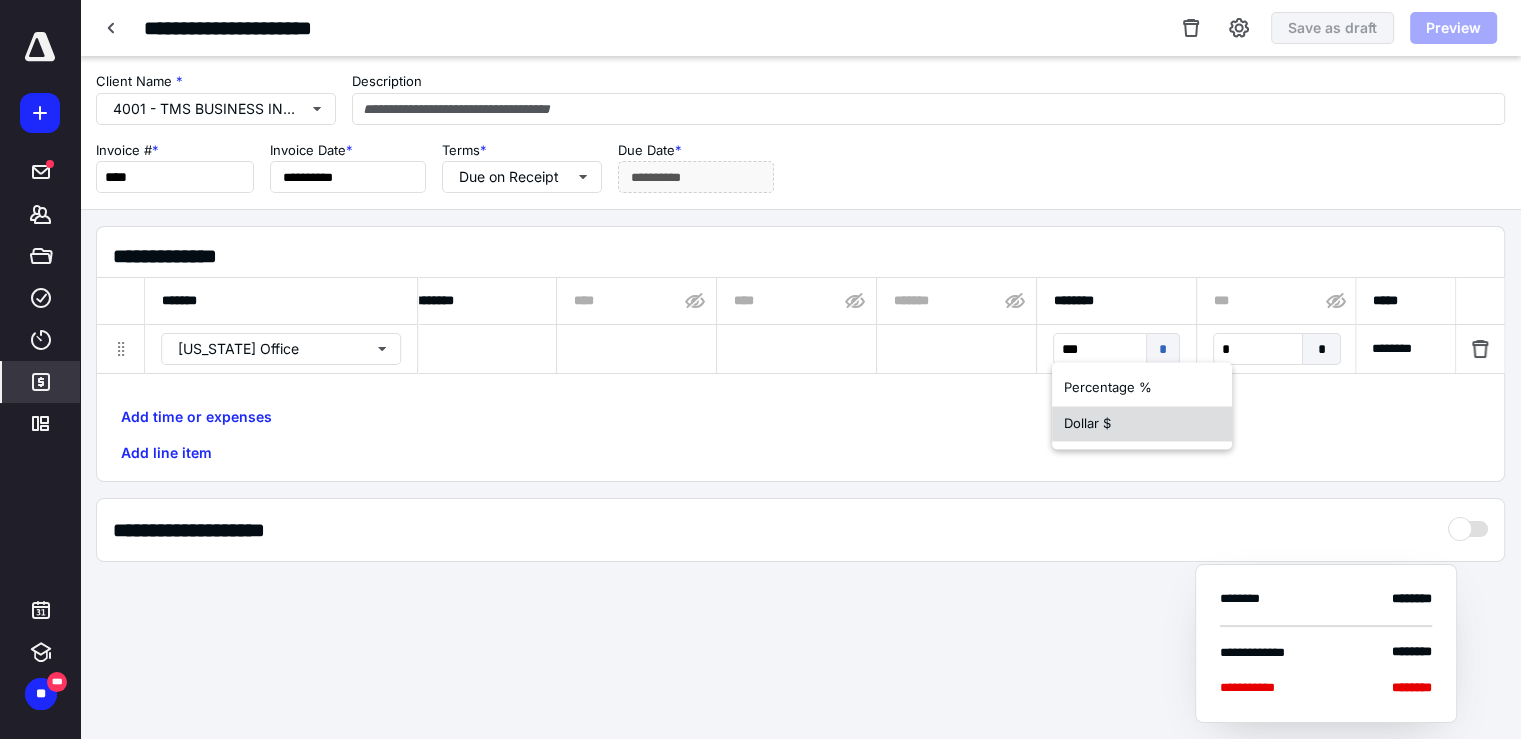 click on "Dollar $" at bounding box center [1142, 424] 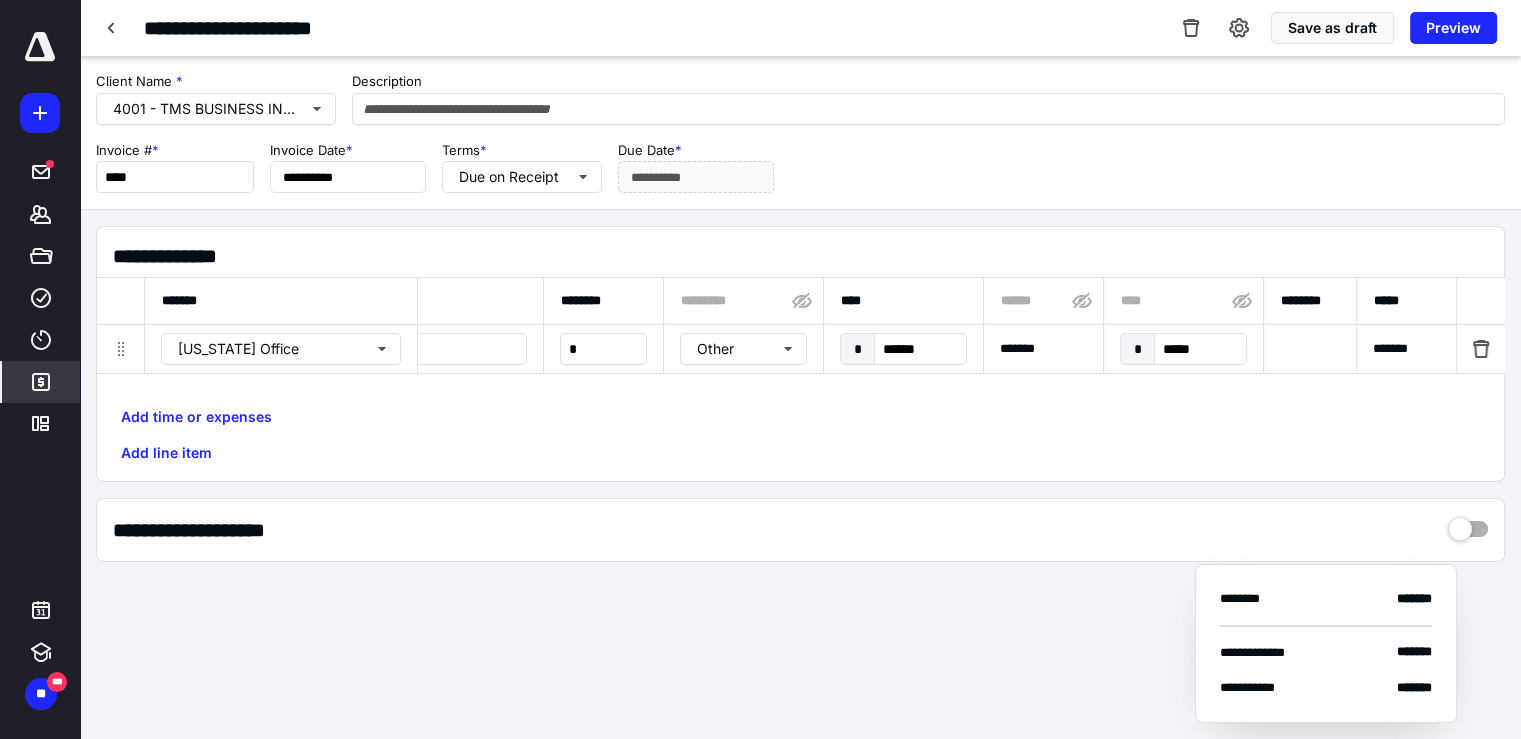 scroll, scrollTop: 0, scrollLeft: 160, axis: horizontal 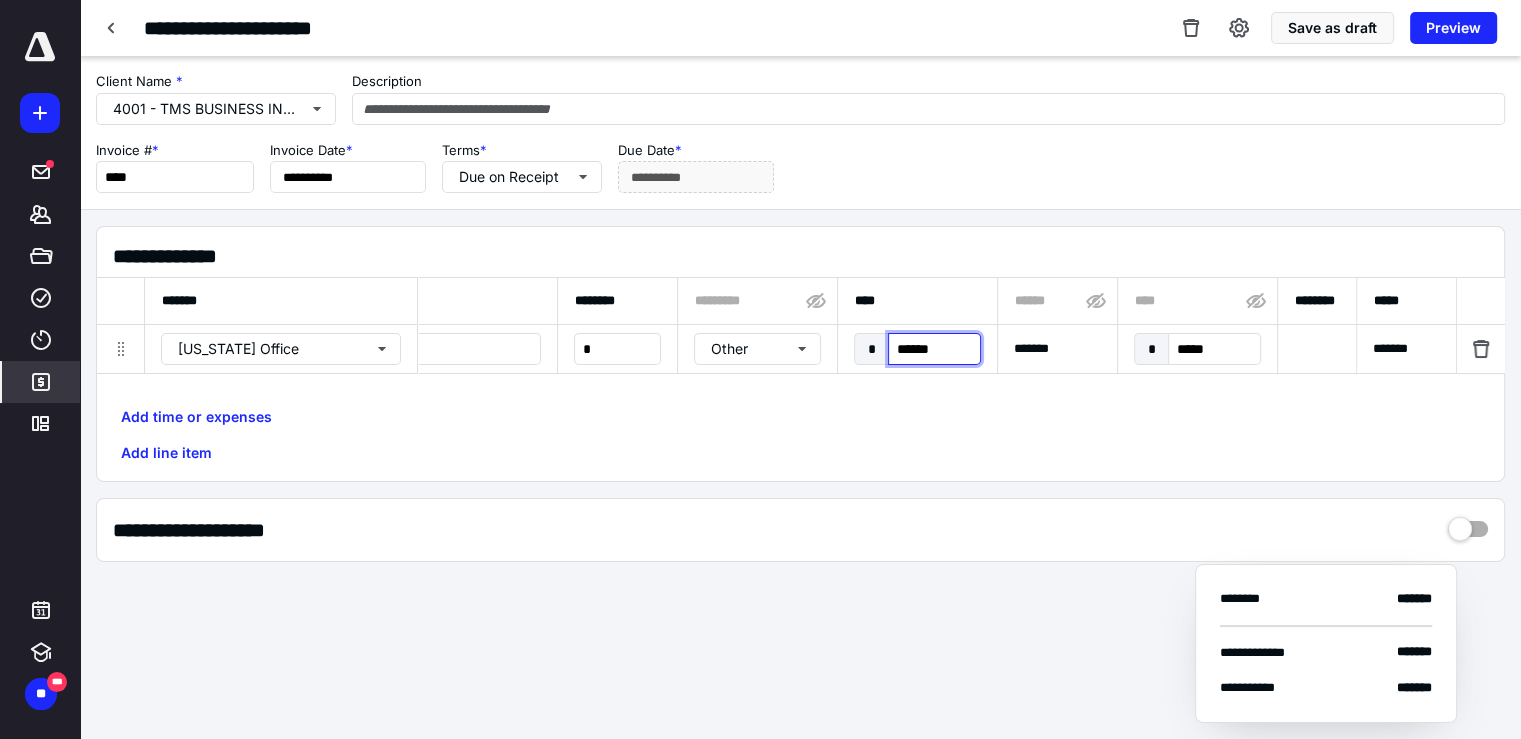 click on "******" at bounding box center (934, 349) 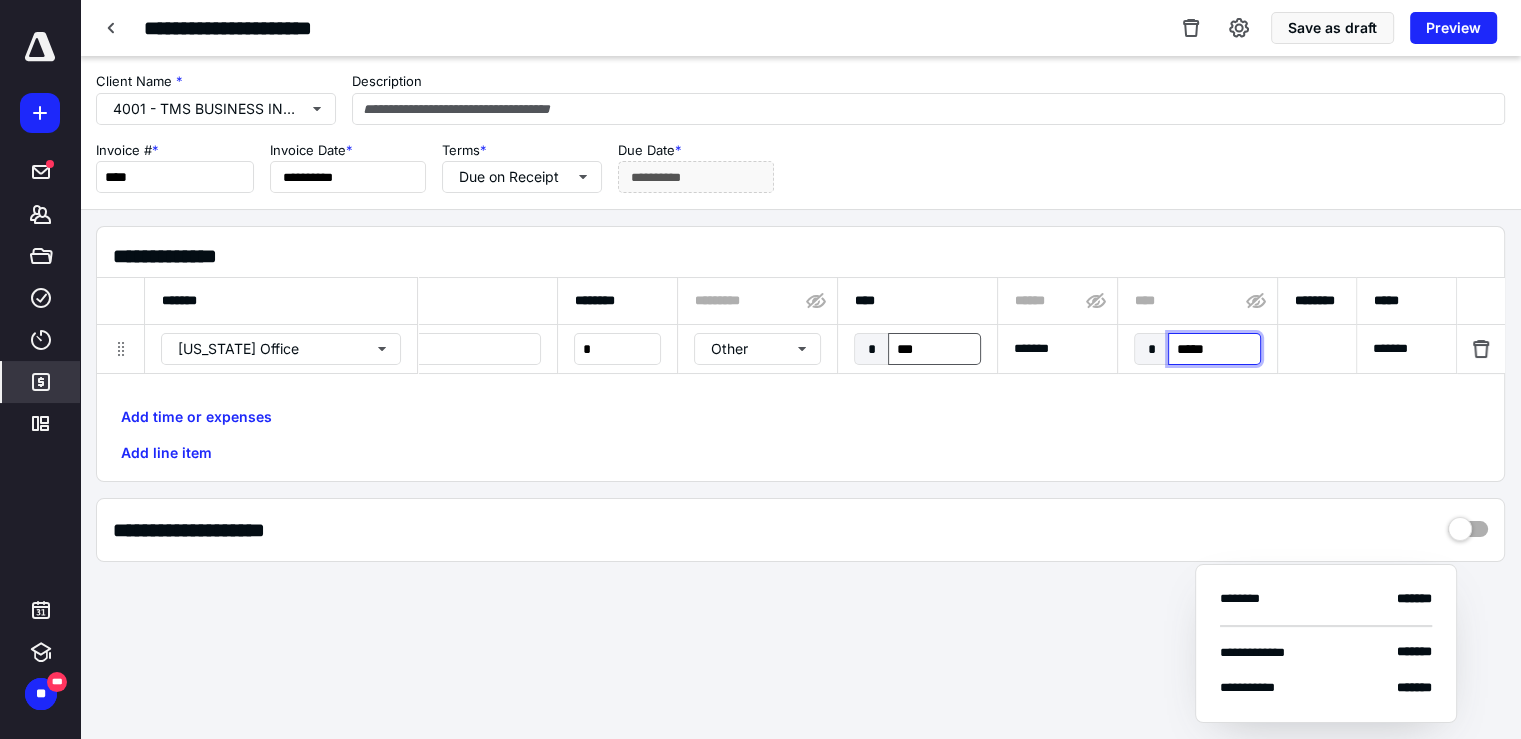type on "******" 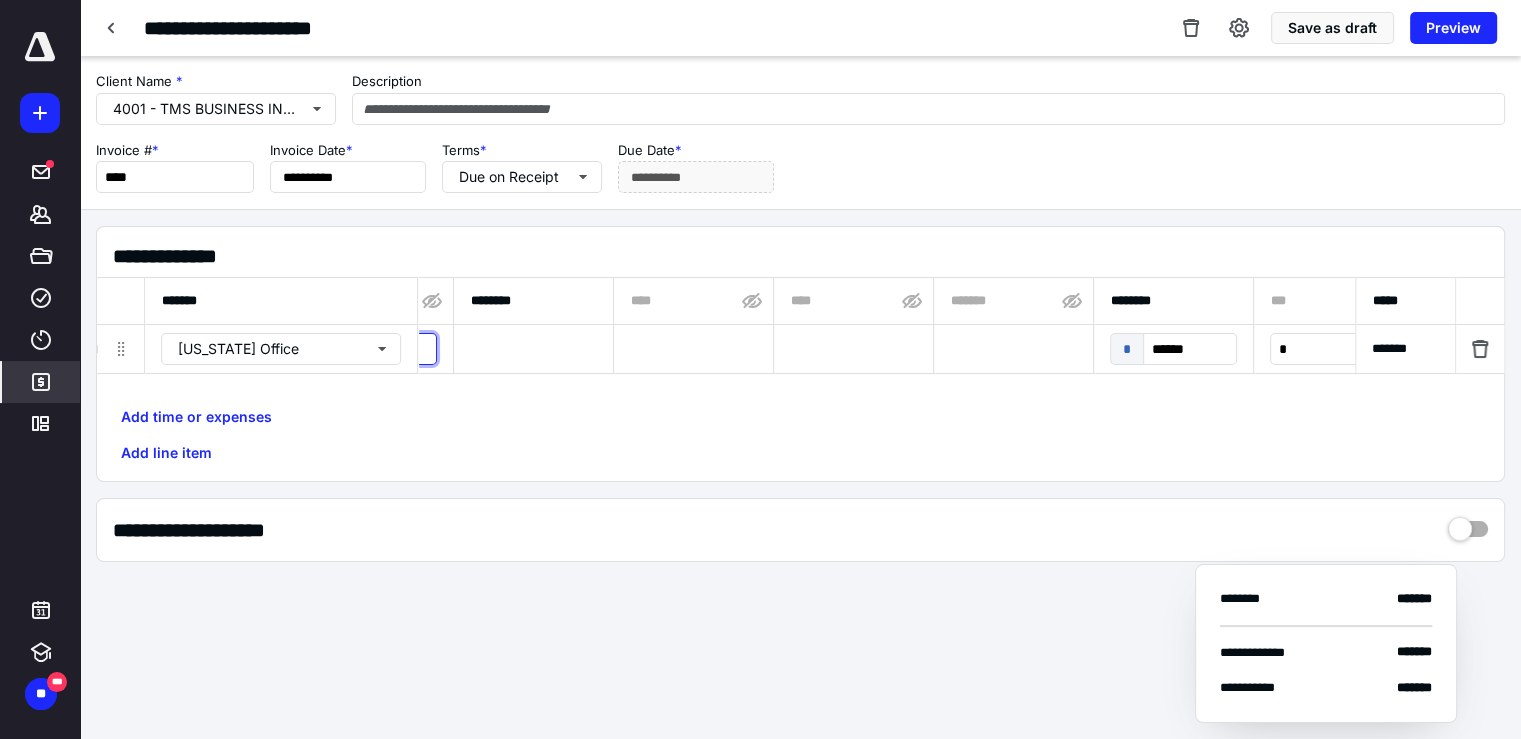 scroll, scrollTop: 0, scrollLeft: 1041, axis: horizontal 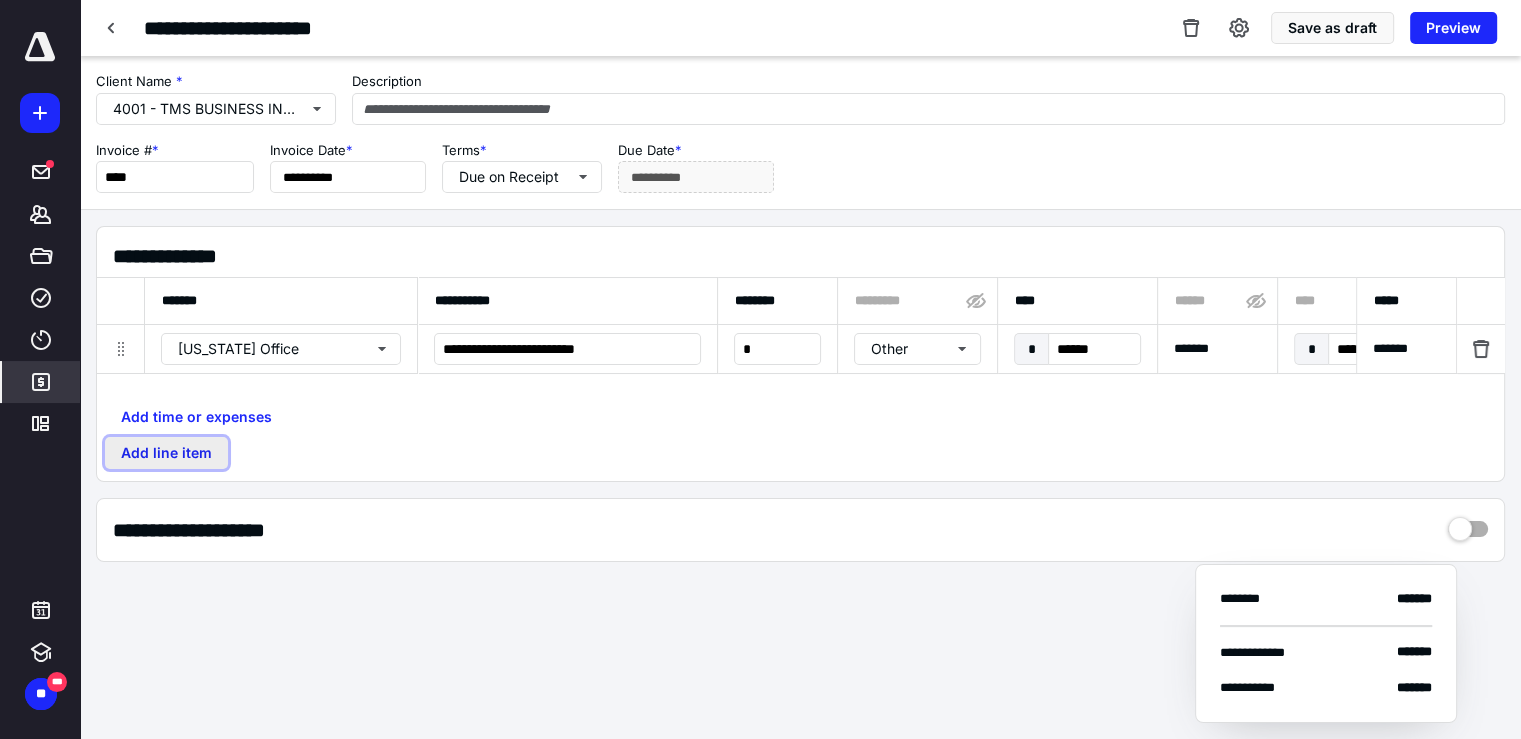 click on "Add line item" at bounding box center (166, 453) 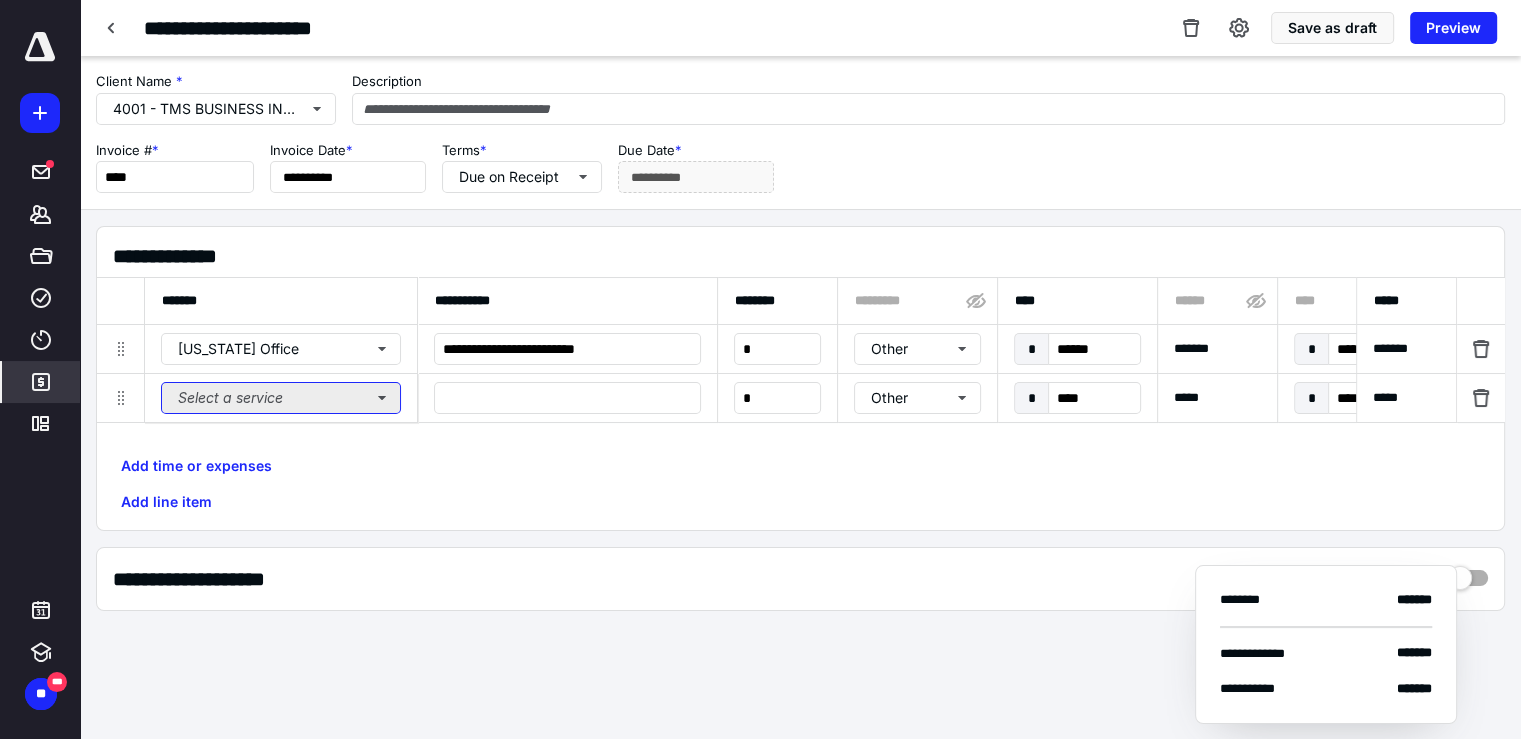 click on "Select a service" at bounding box center (281, 398) 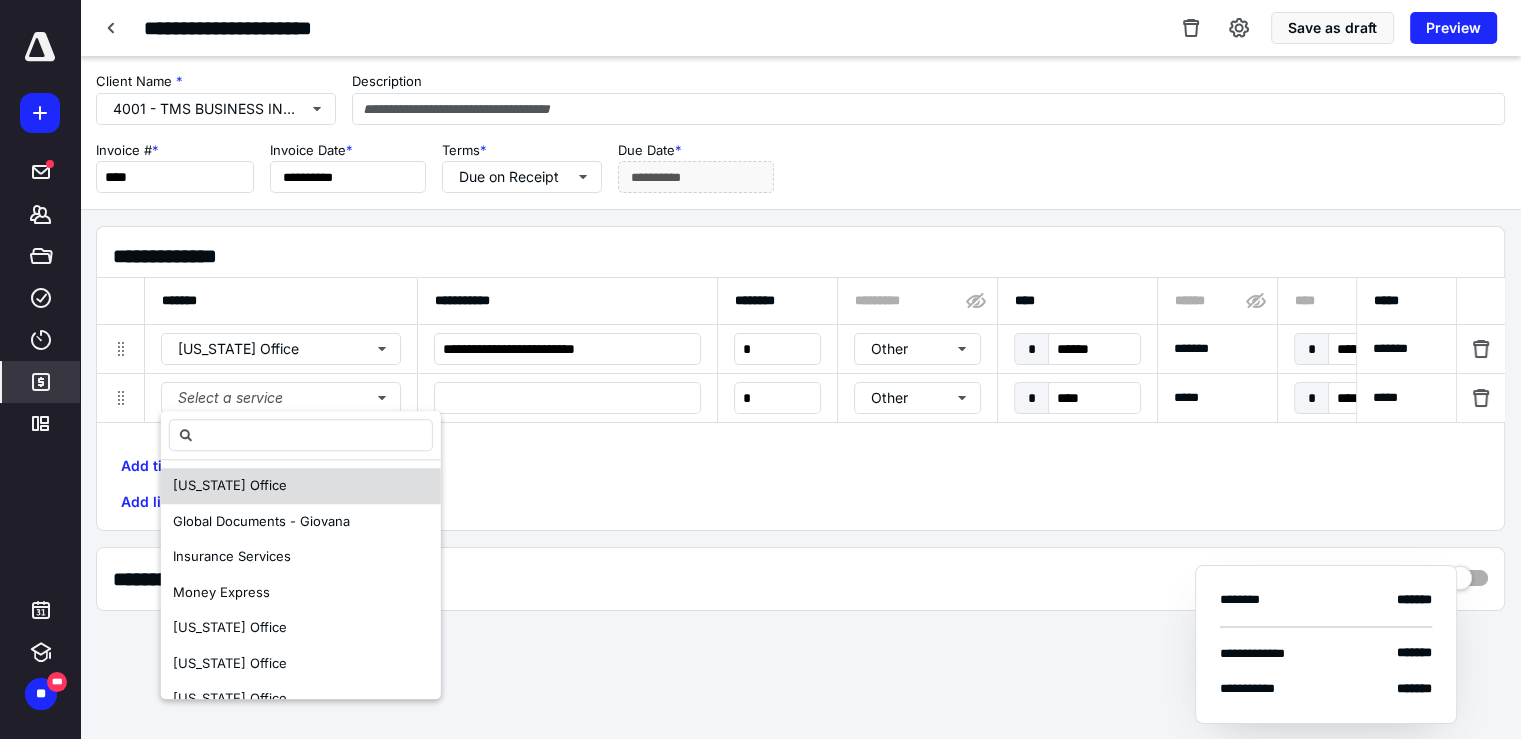 click on "[US_STATE] Office" at bounding box center (301, 486) 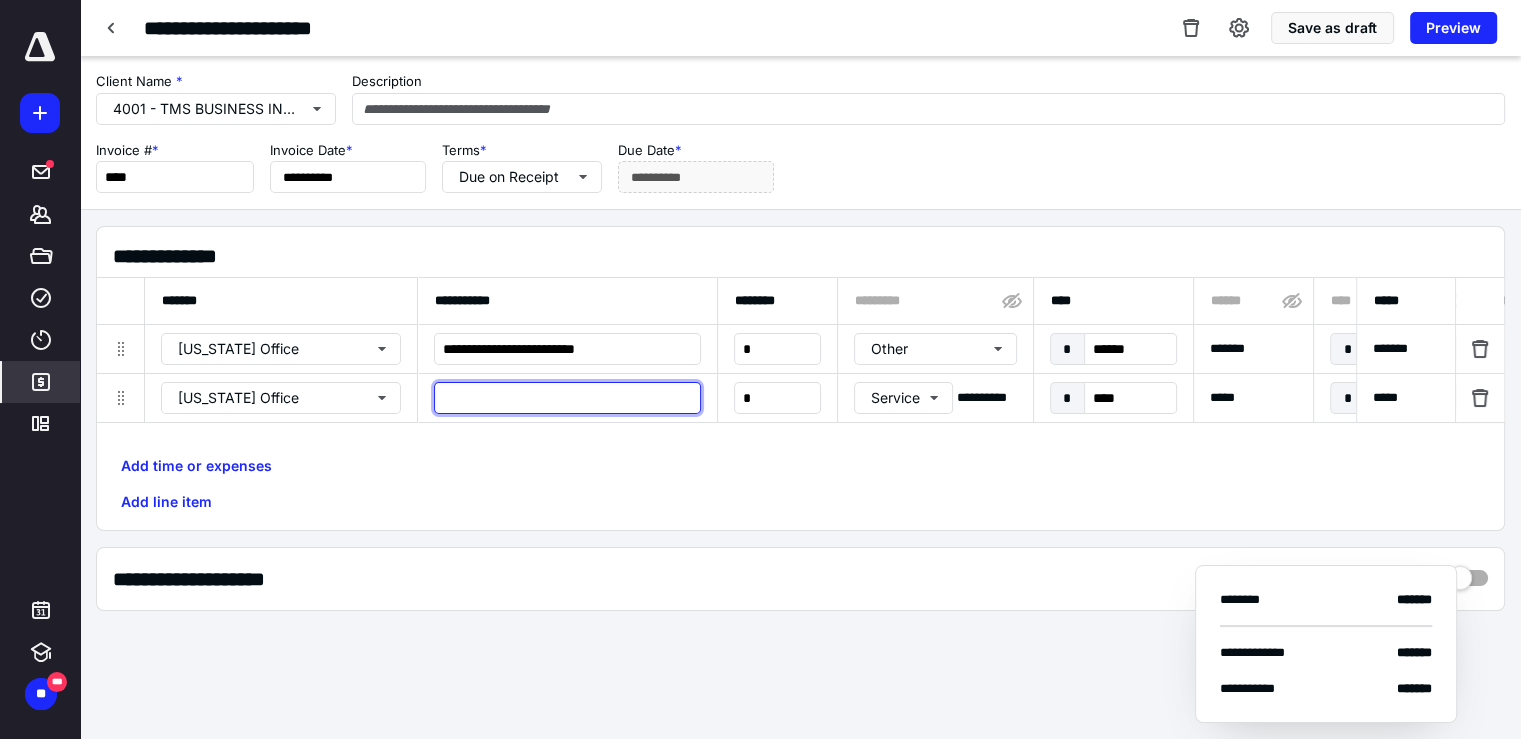 click at bounding box center [567, 398] 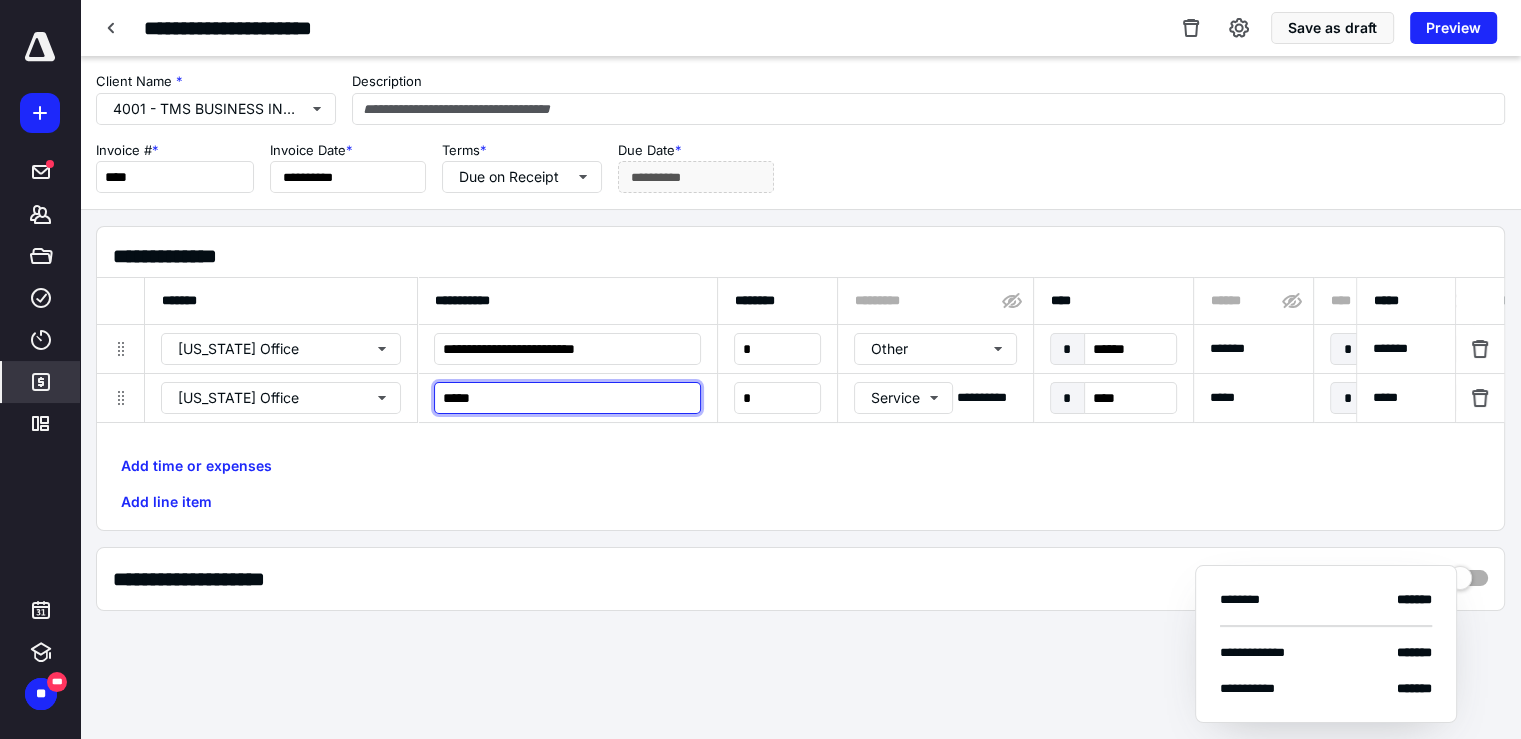 click on "****" at bounding box center [567, 398] 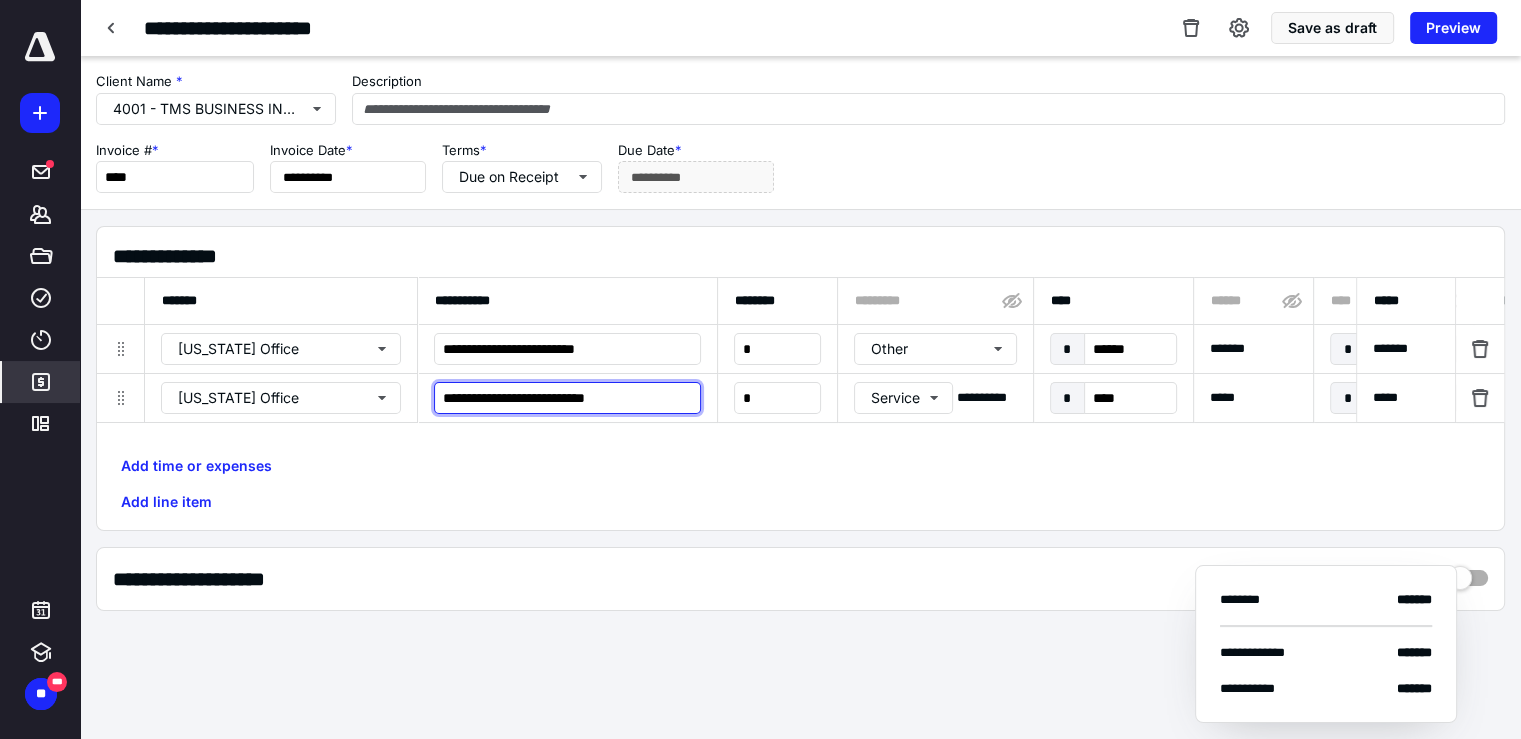 type on "**********" 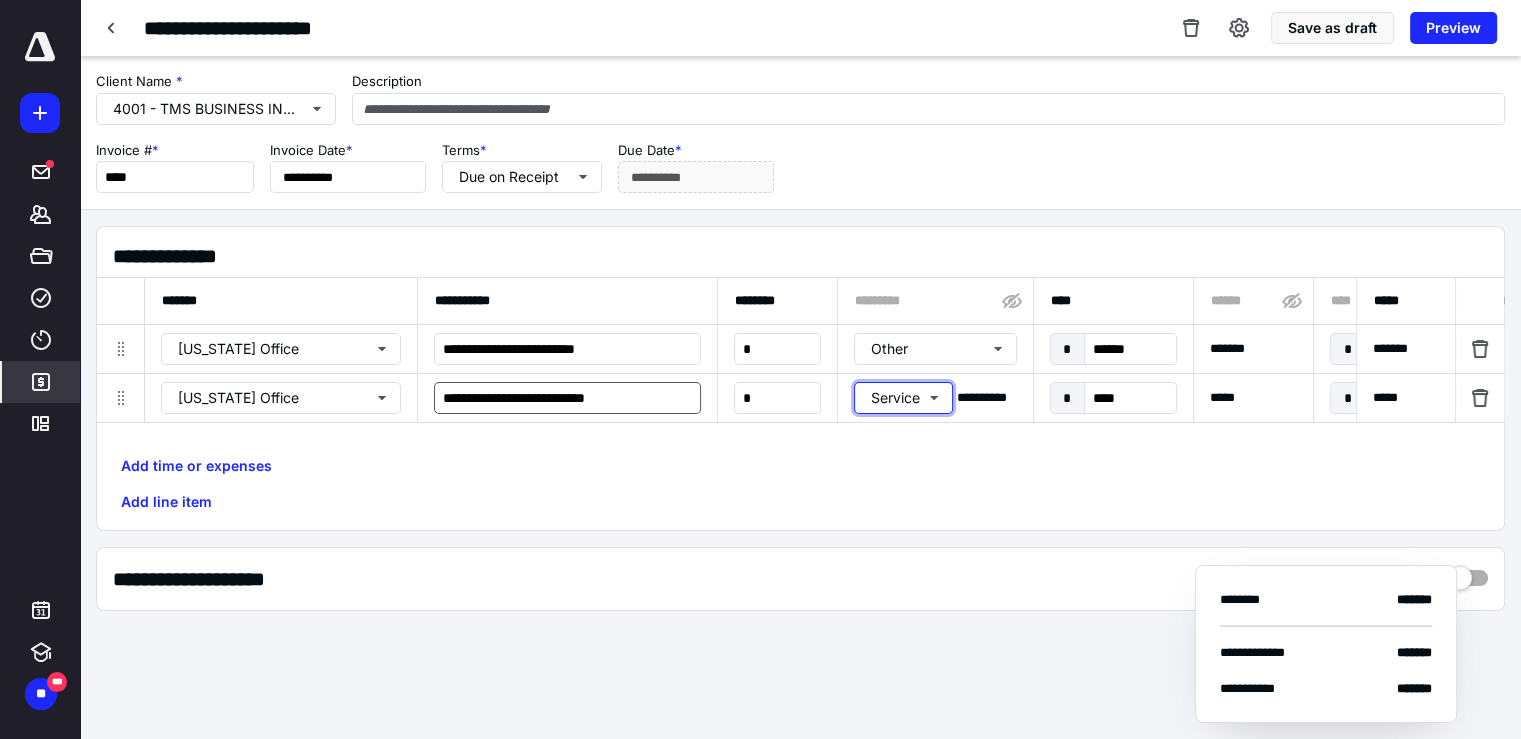 type 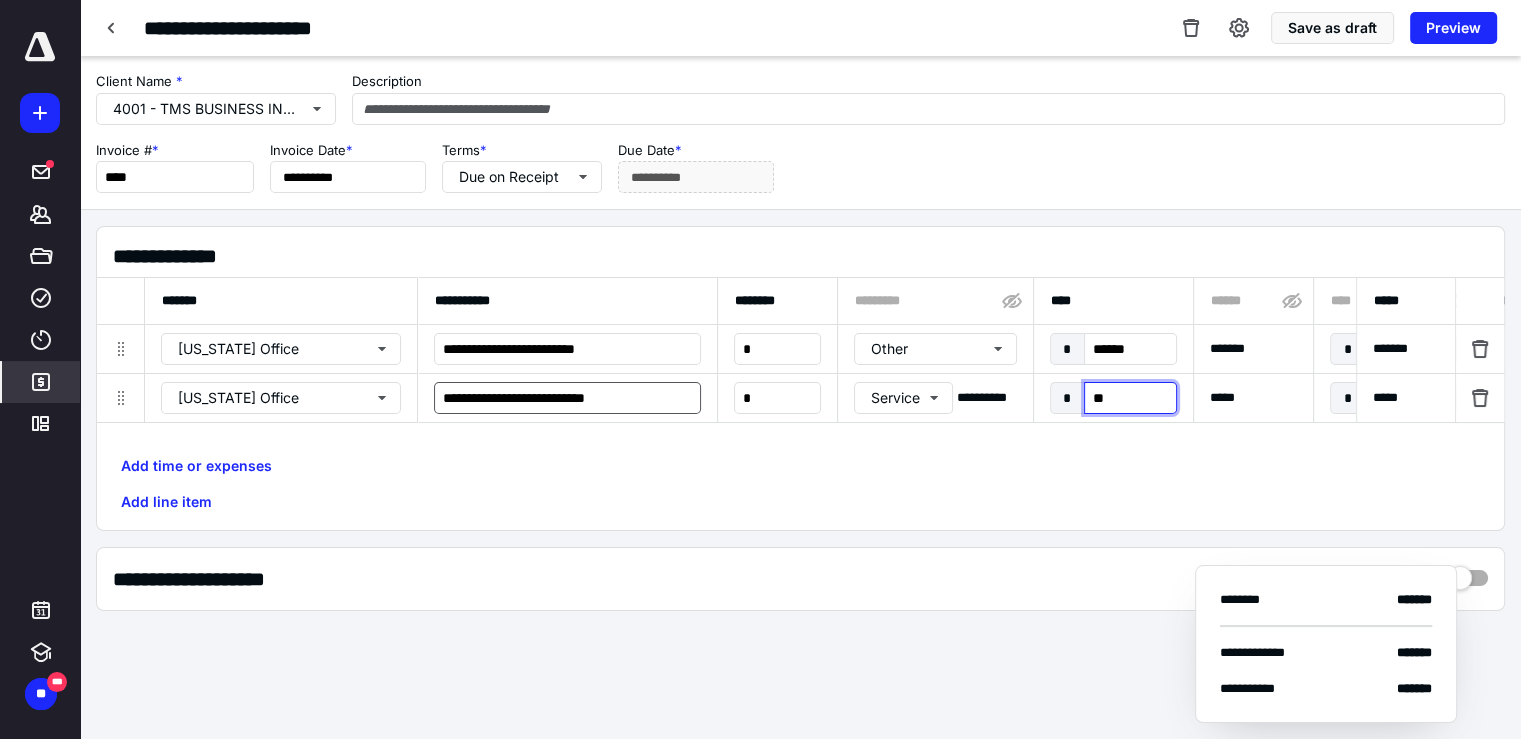 type on "***" 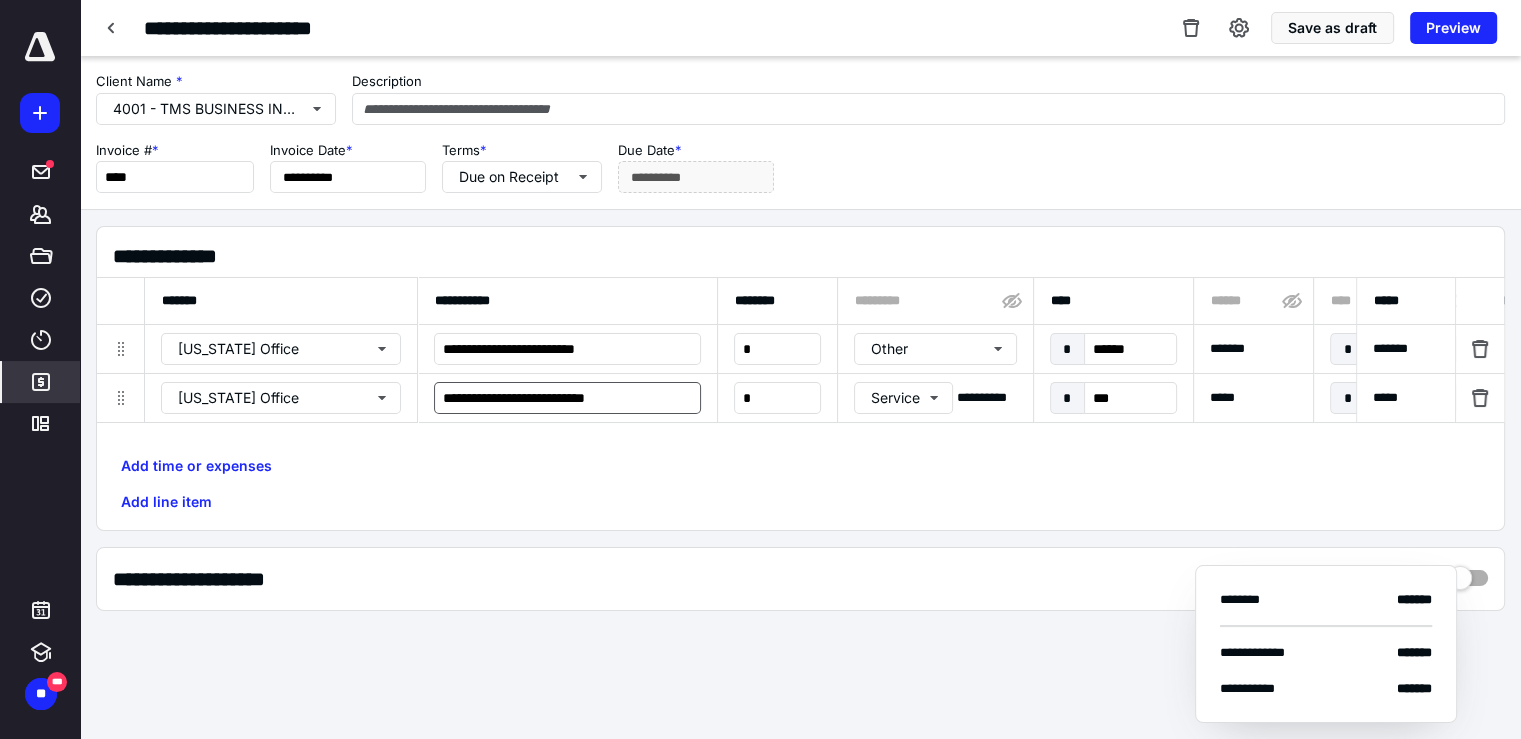 scroll, scrollTop: 0, scrollLeft: 1041, axis: horizontal 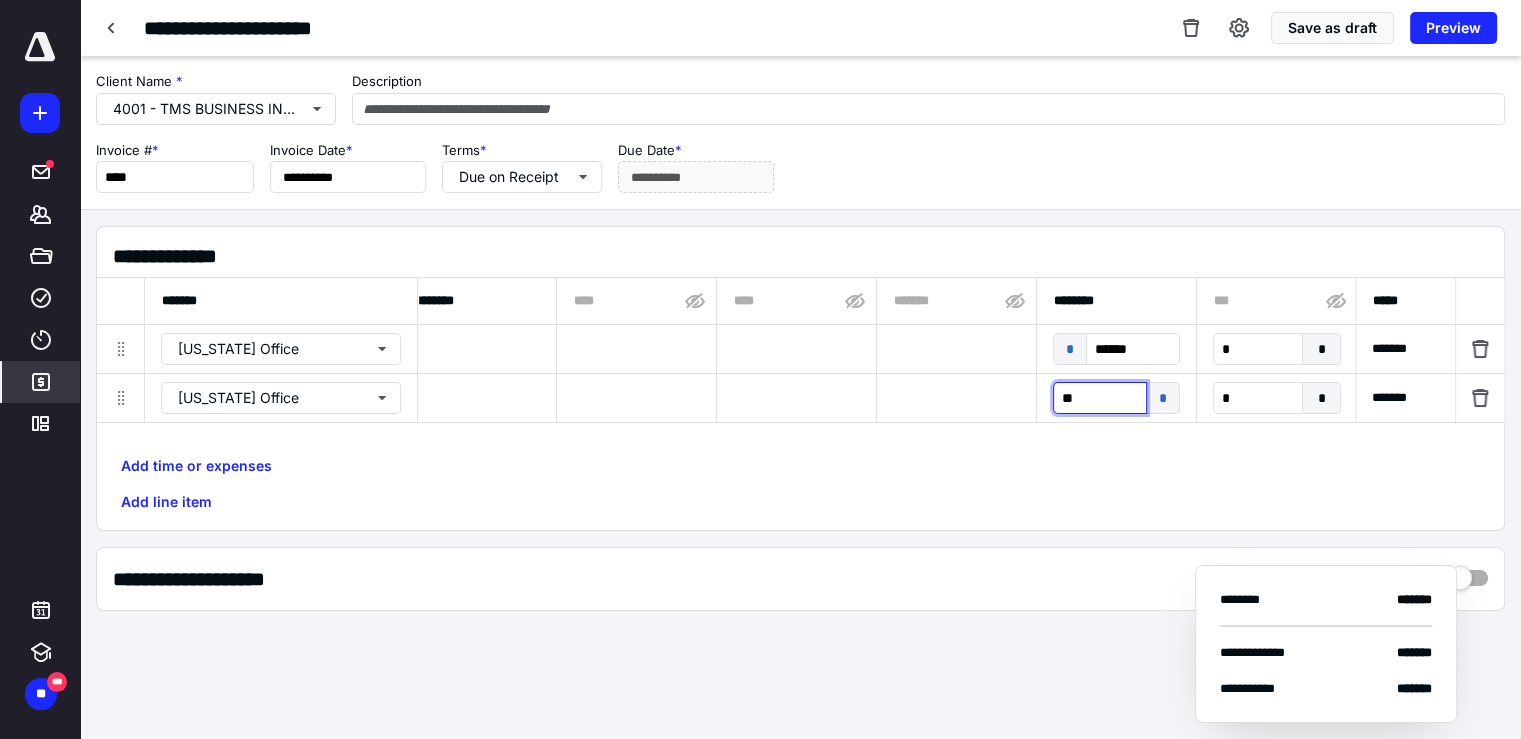 type on "***" 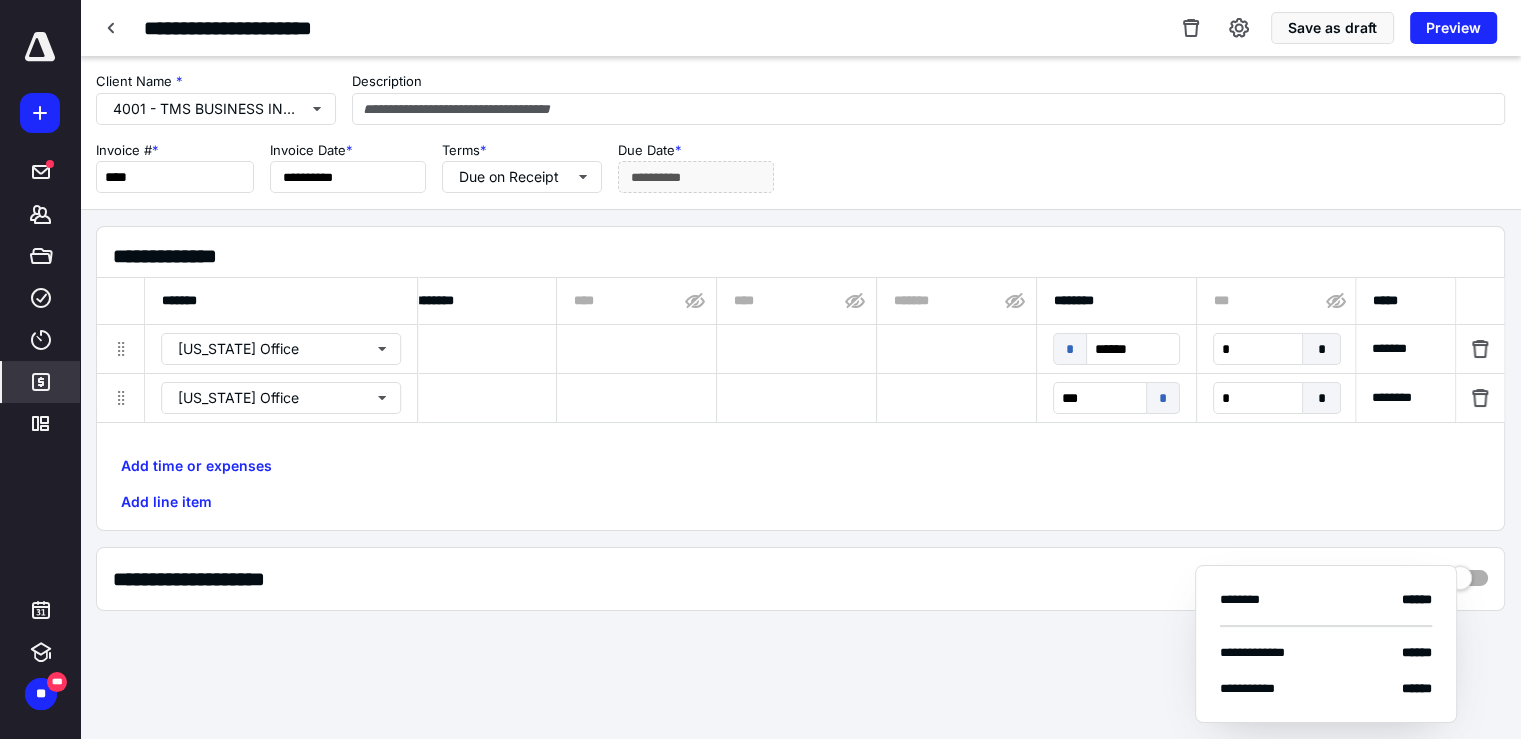 click on "*" at bounding box center (1163, 398) 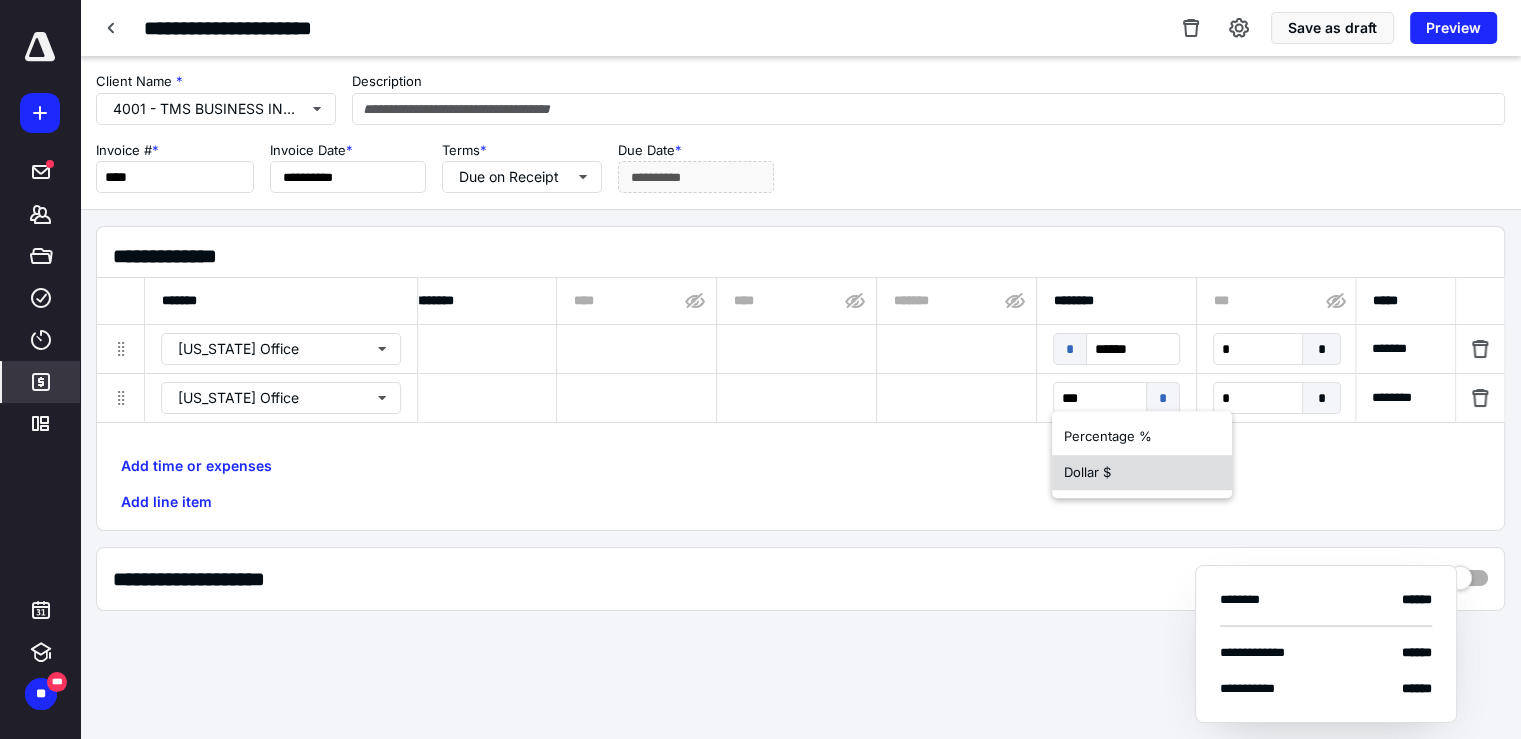 click on "Dollar $" at bounding box center (1142, 473) 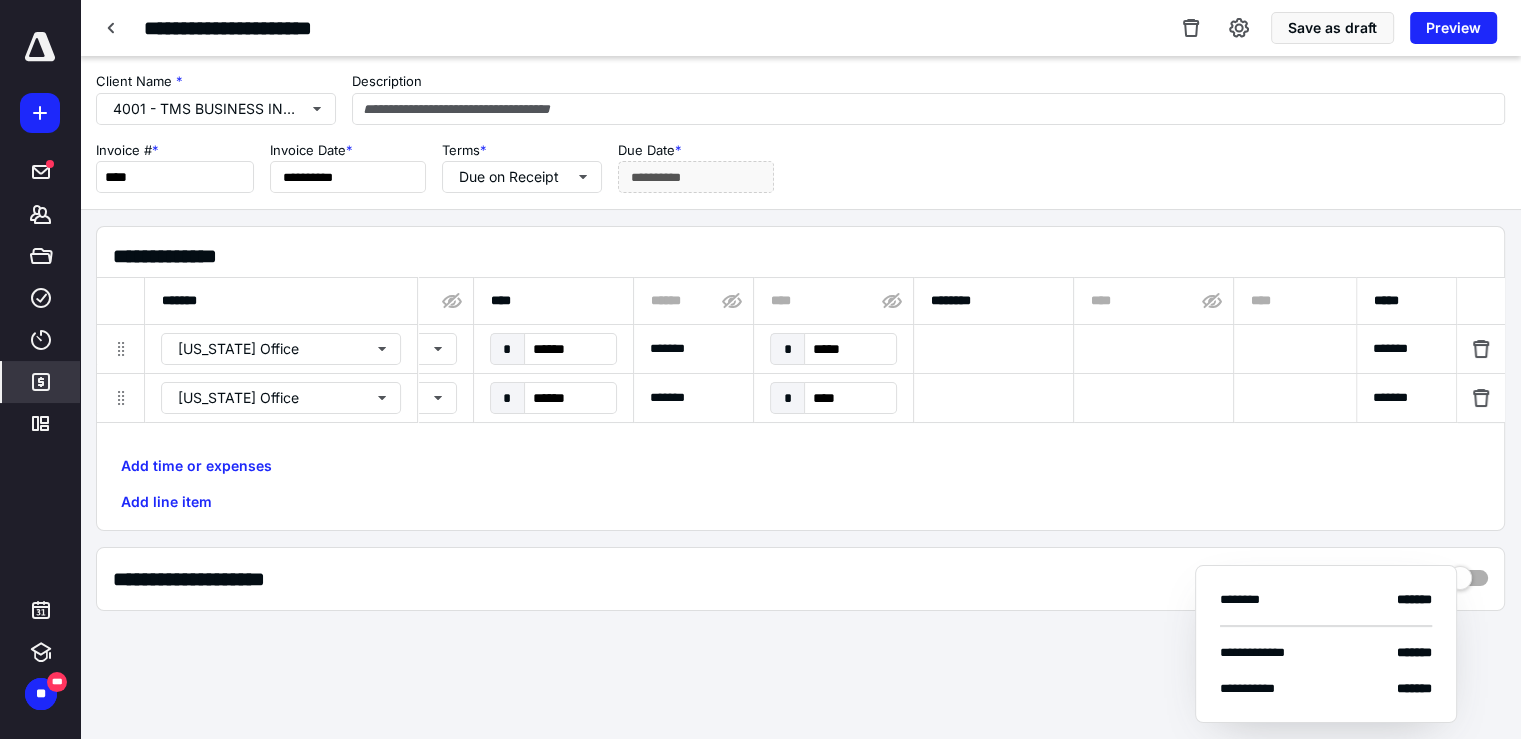 scroll, scrollTop: 0, scrollLeft: 511, axis: horizontal 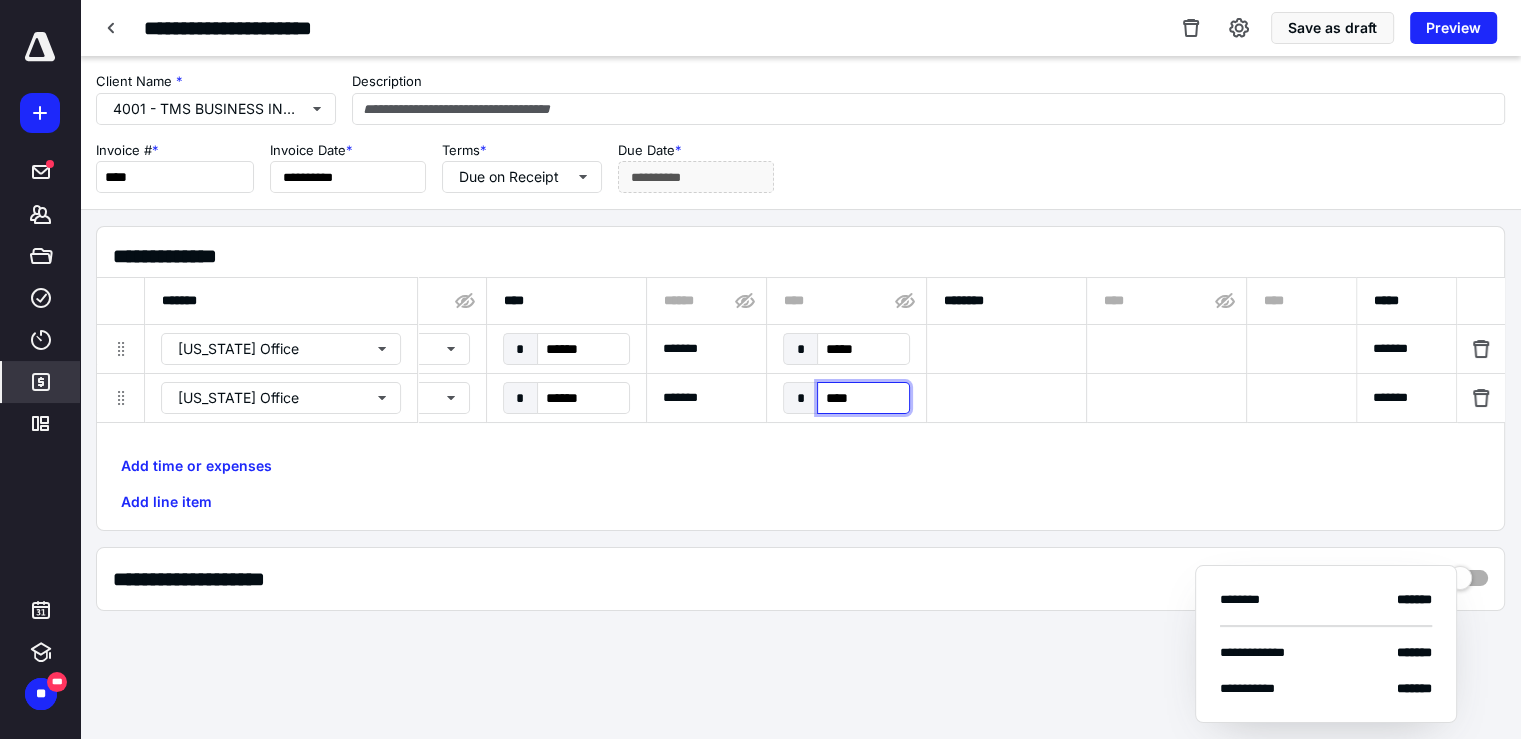click on "****" at bounding box center [863, 398] 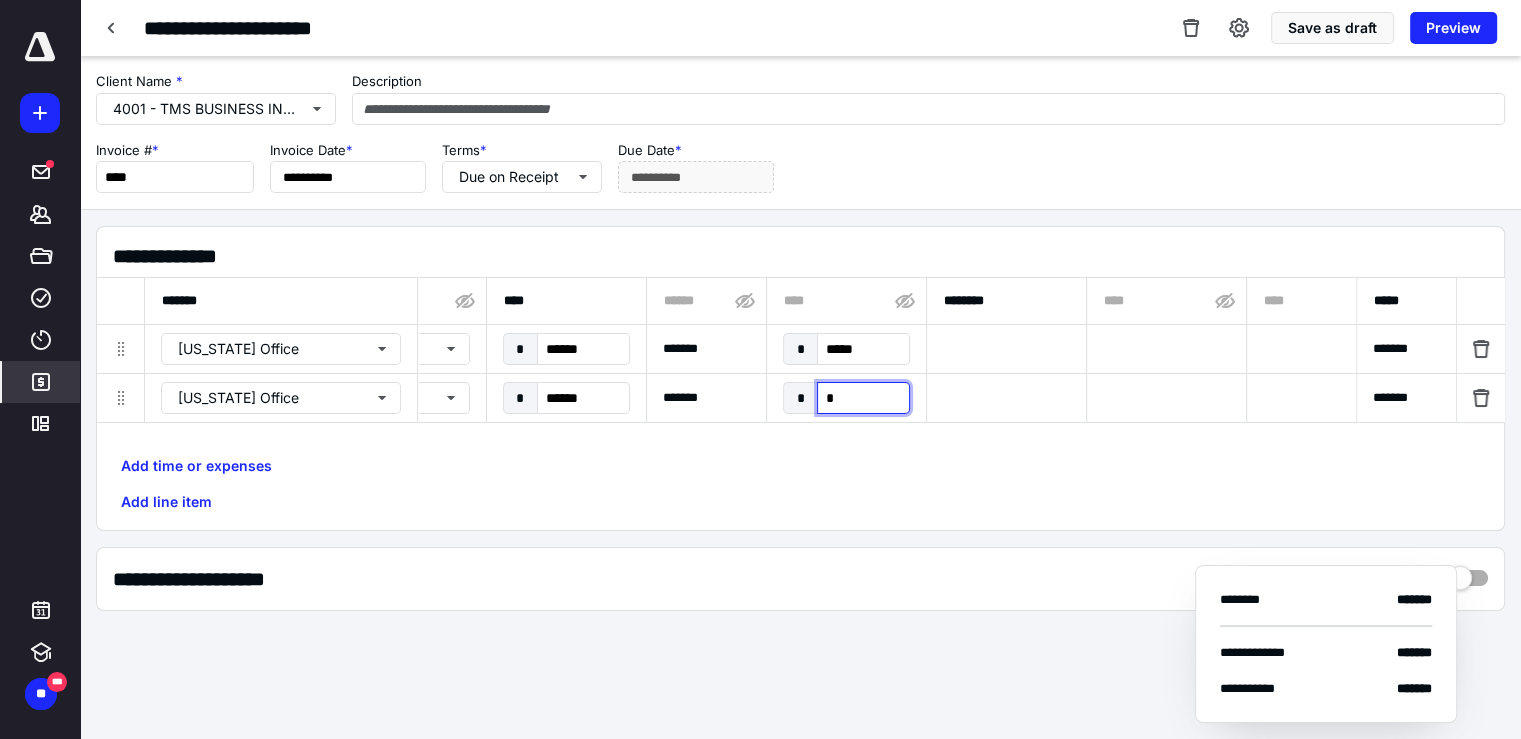 type on "**" 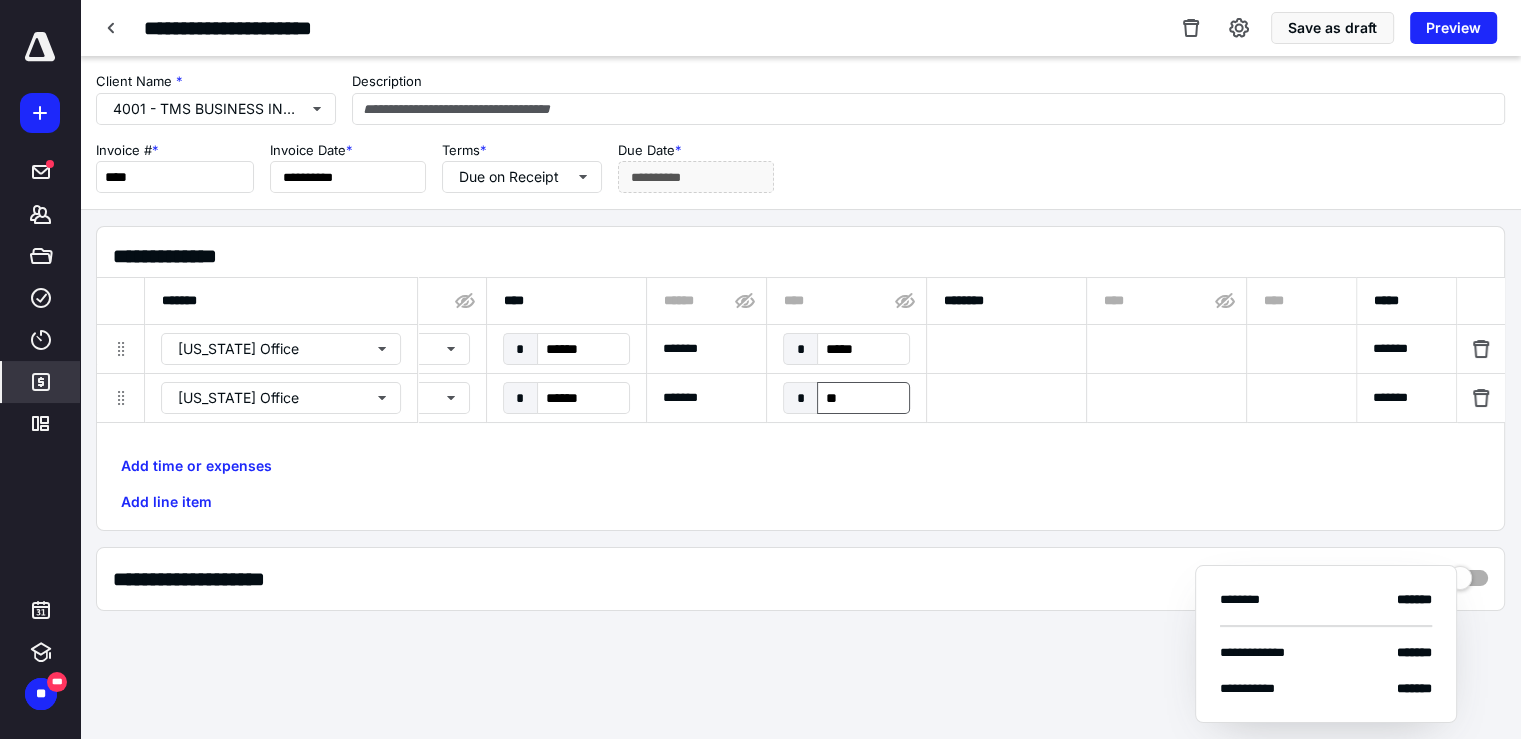 scroll, scrollTop: 0, scrollLeft: 1041, axis: horizontal 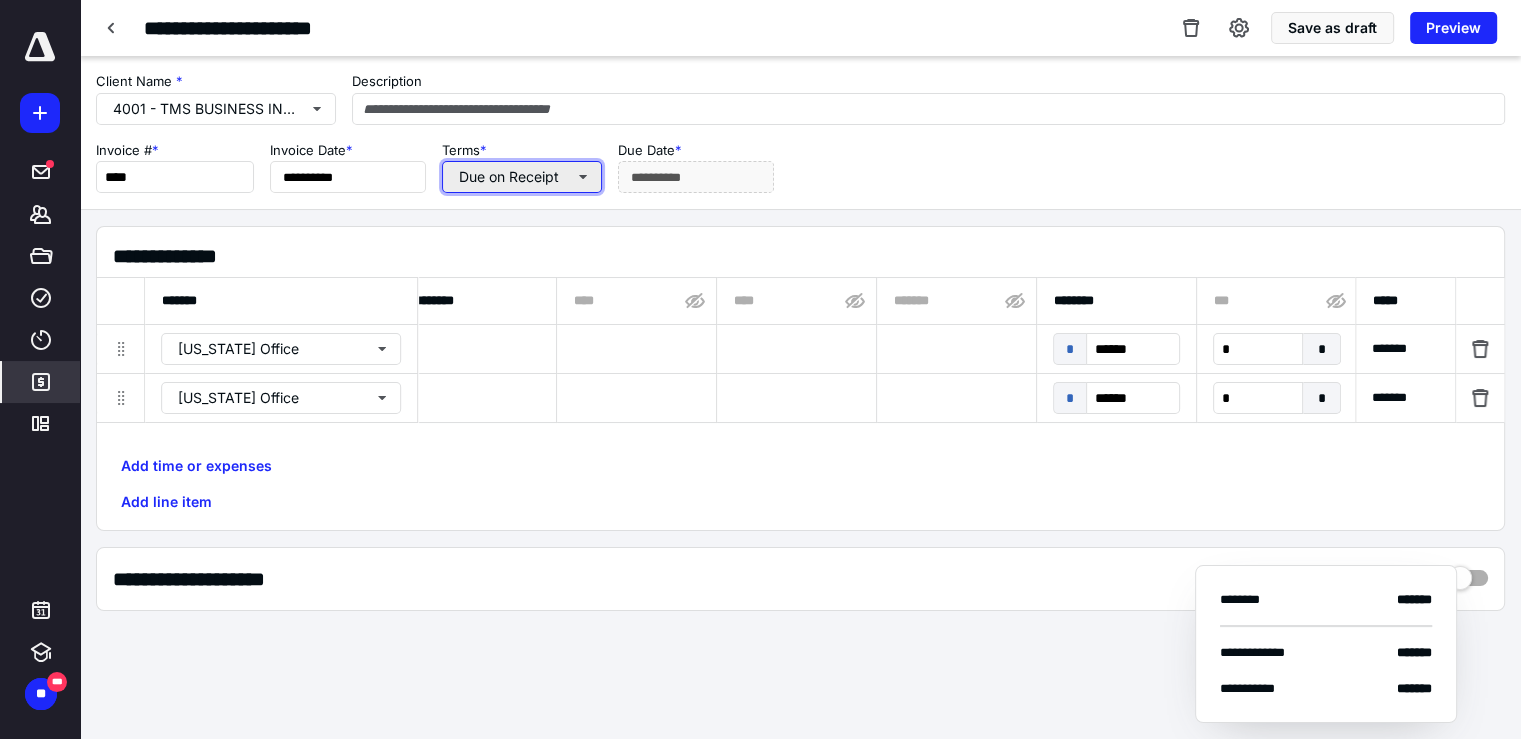 click on "Due on Receipt" at bounding box center [522, 177] 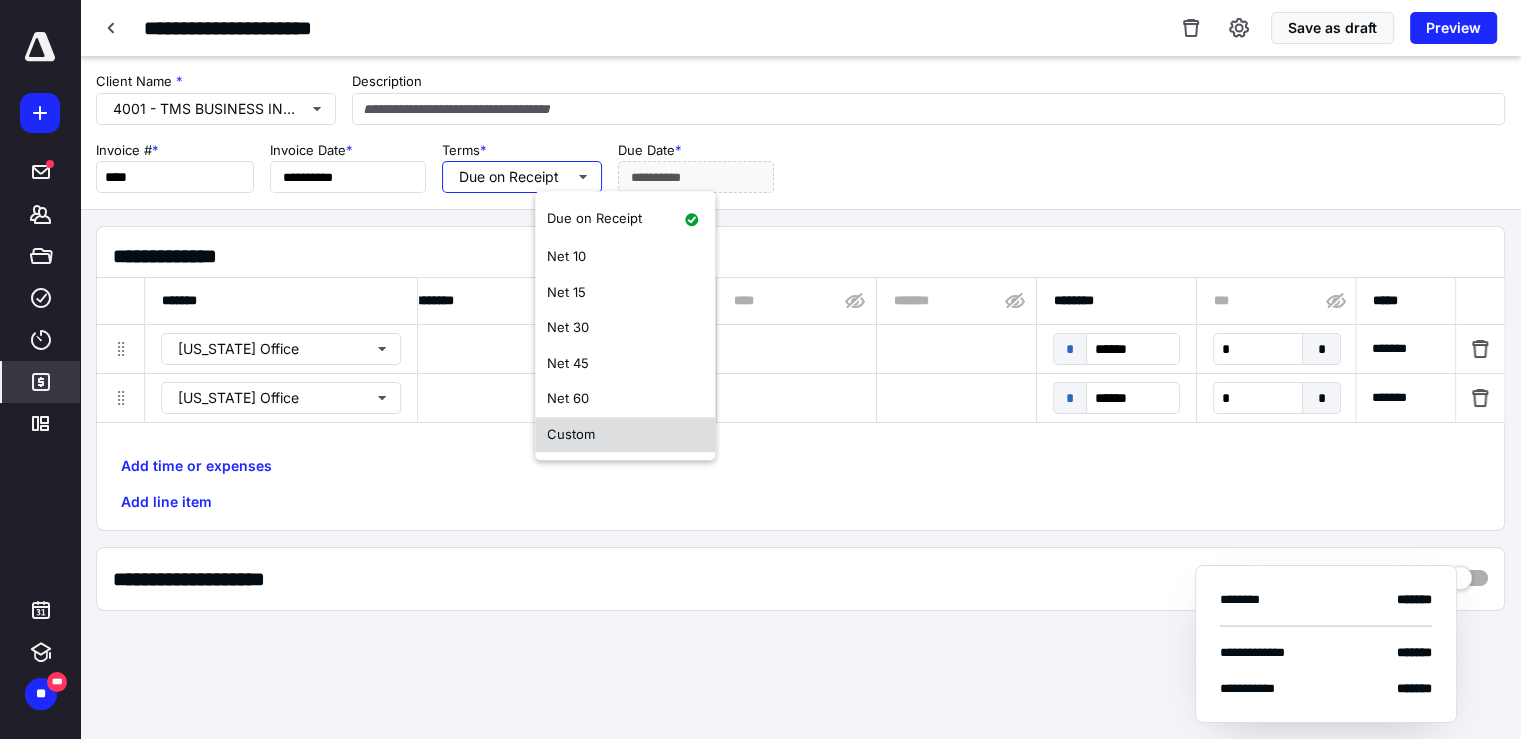 click on "Custom" at bounding box center (625, 435) 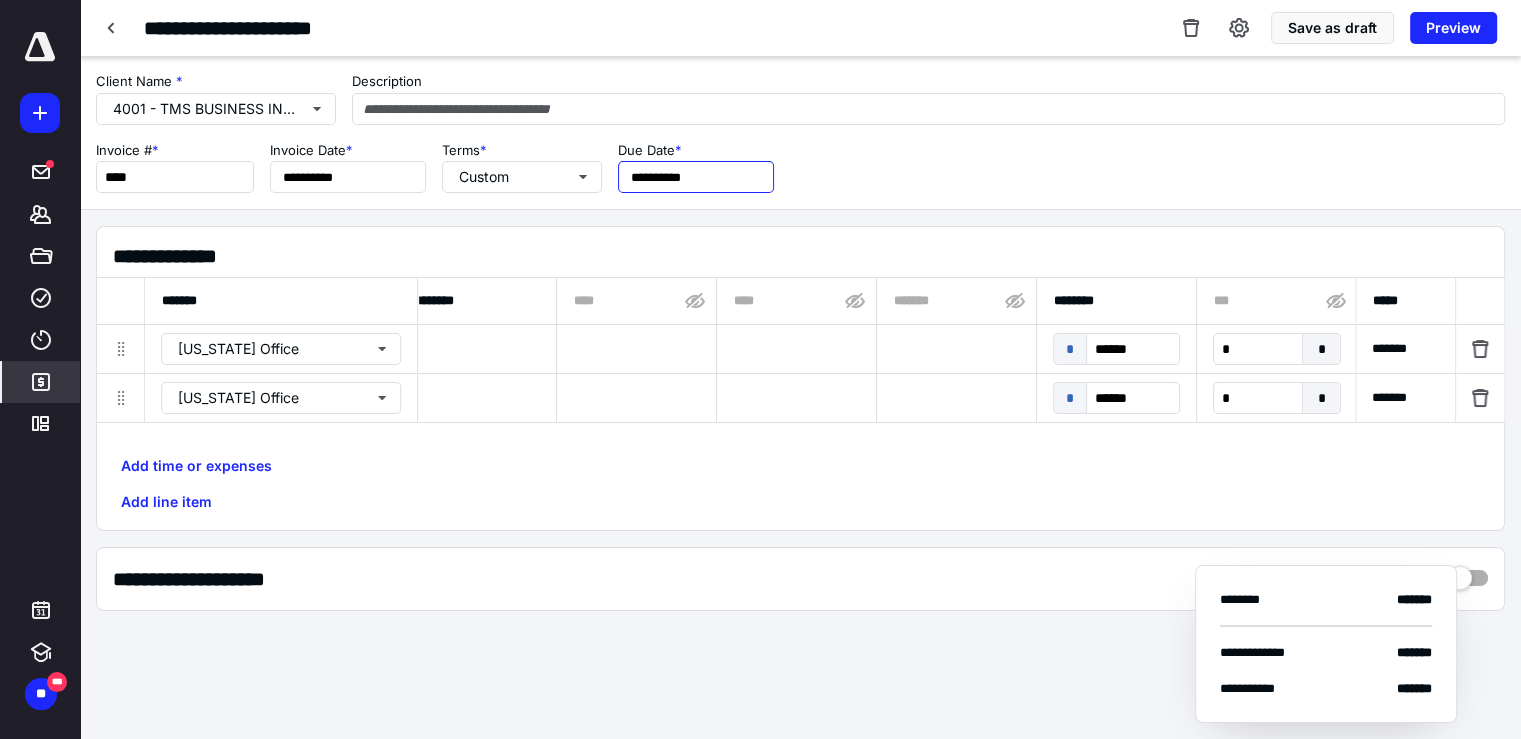 click on "**********" at bounding box center [696, 177] 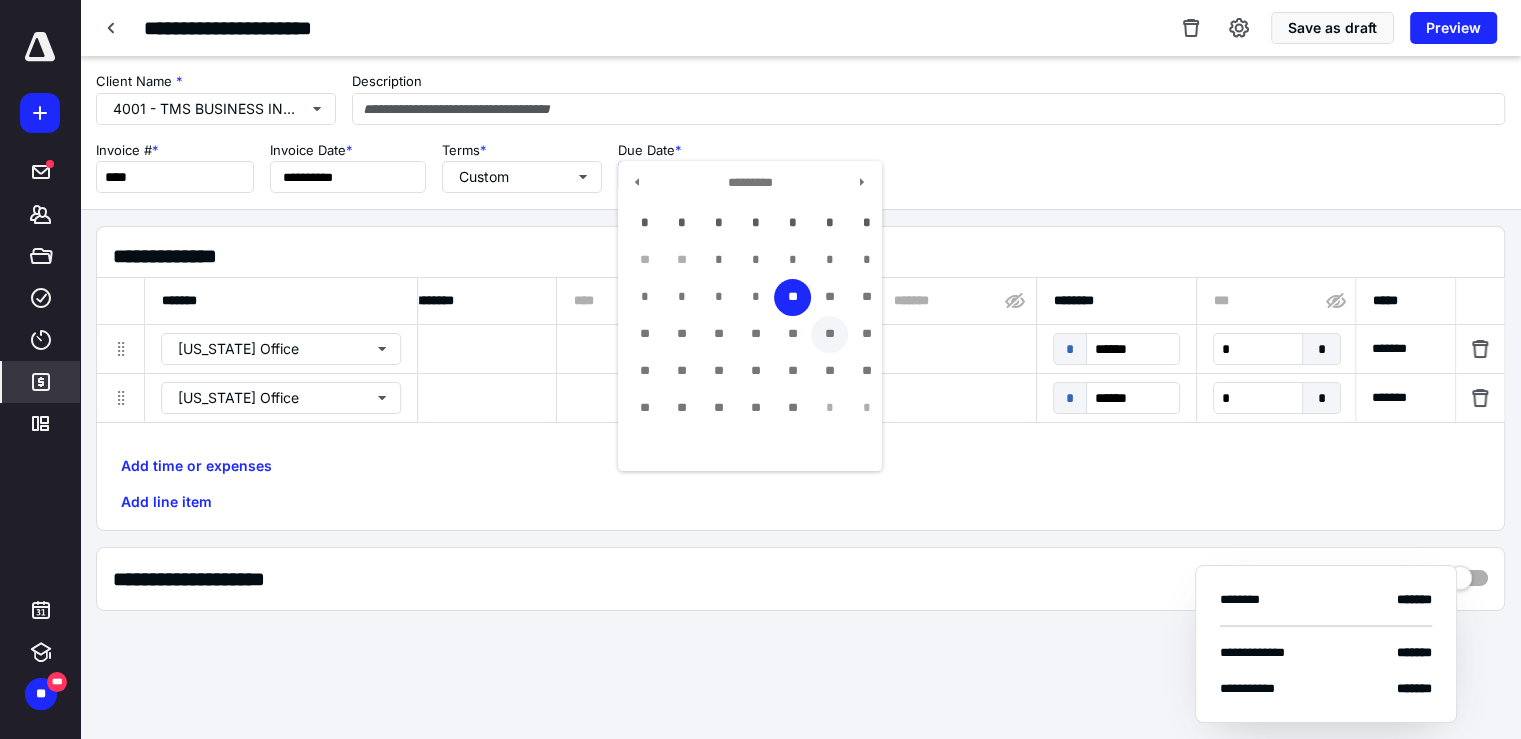 click on "**" at bounding box center [829, 334] 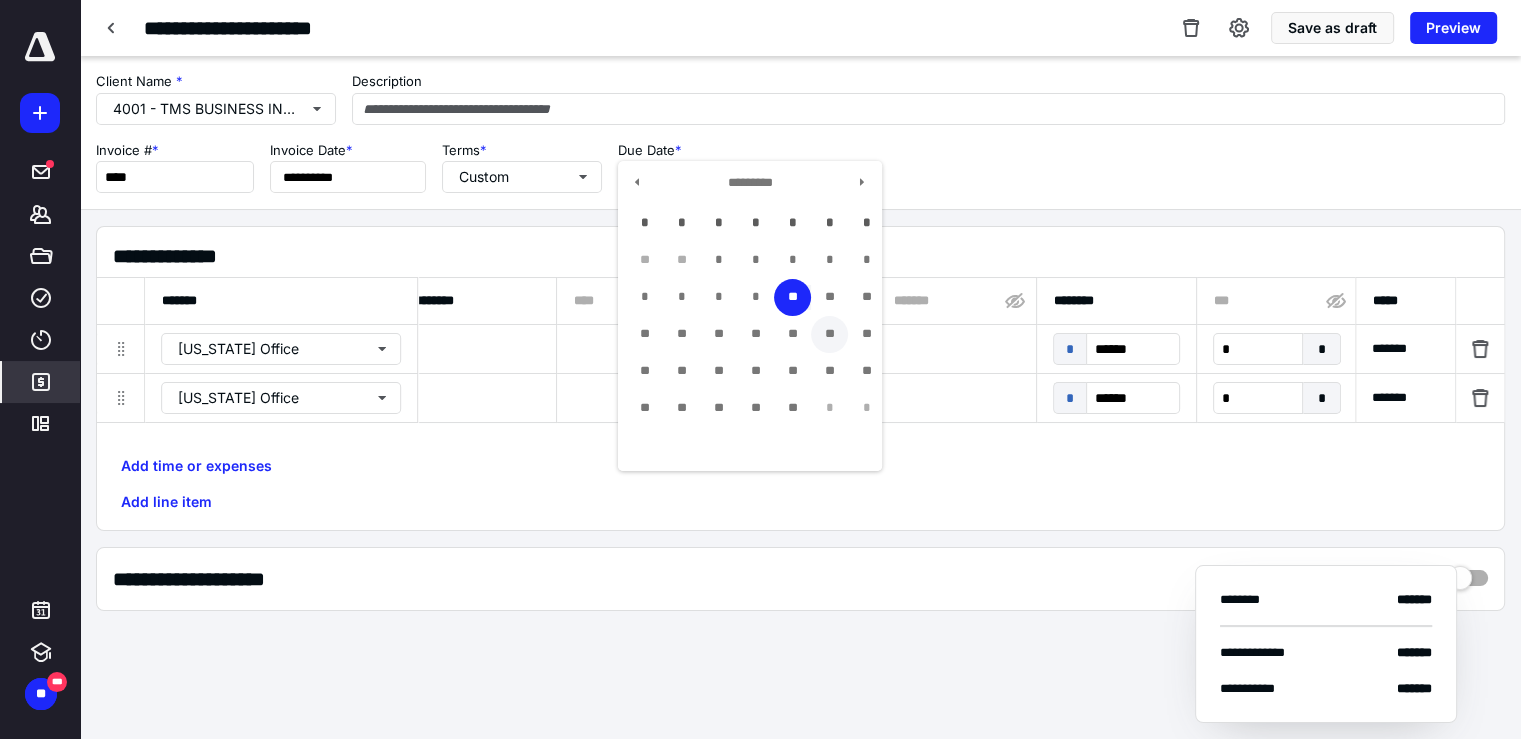 type on "**********" 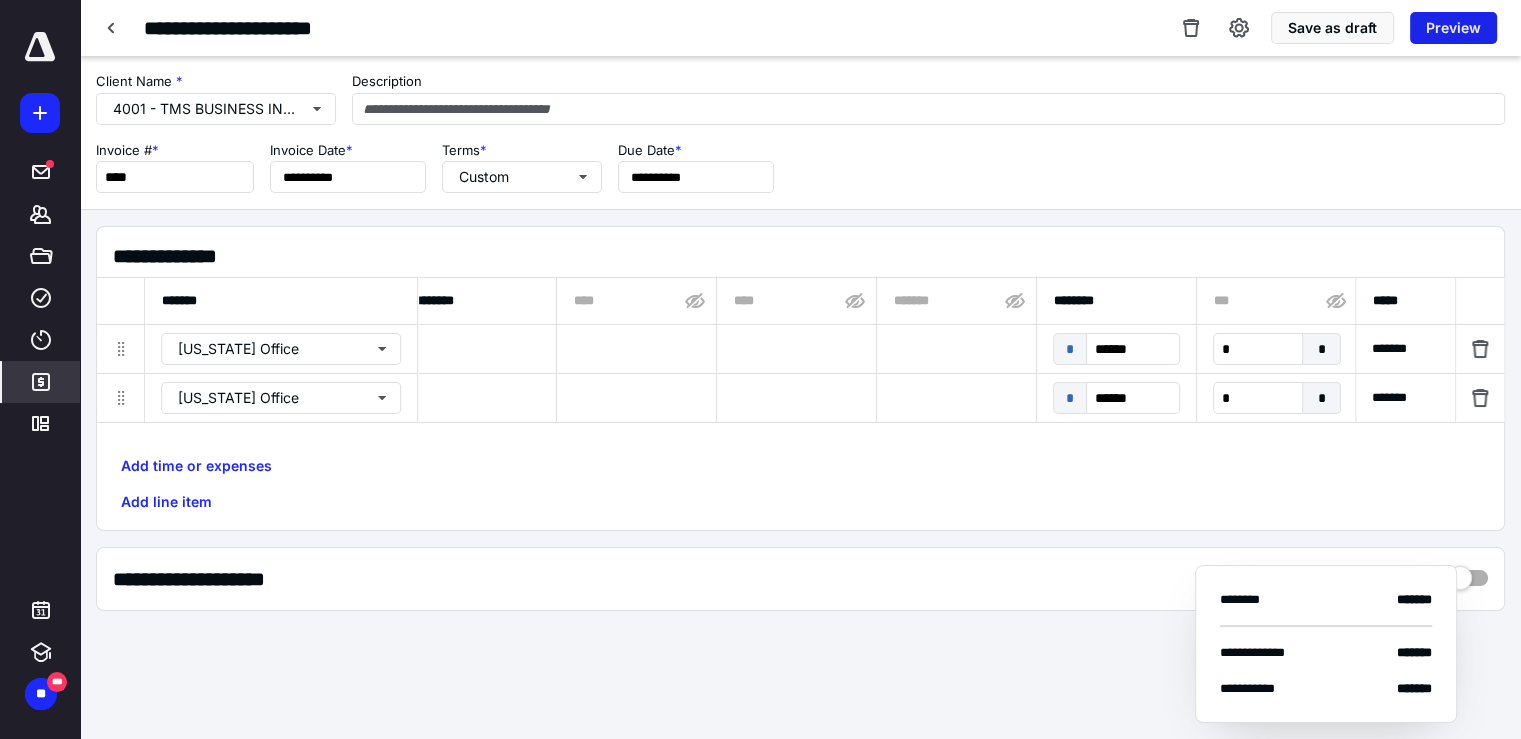 click on "Preview" at bounding box center [1453, 28] 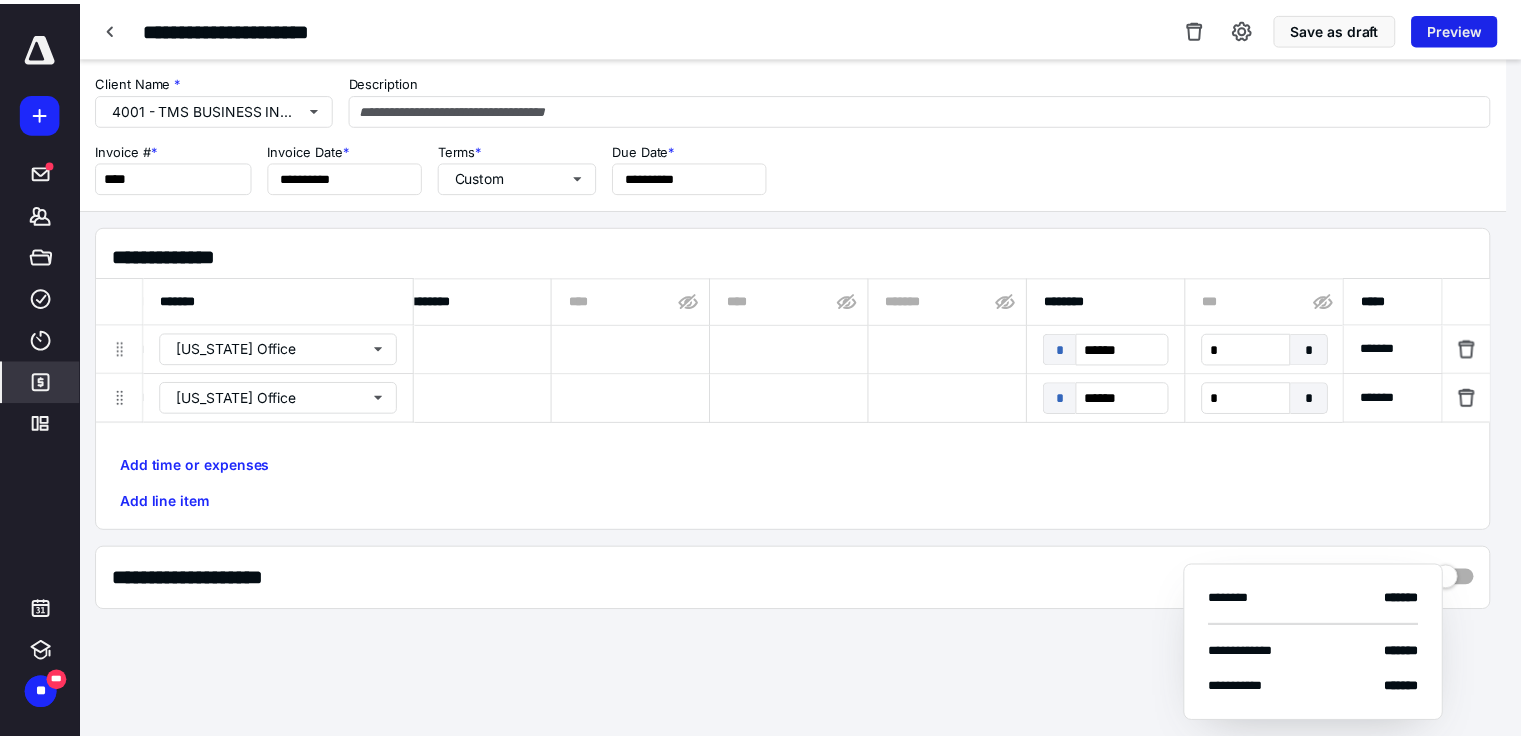 scroll, scrollTop: 0, scrollLeft: 1026, axis: horizontal 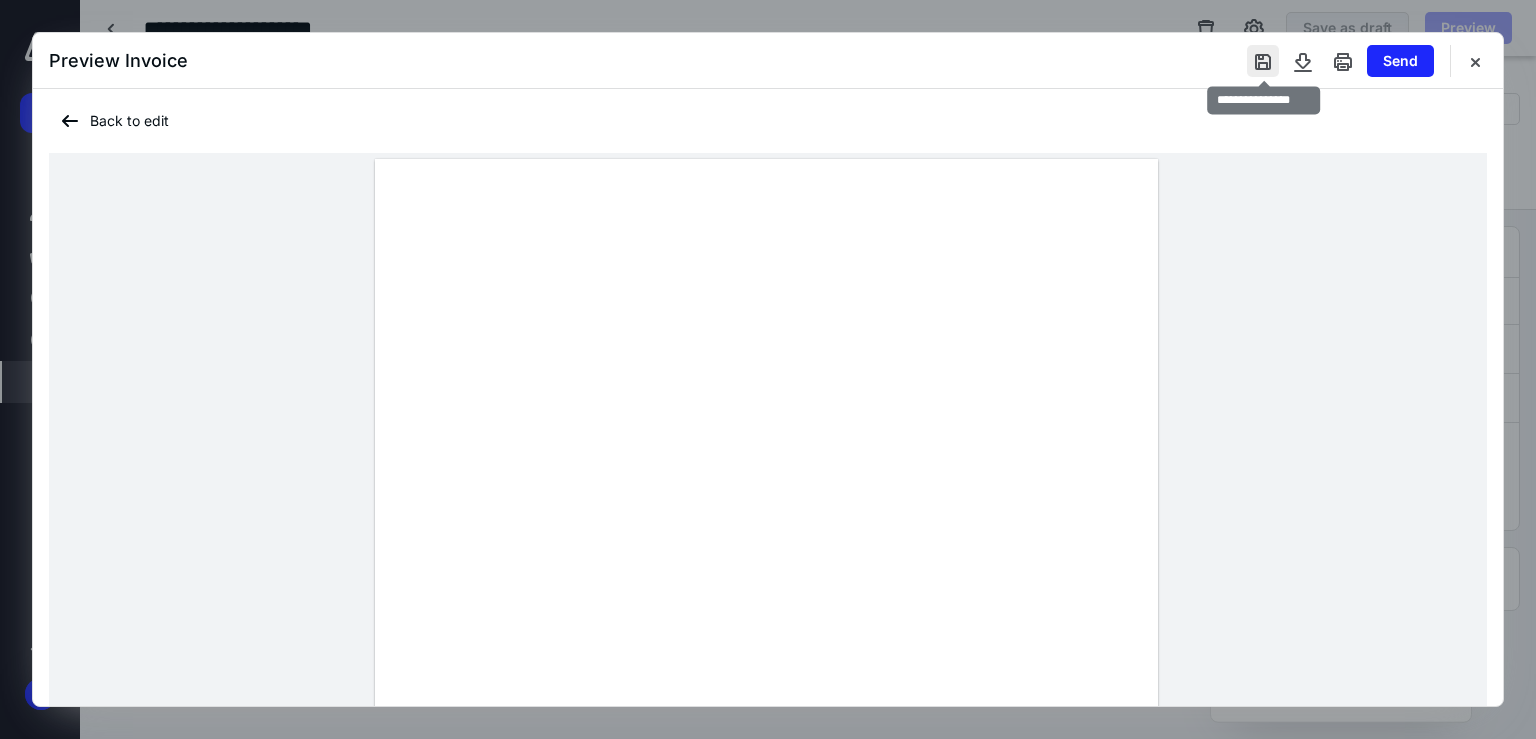 click at bounding box center (1263, 61) 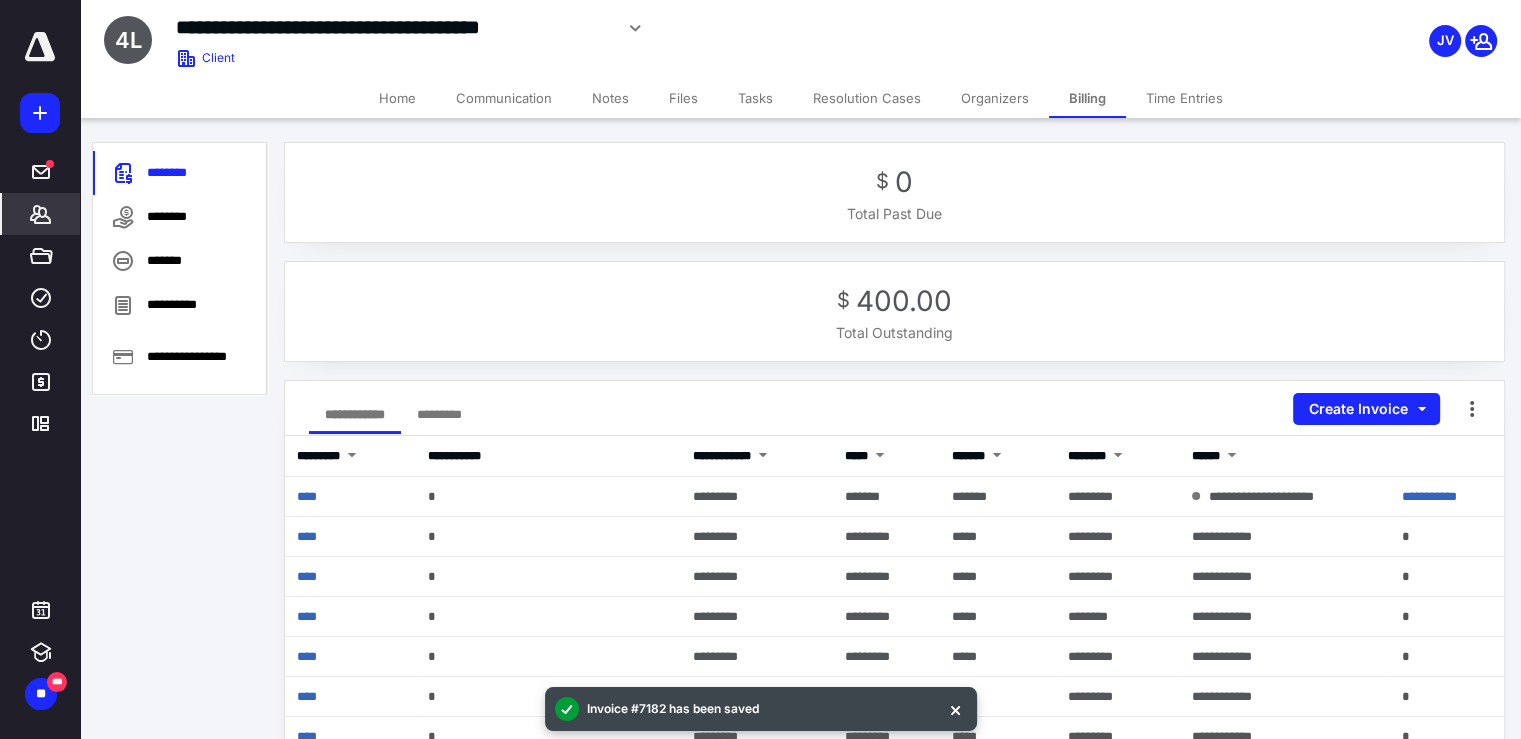 click on "**********" at bounding box center [760, 689] 